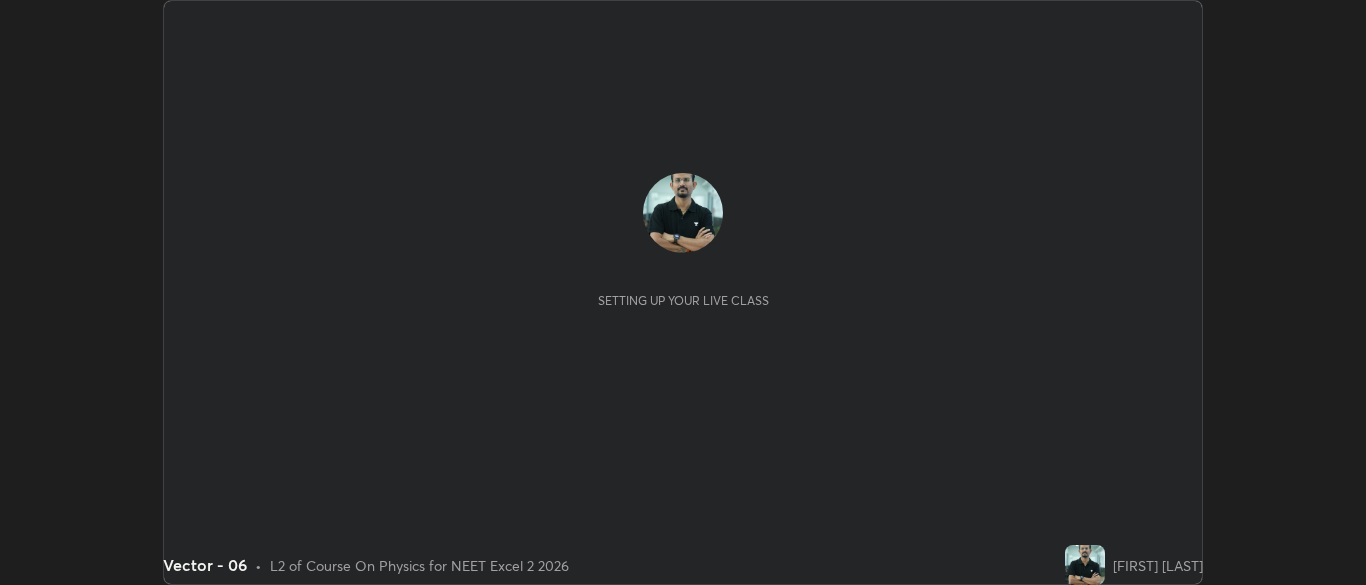 scroll, scrollTop: 0, scrollLeft: 0, axis: both 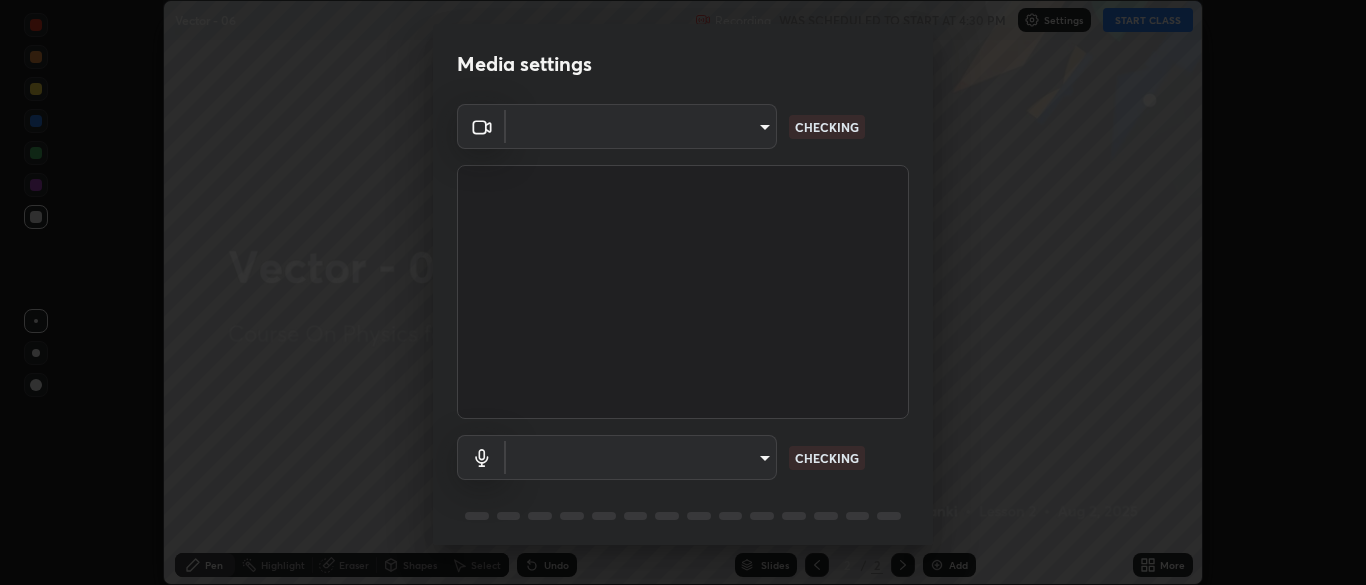 type on "9f7a4544aaacbcd4381e567f9a6248e831ab3dced2a3088c8a78f5f4030a63dd" 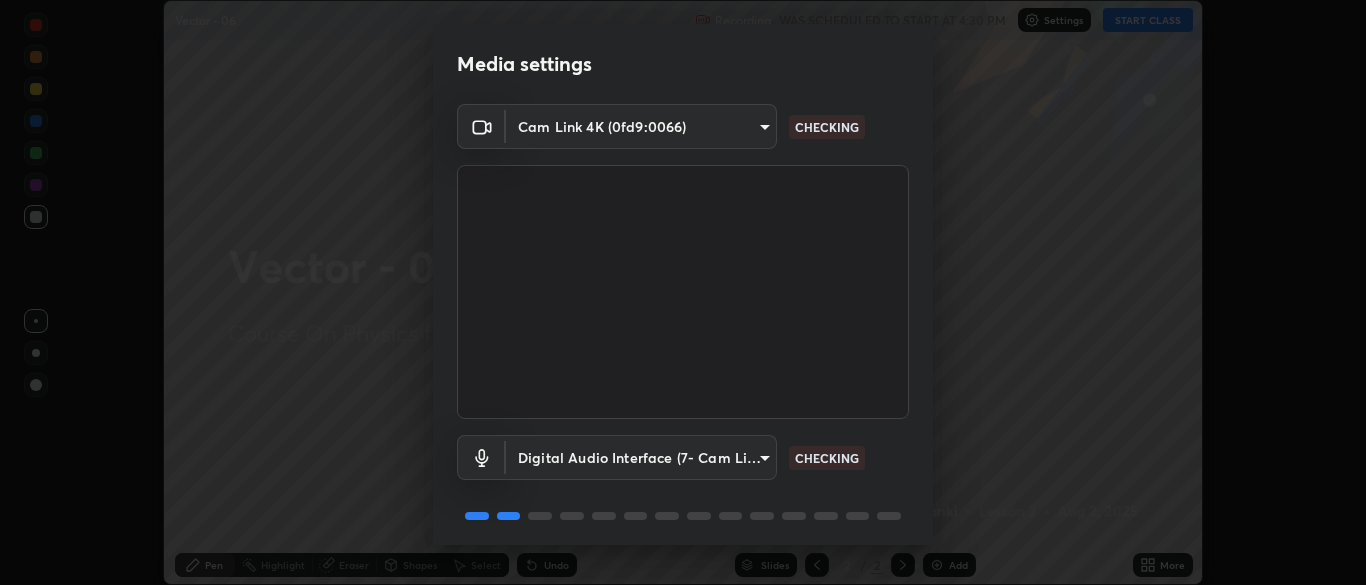 scroll, scrollTop: 71, scrollLeft: 0, axis: vertical 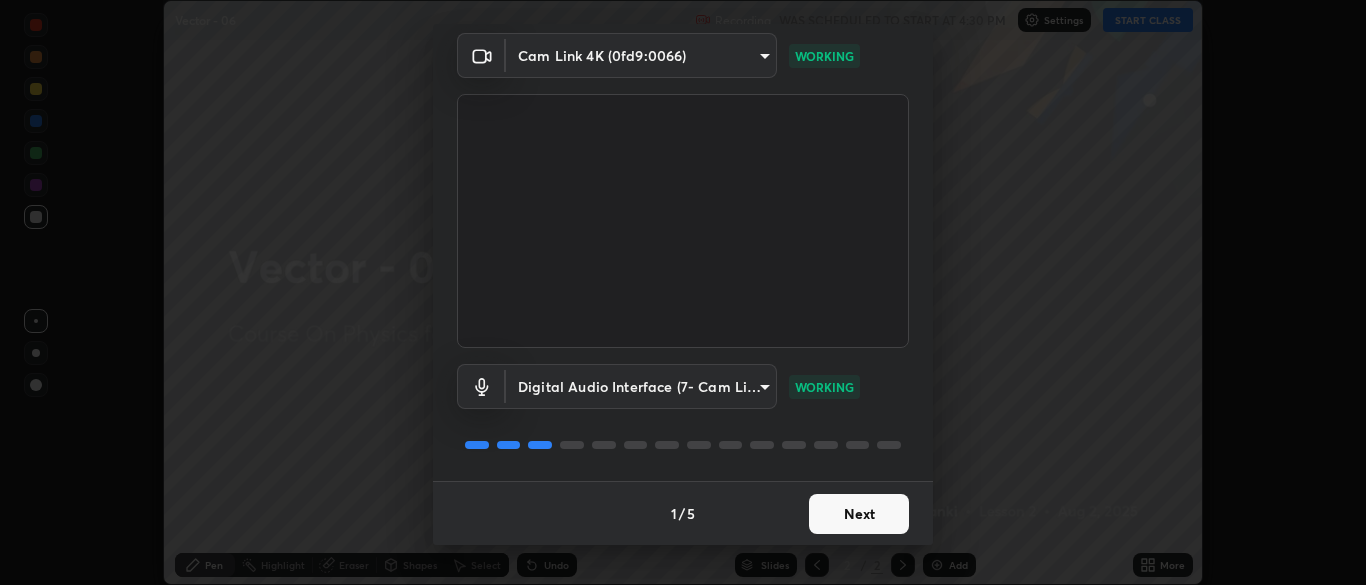 click on "Next" at bounding box center [859, 514] 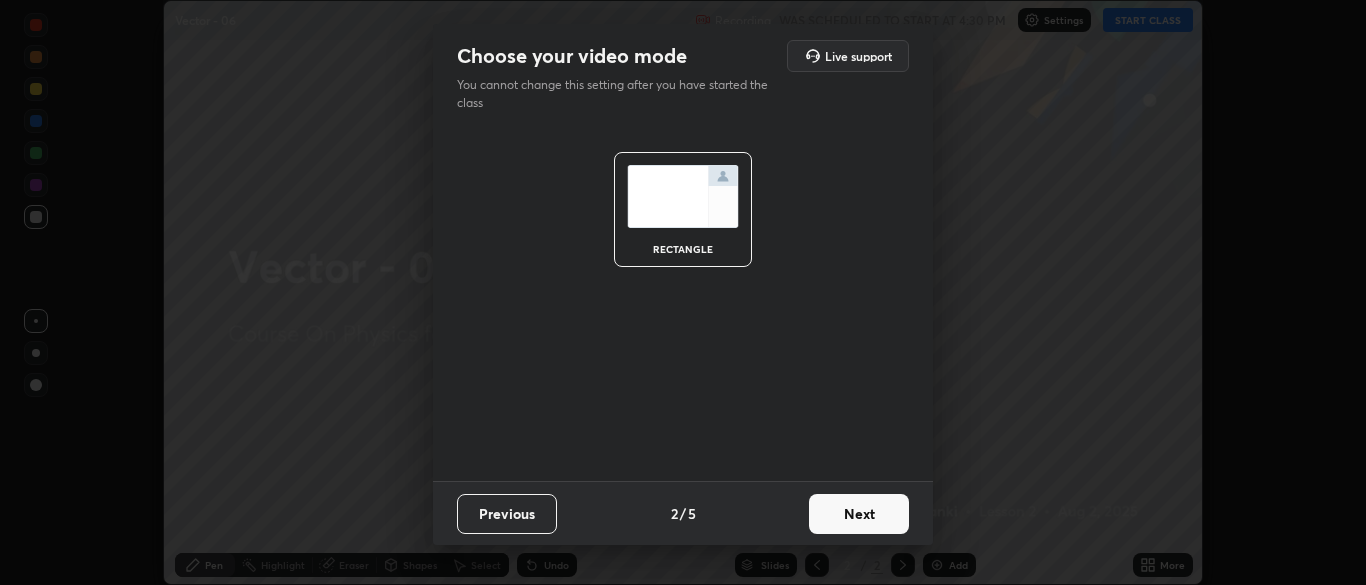 scroll, scrollTop: 0, scrollLeft: 0, axis: both 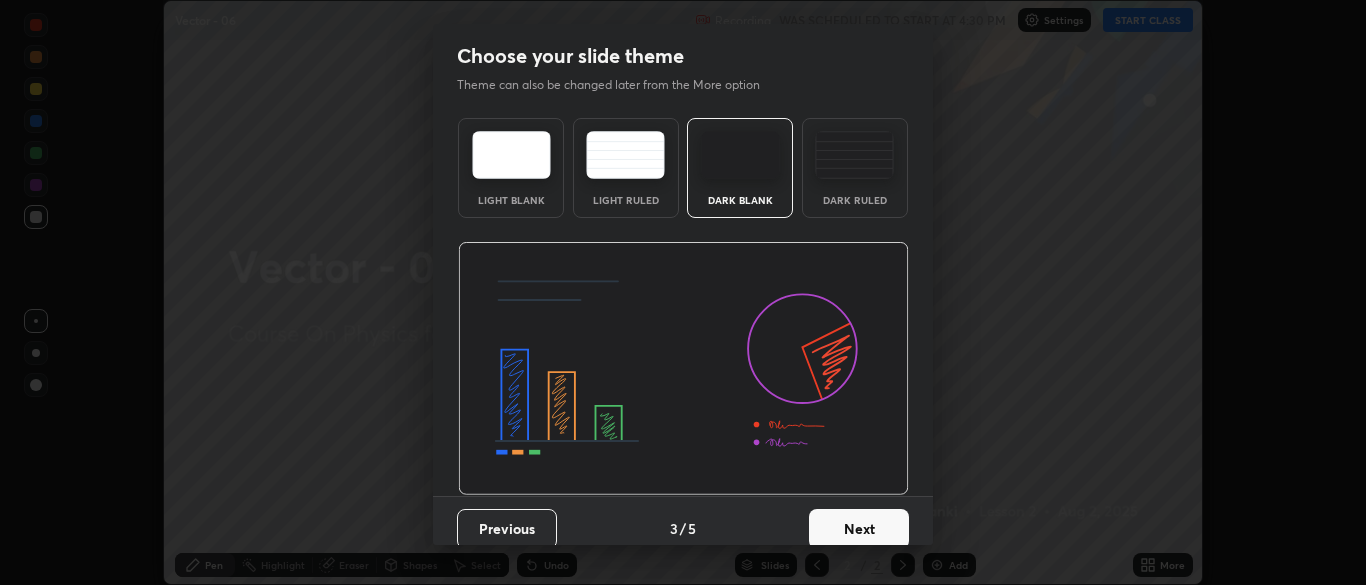 click on "Next" at bounding box center [859, 529] 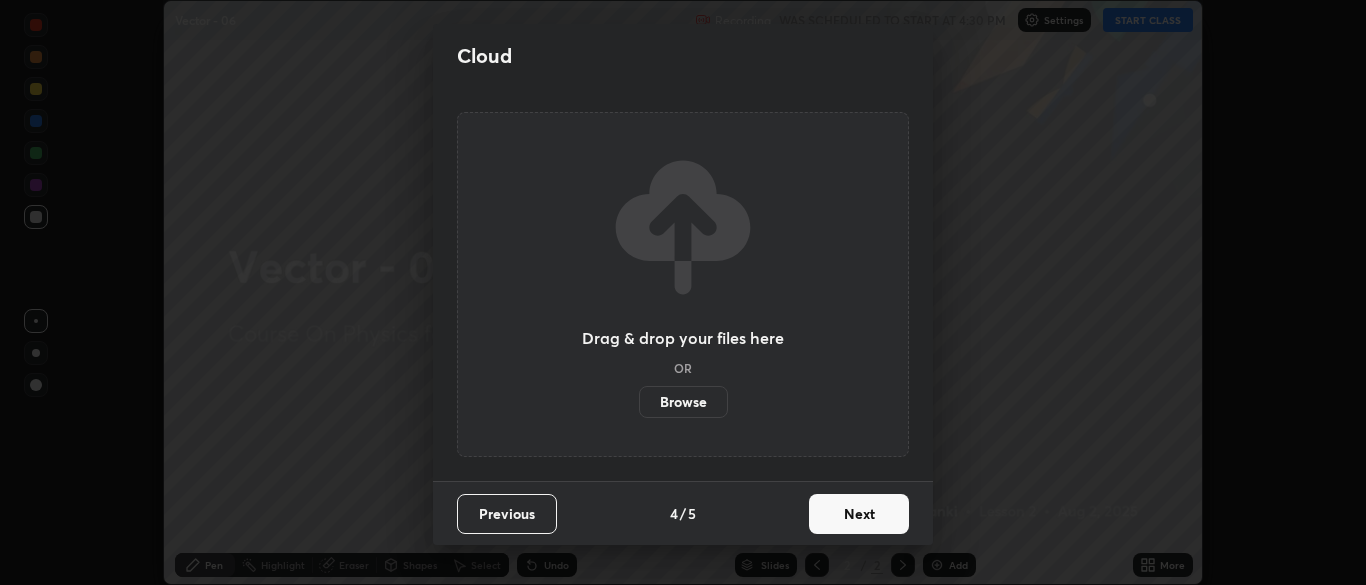 click on "Next" at bounding box center [859, 514] 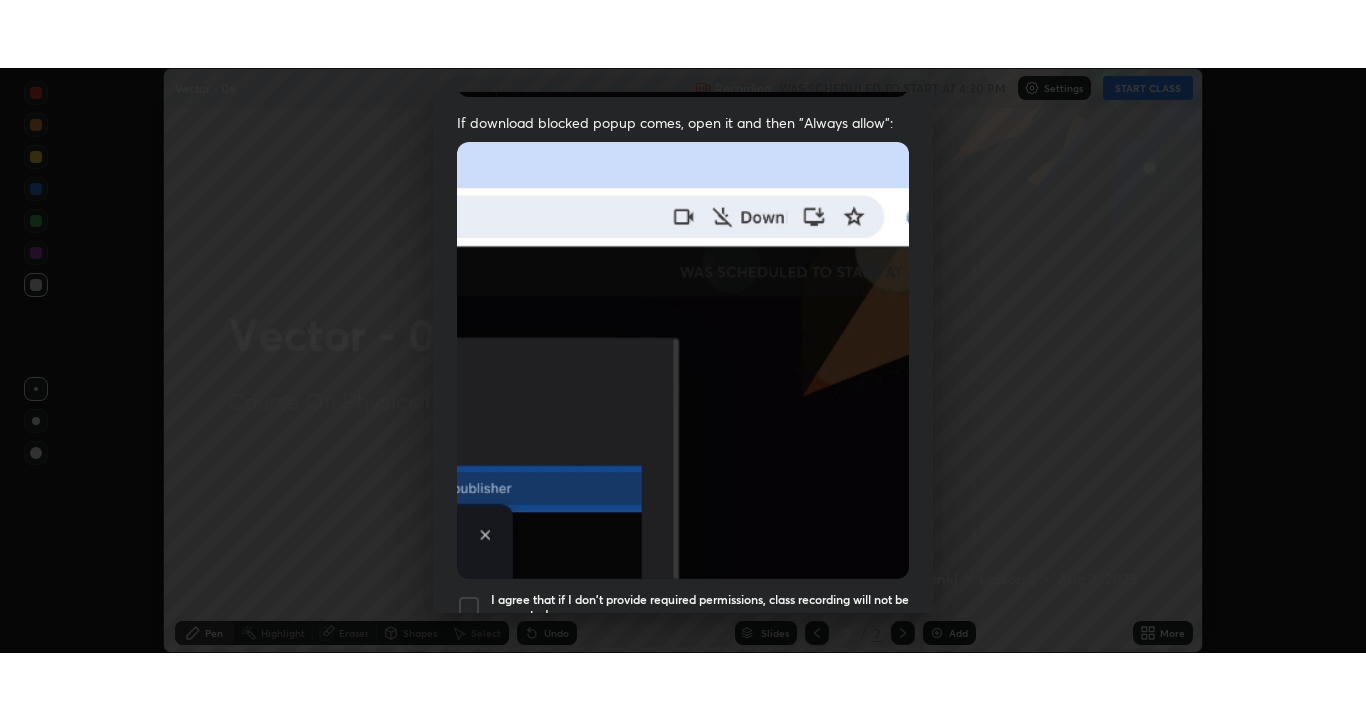 scroll, scrollTop: 479, scrollLeft: 0, axis: vertical 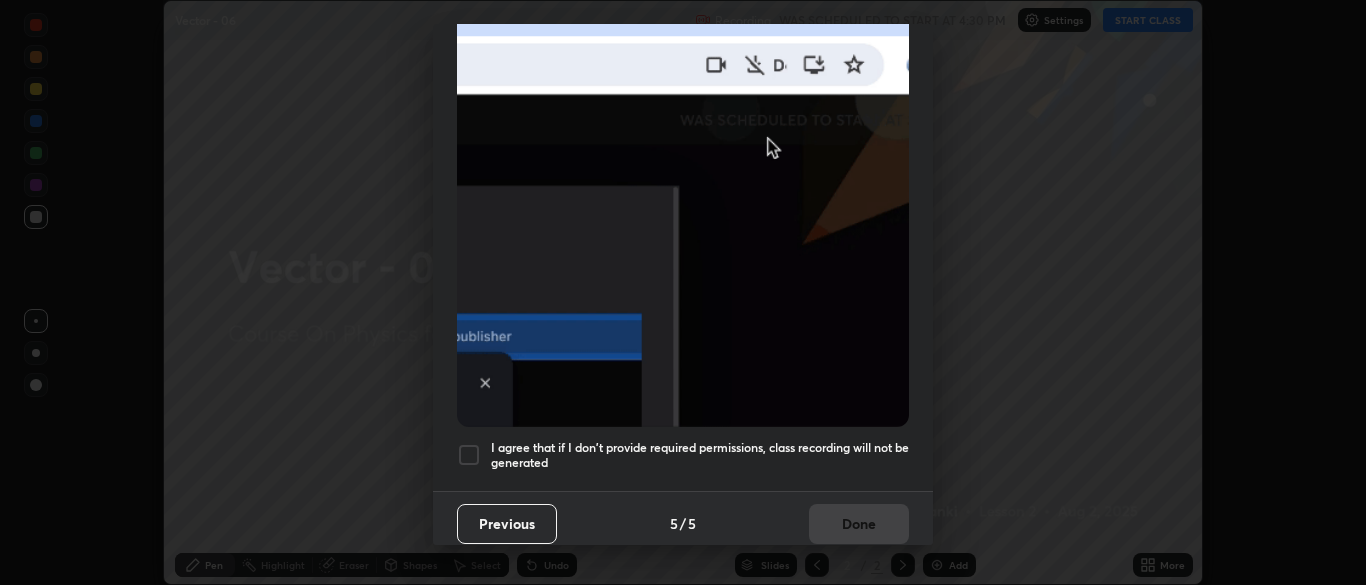click on "I agree that if I don't provide required permissions, class recording will not be generated" at bounding box center (700, 455) 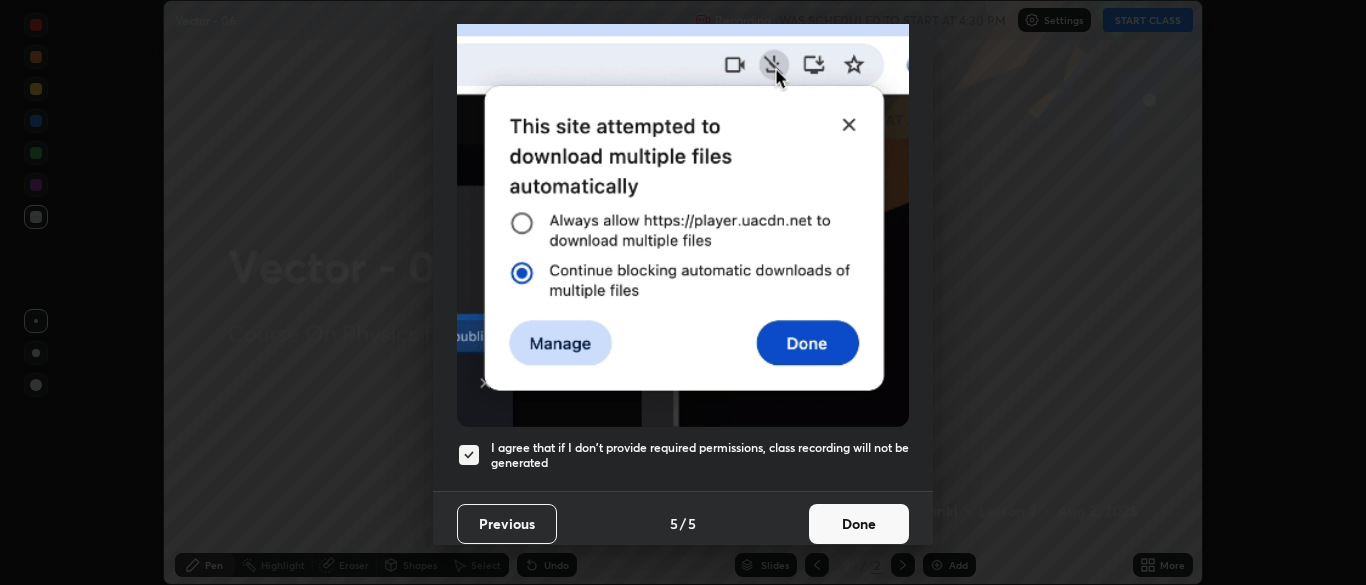 click on "Done" at bounding box center (859, 524) 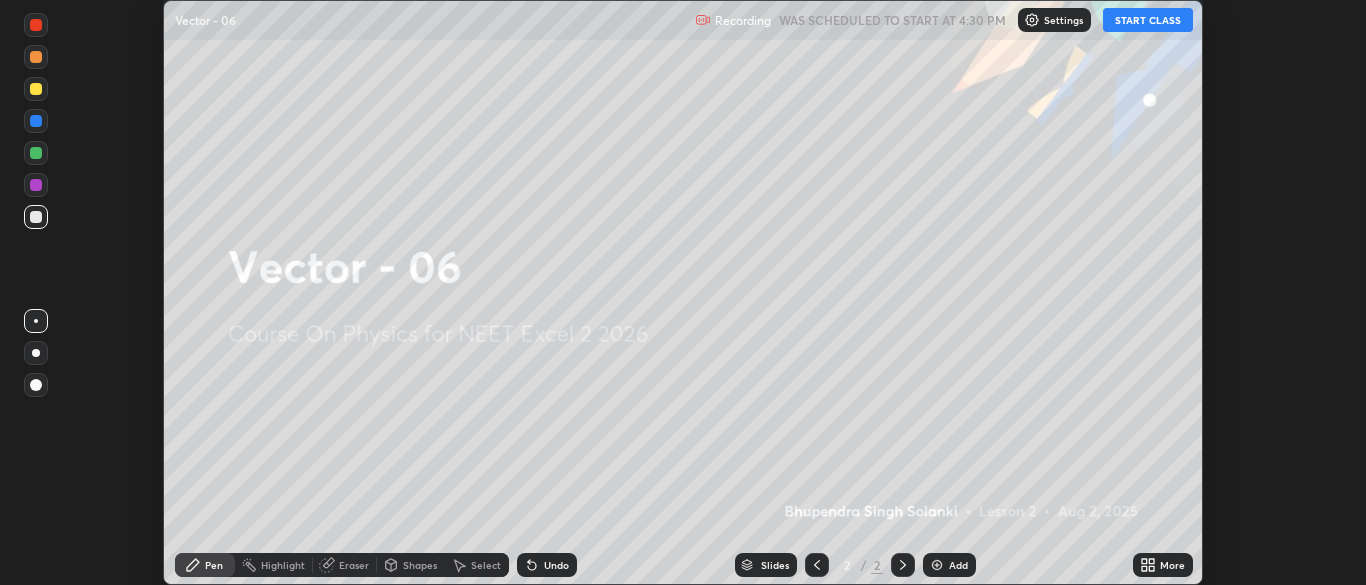 click 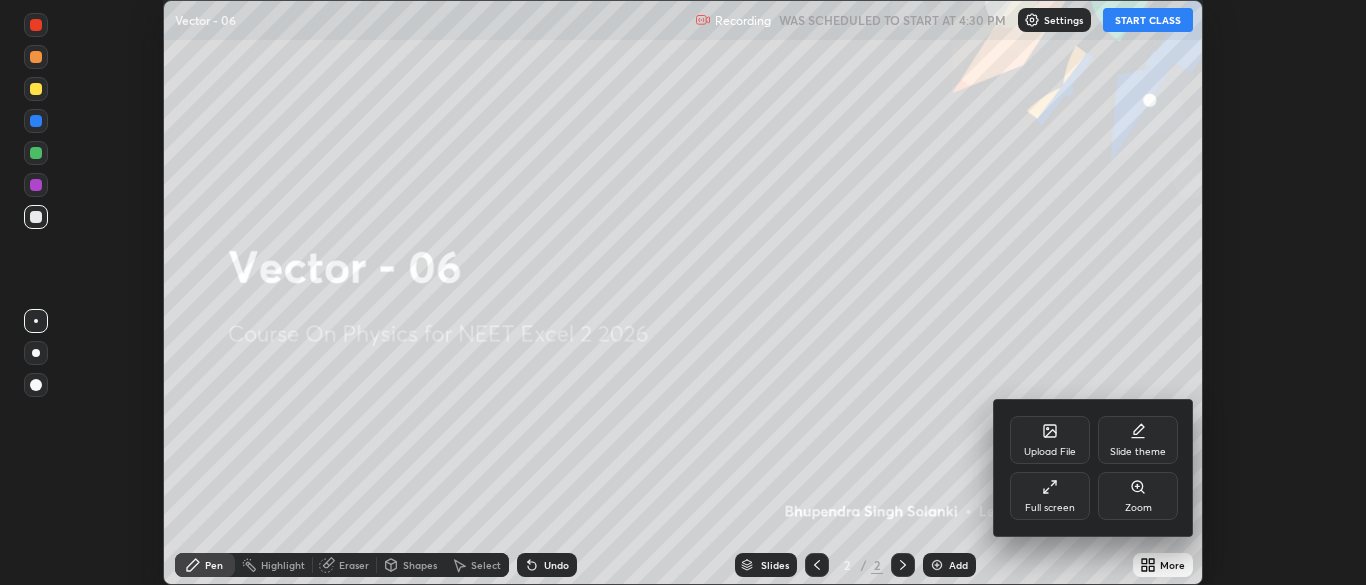 click 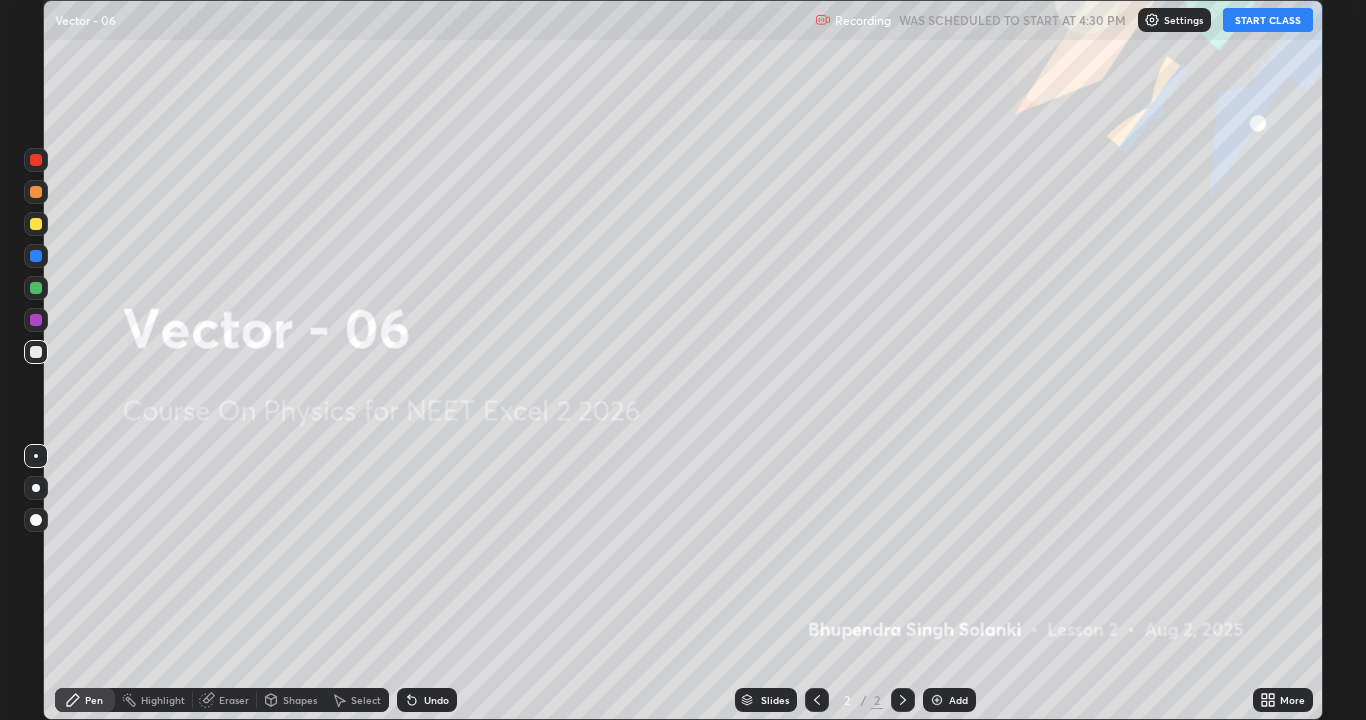 scroll, scrollTop: 99280, scrollLeft: 98634, axis: both 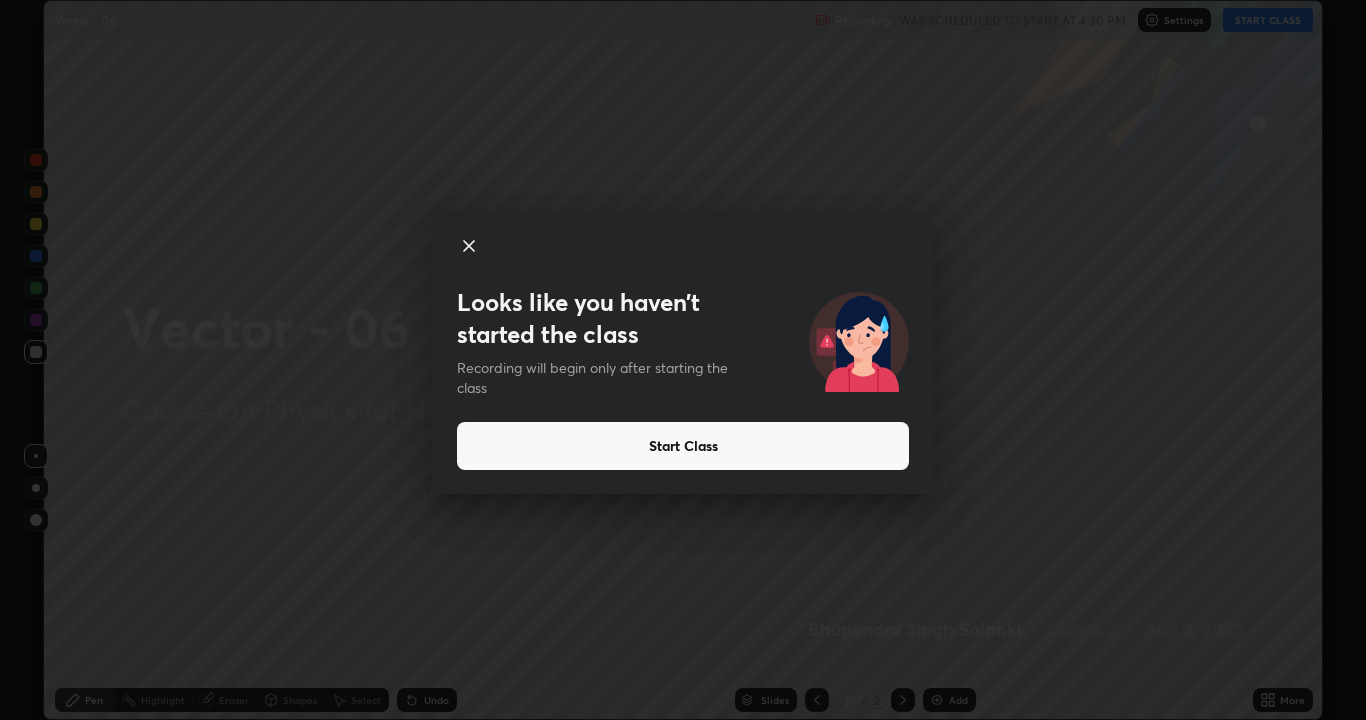 click on "Start Class" at bounding box center (683, 446) 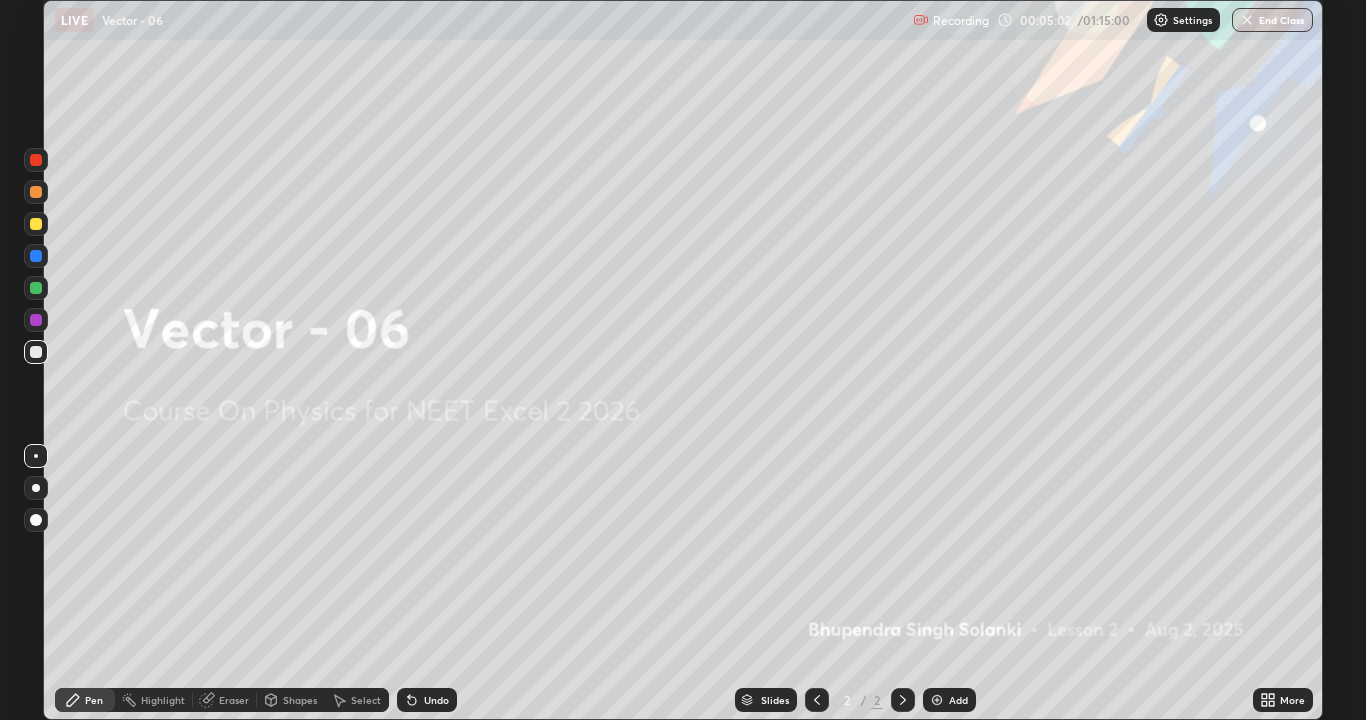 click at bounding box center [937, 700] 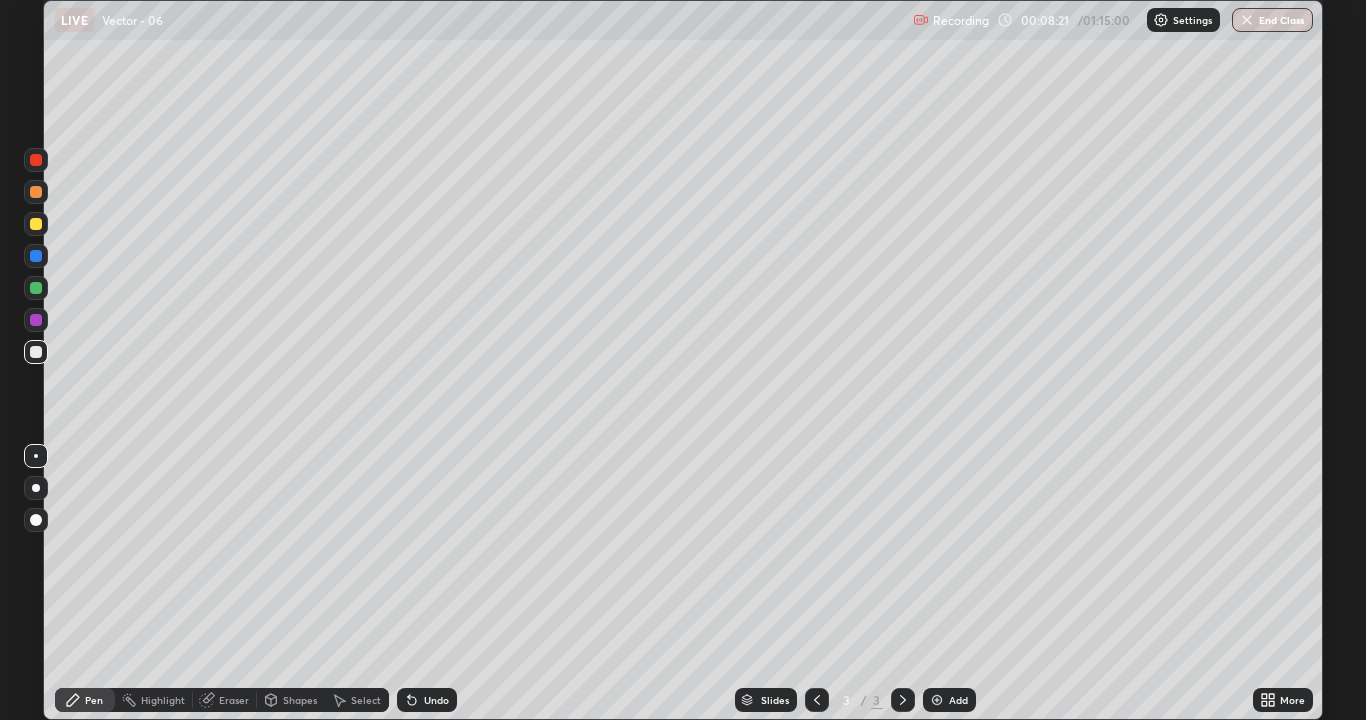 click on "Undo" at bounding box center (436, 700) 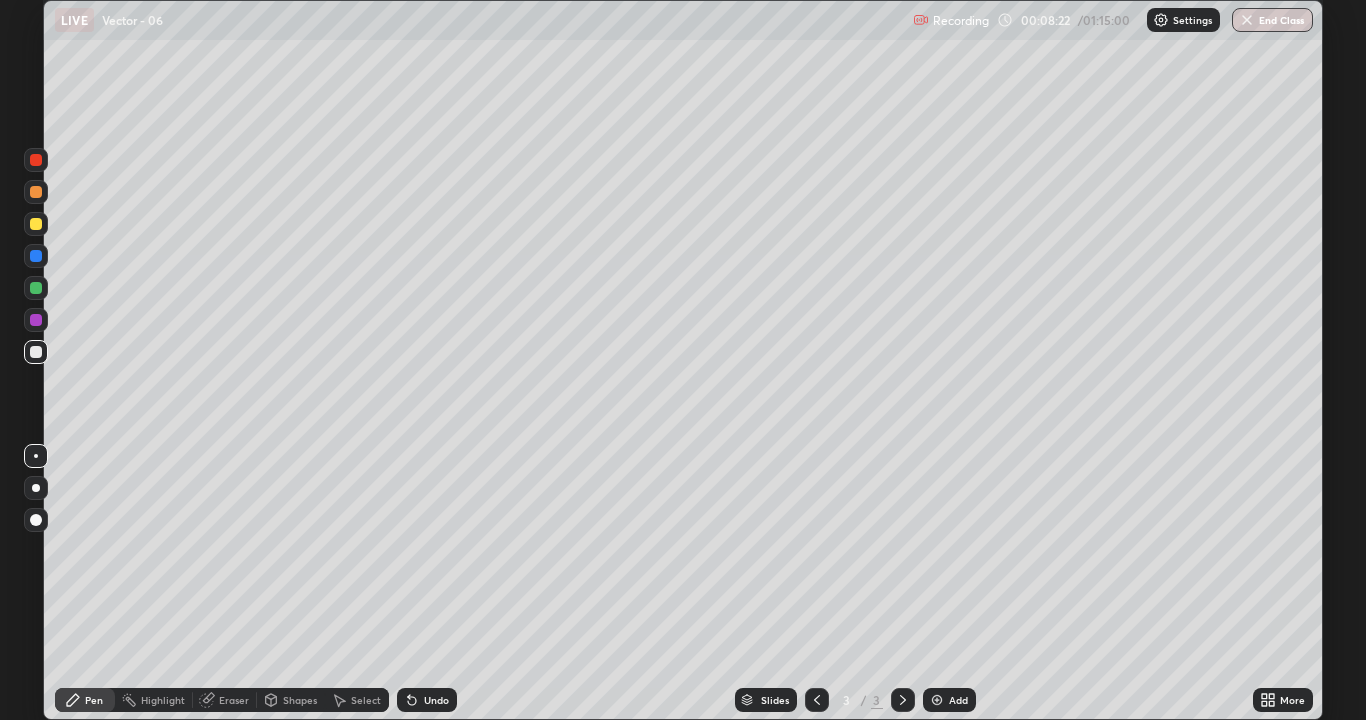 click on "Undo" at bounding box center (436, 700) 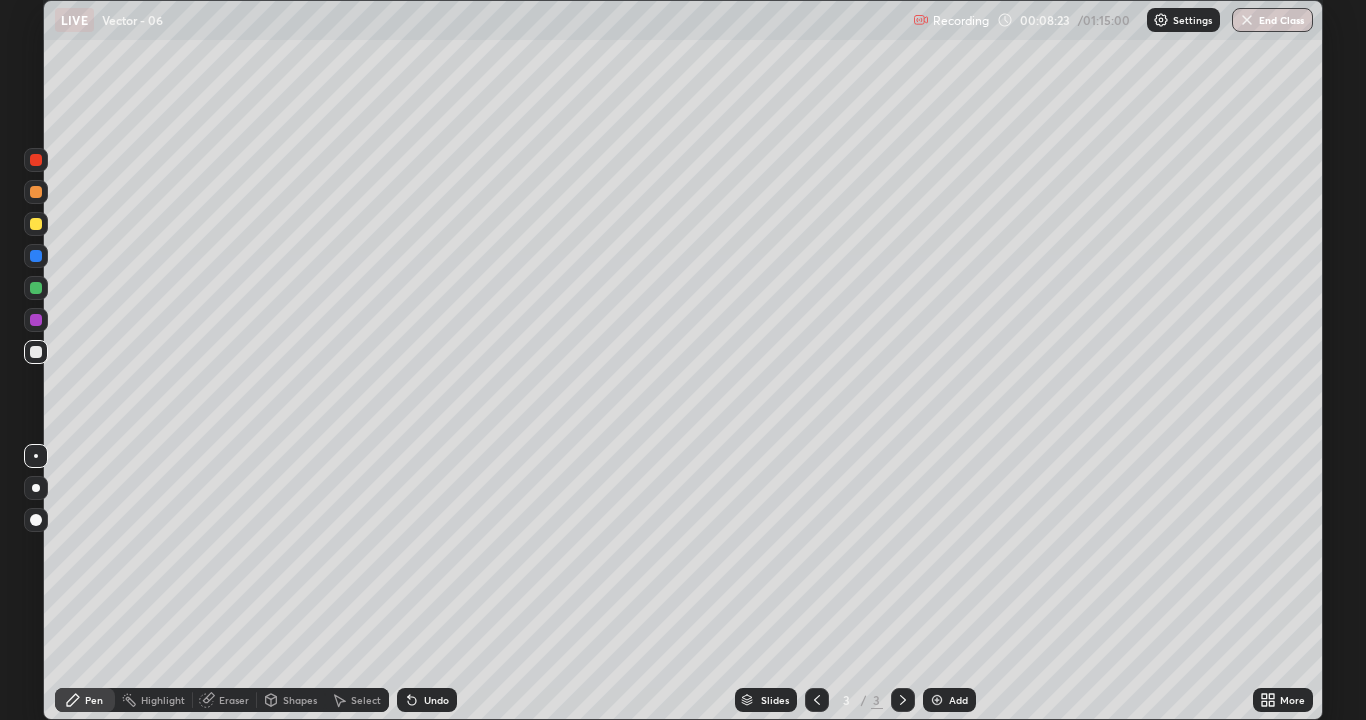 click on "Undo" at bounding box center (436, 700) 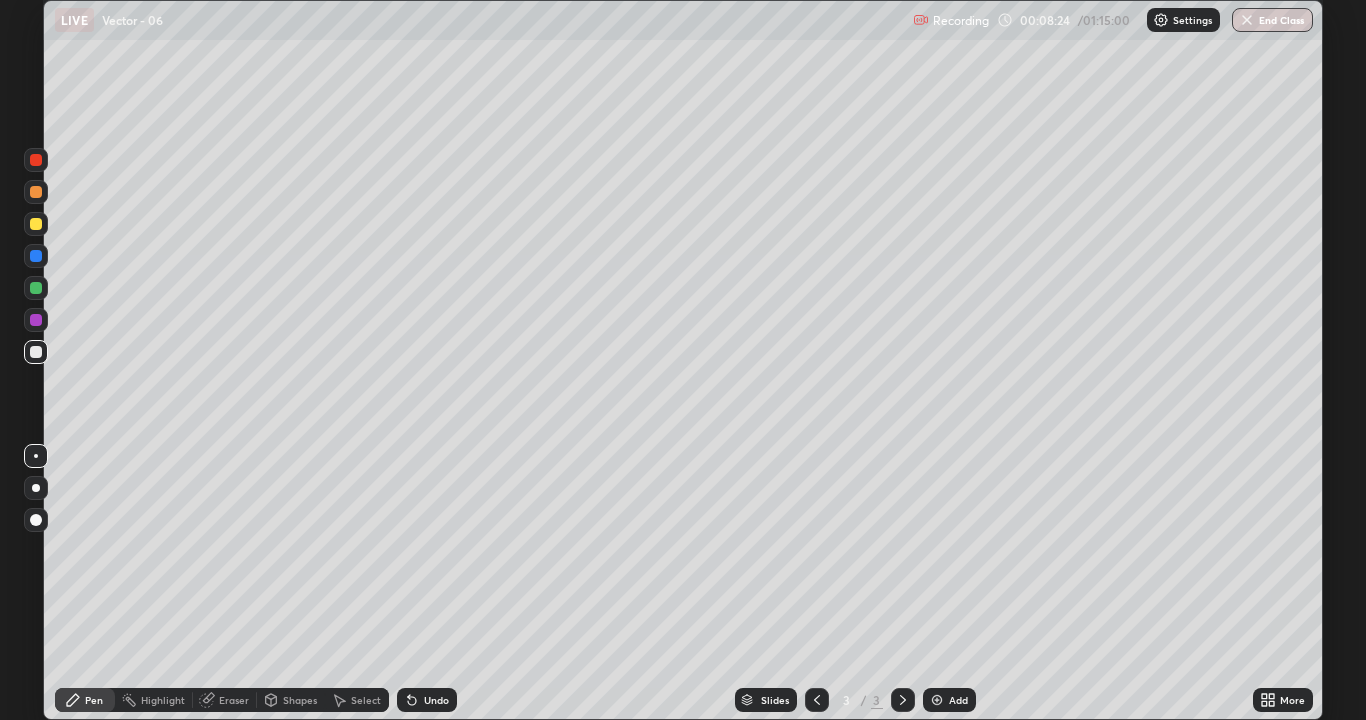 click on "Shapes" at bounding box center (300, 700) 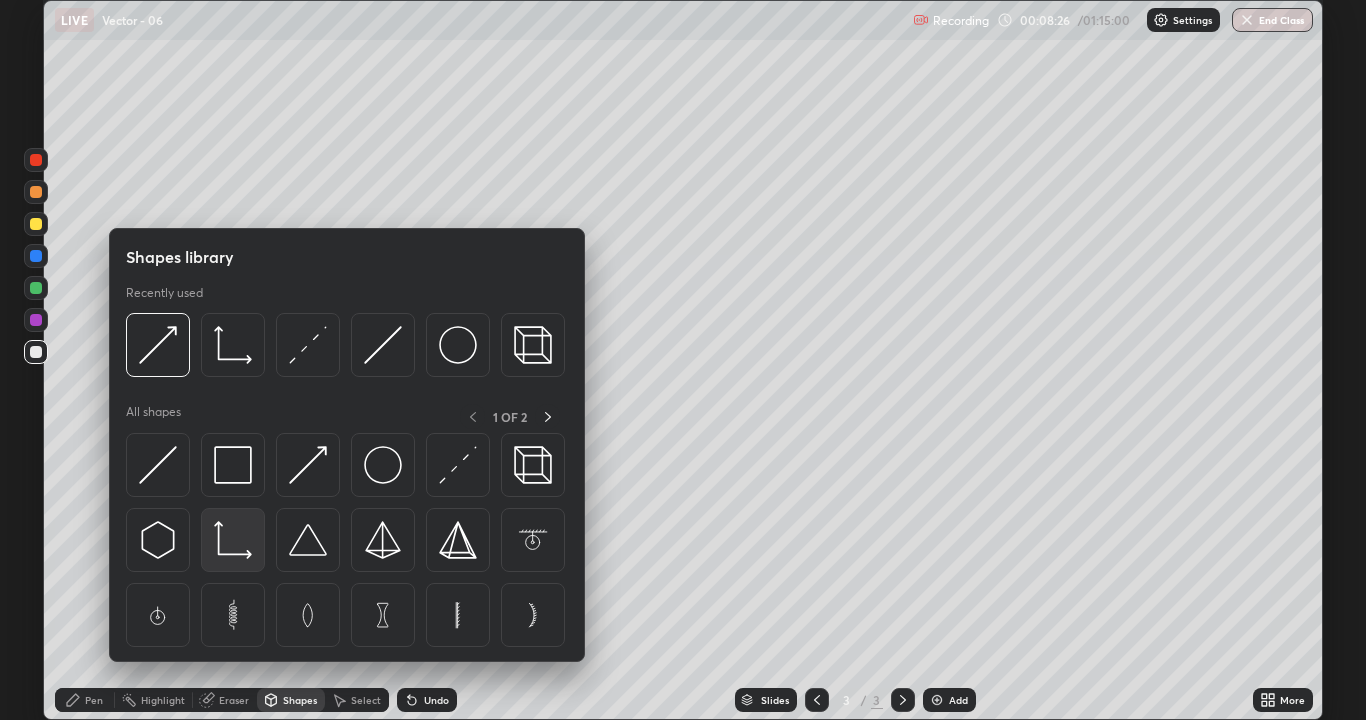 click at bounding box center [233, 540] 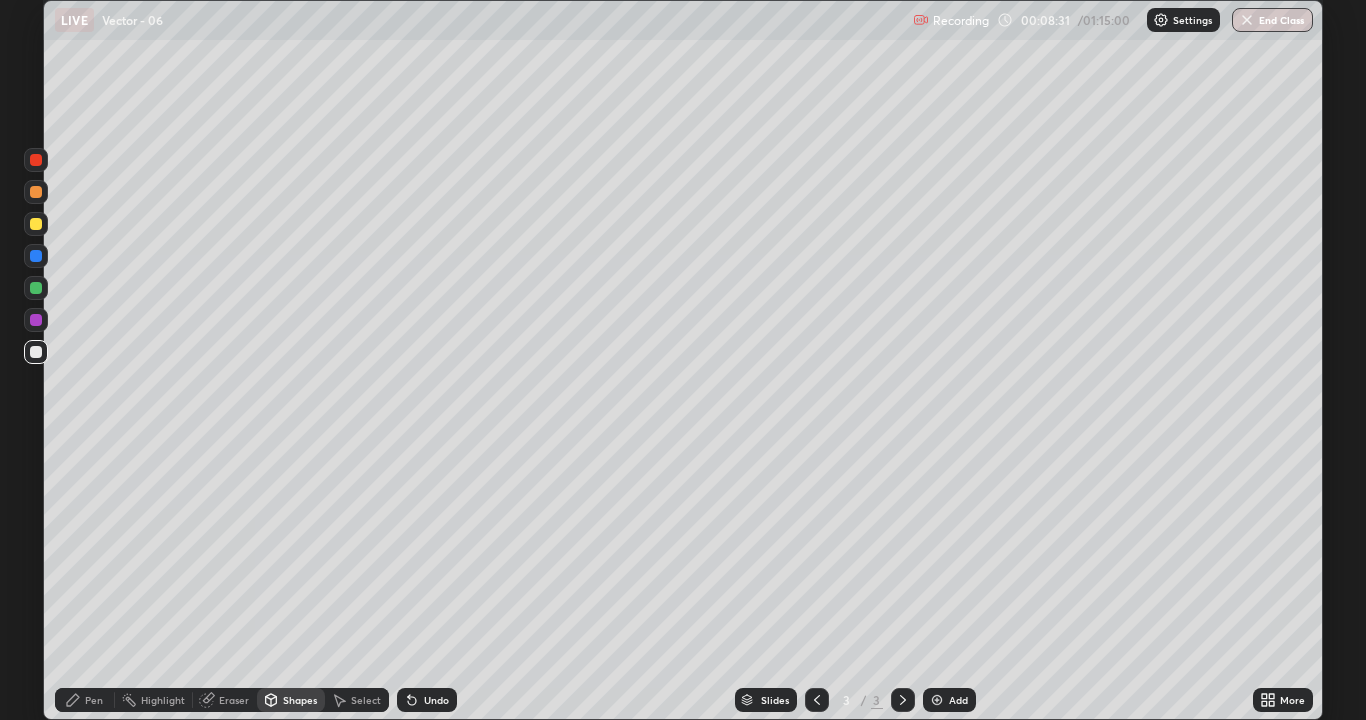 click on "Shapes" at bounding box center (300, 700) 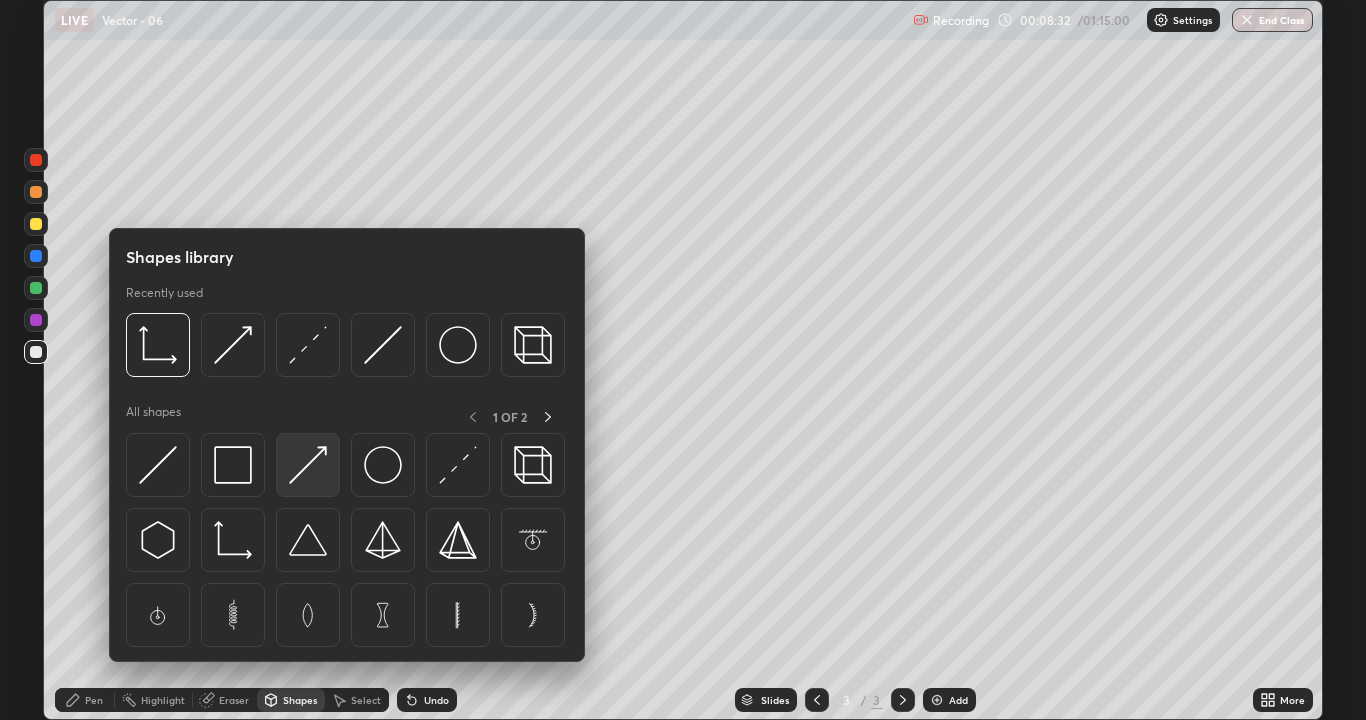 click at bounding box center [308, 465] 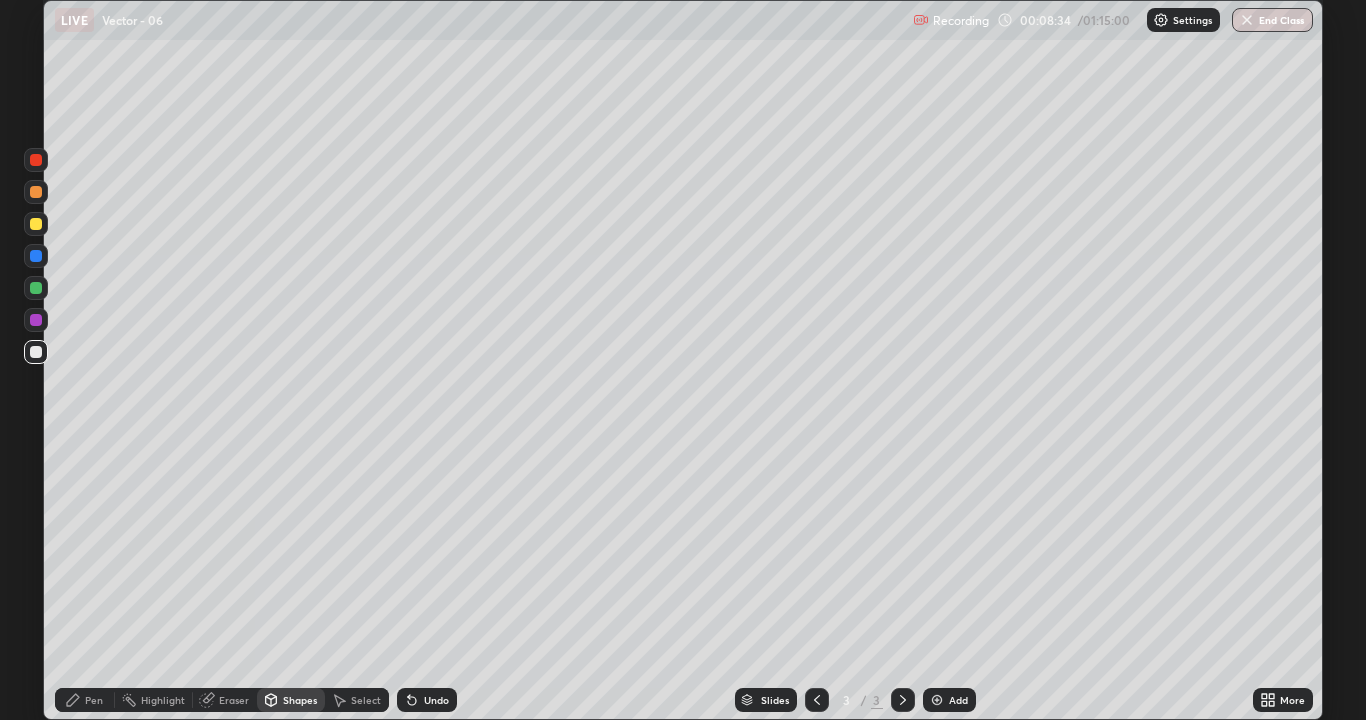 click on "Pen" at bounding box center [85, 700] 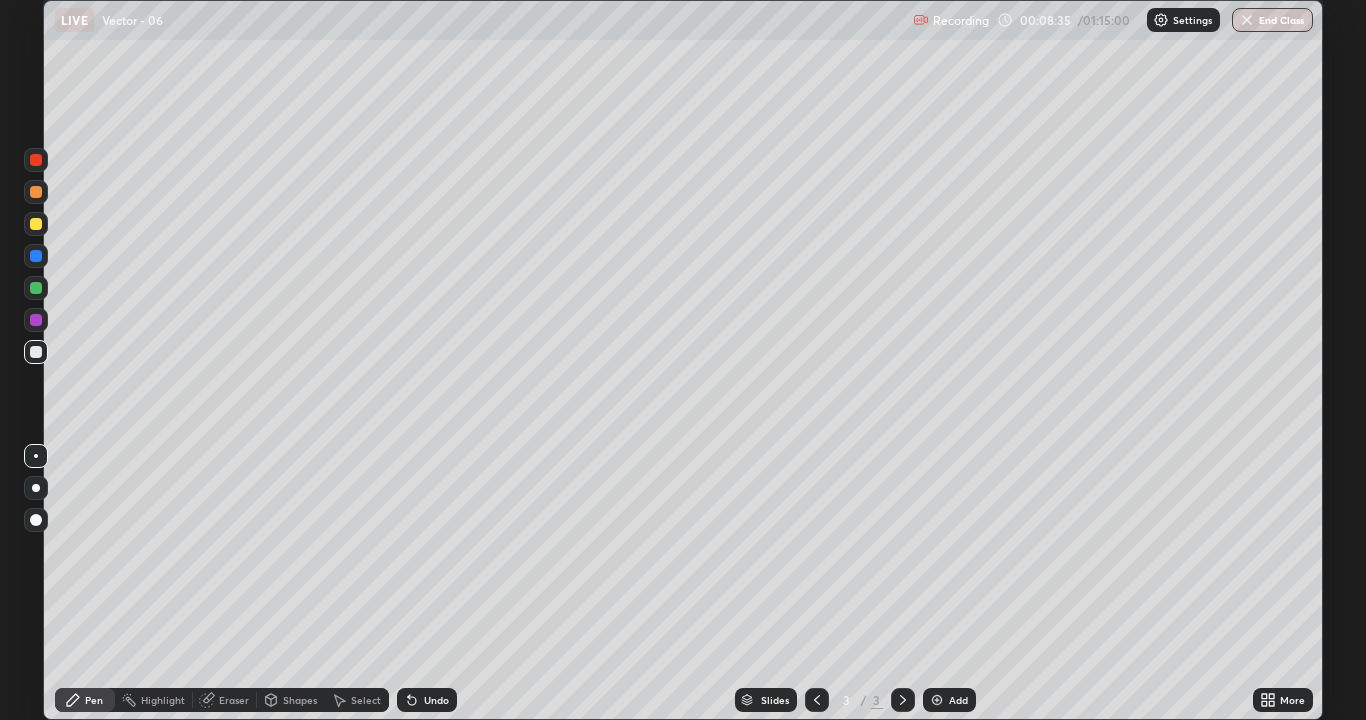 click at bounding box center [36, 488] 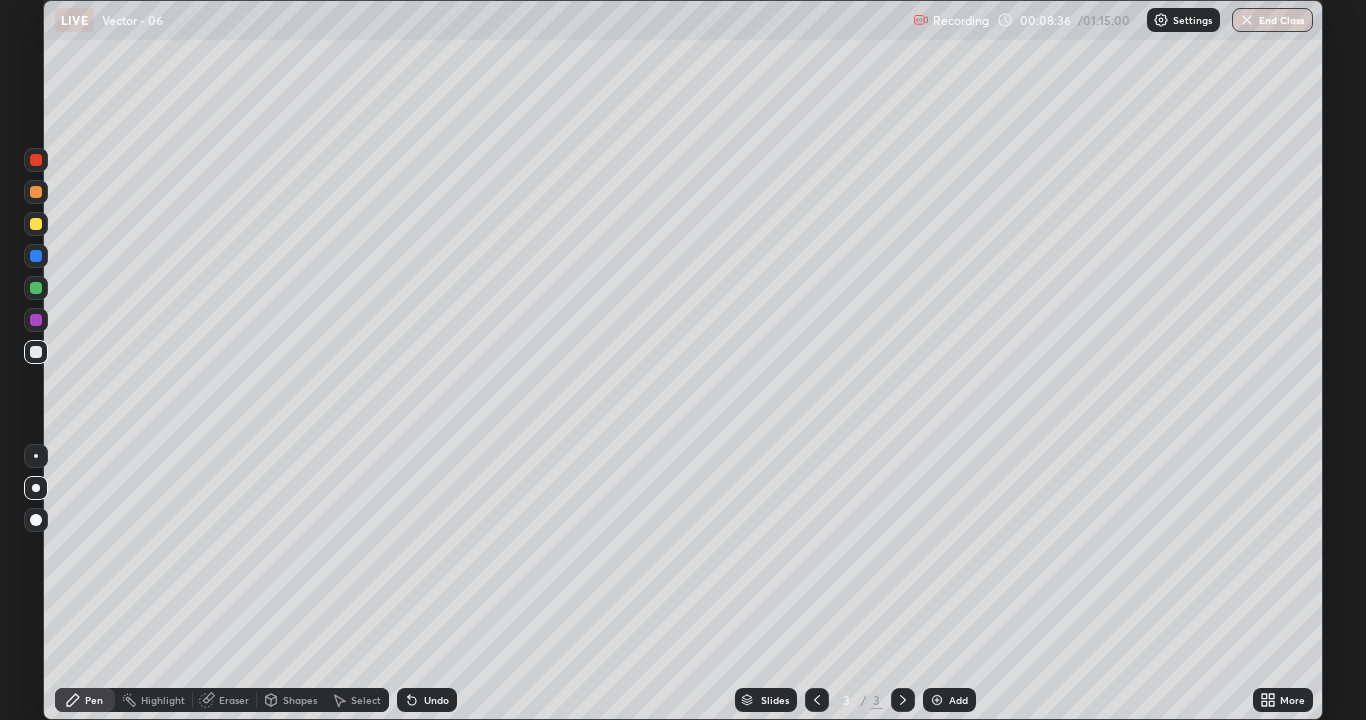 click on "Shapes" at bounding box center [291, 700] 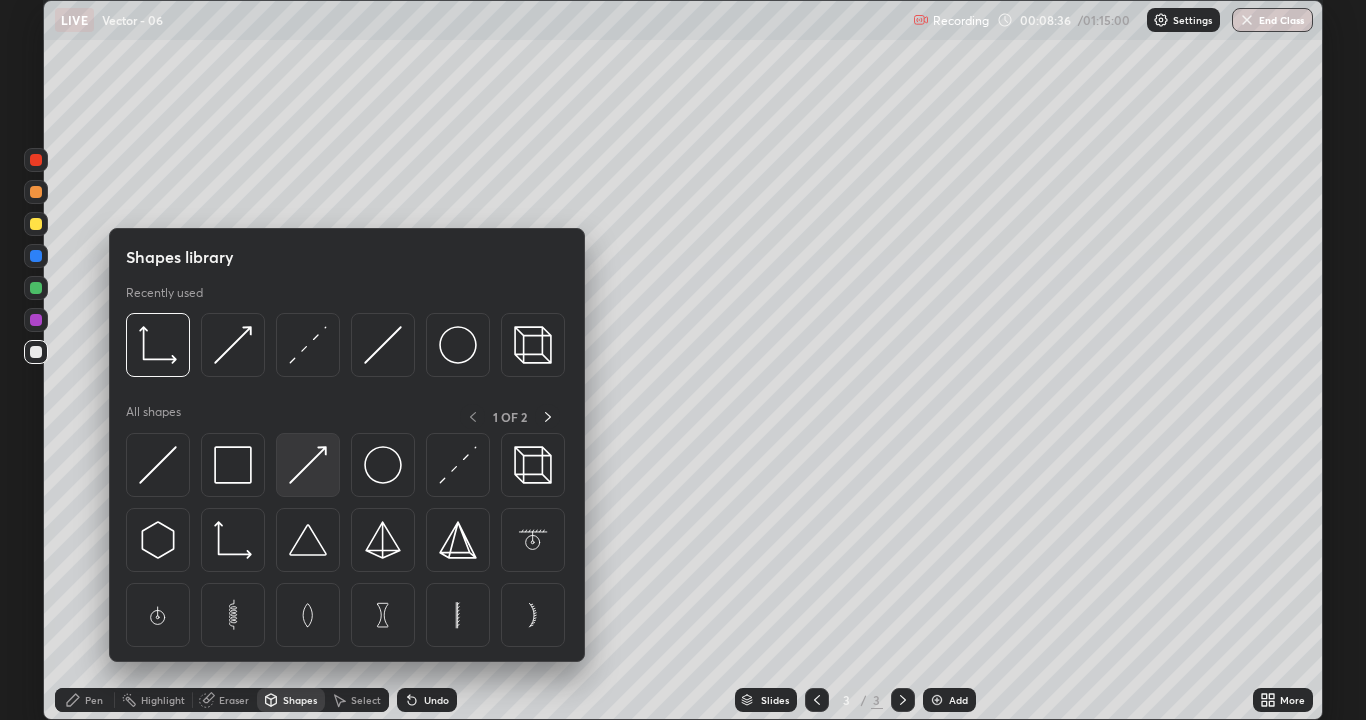 click at bounding box center [308, 465] 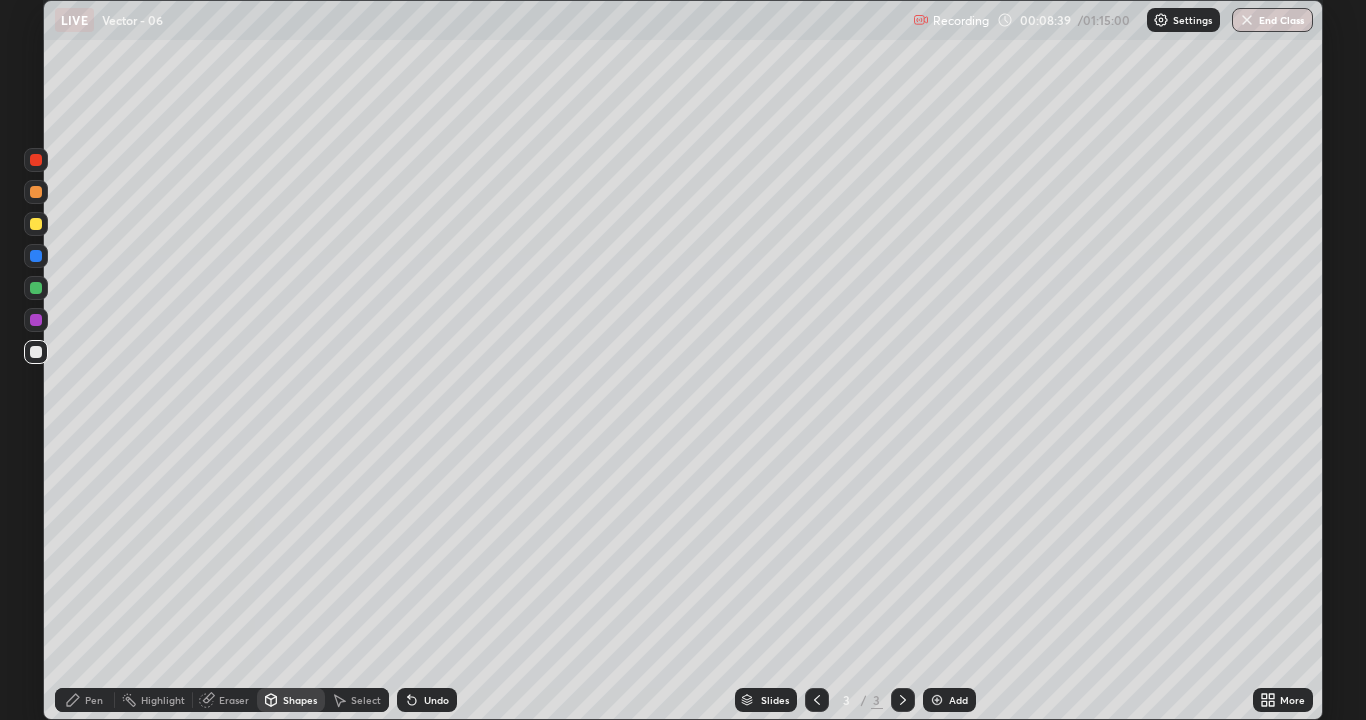 click at bounding box center (36, 256) 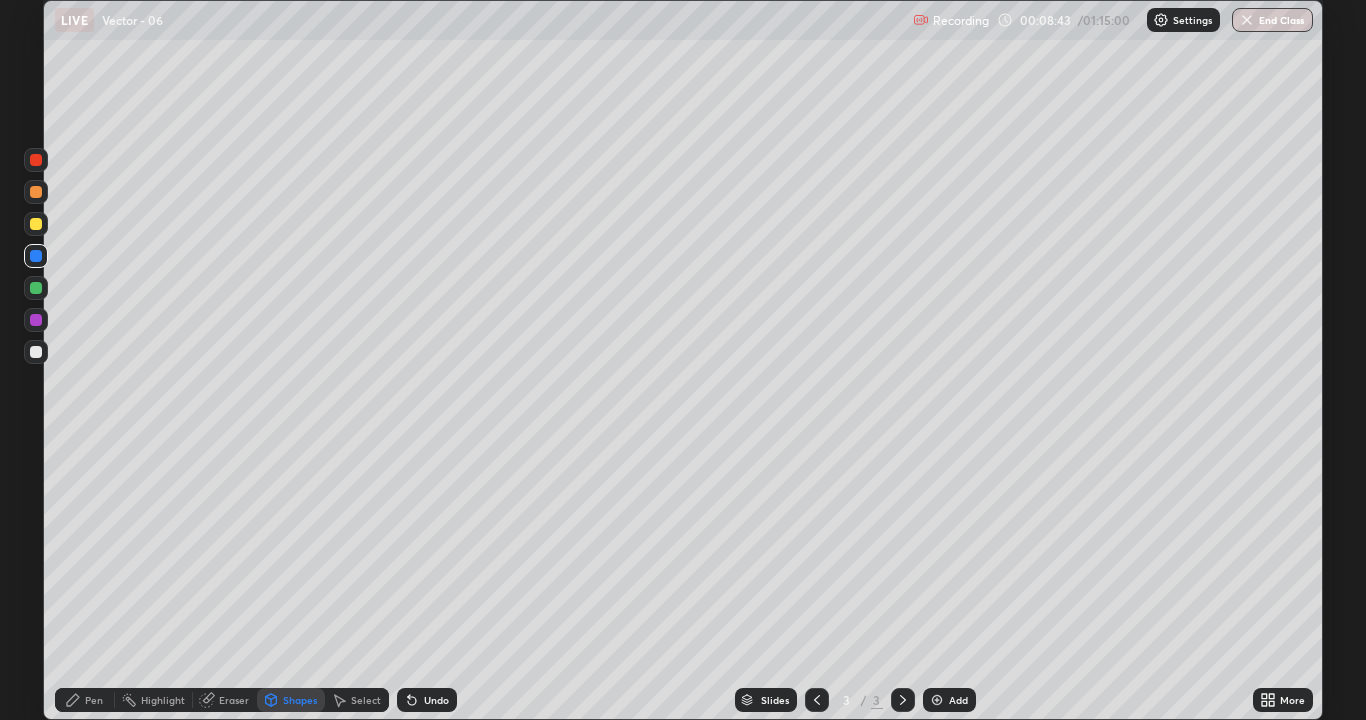 click on "Undo" at bounding box center (436, 700) 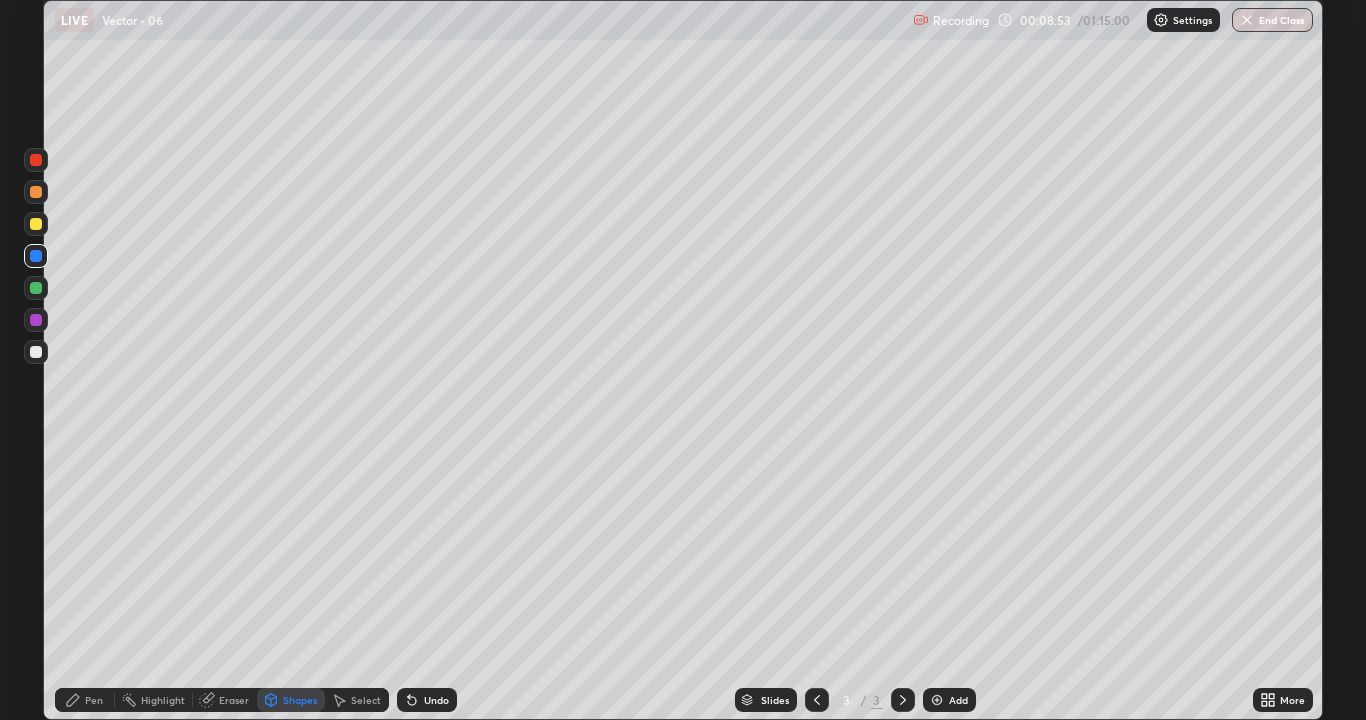 click on "Pen" at bounding box center (85, 700) 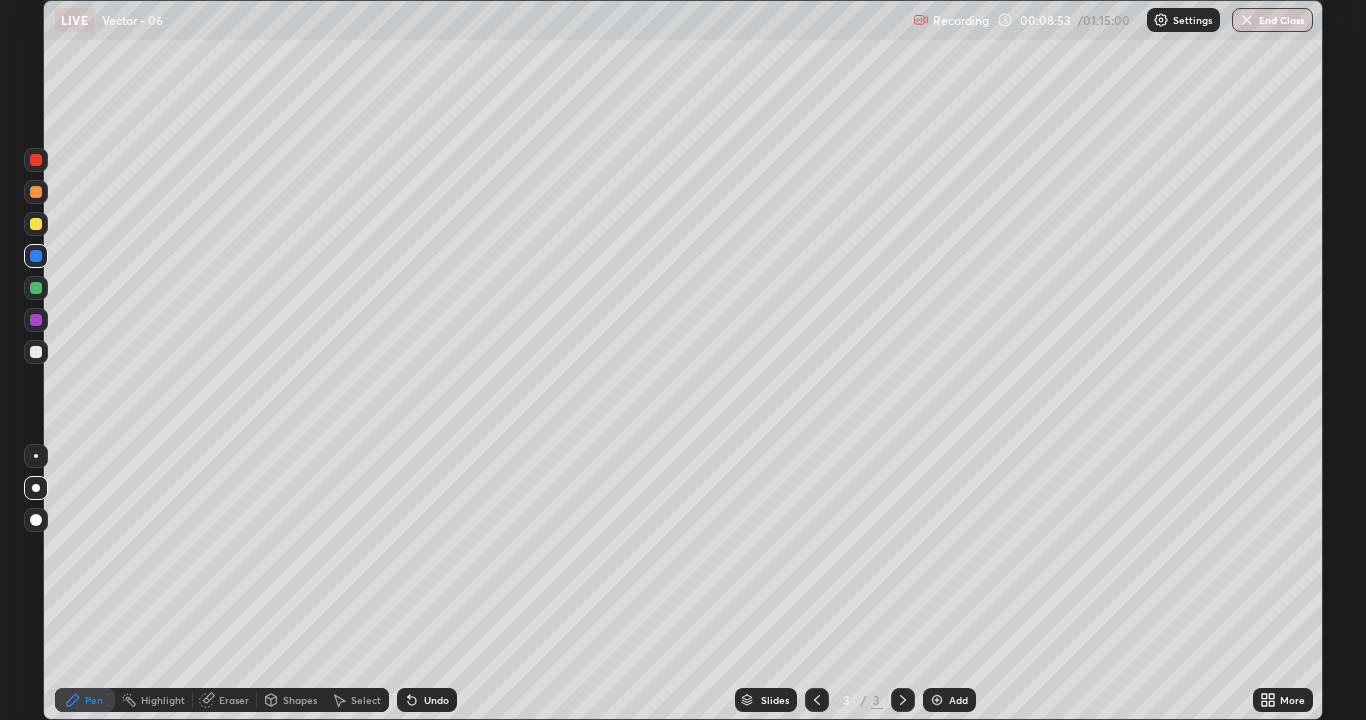 click at bounding box center (36, 320) 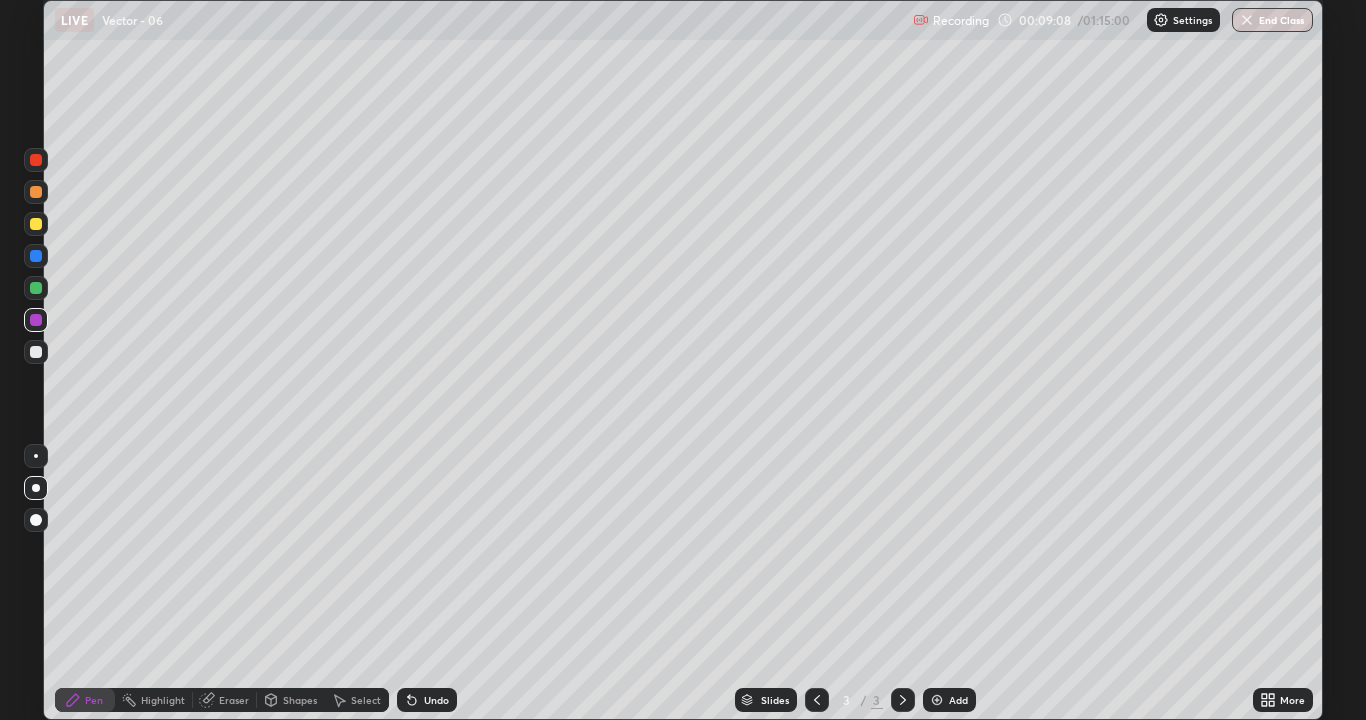 click at bounding box center (36, 256) 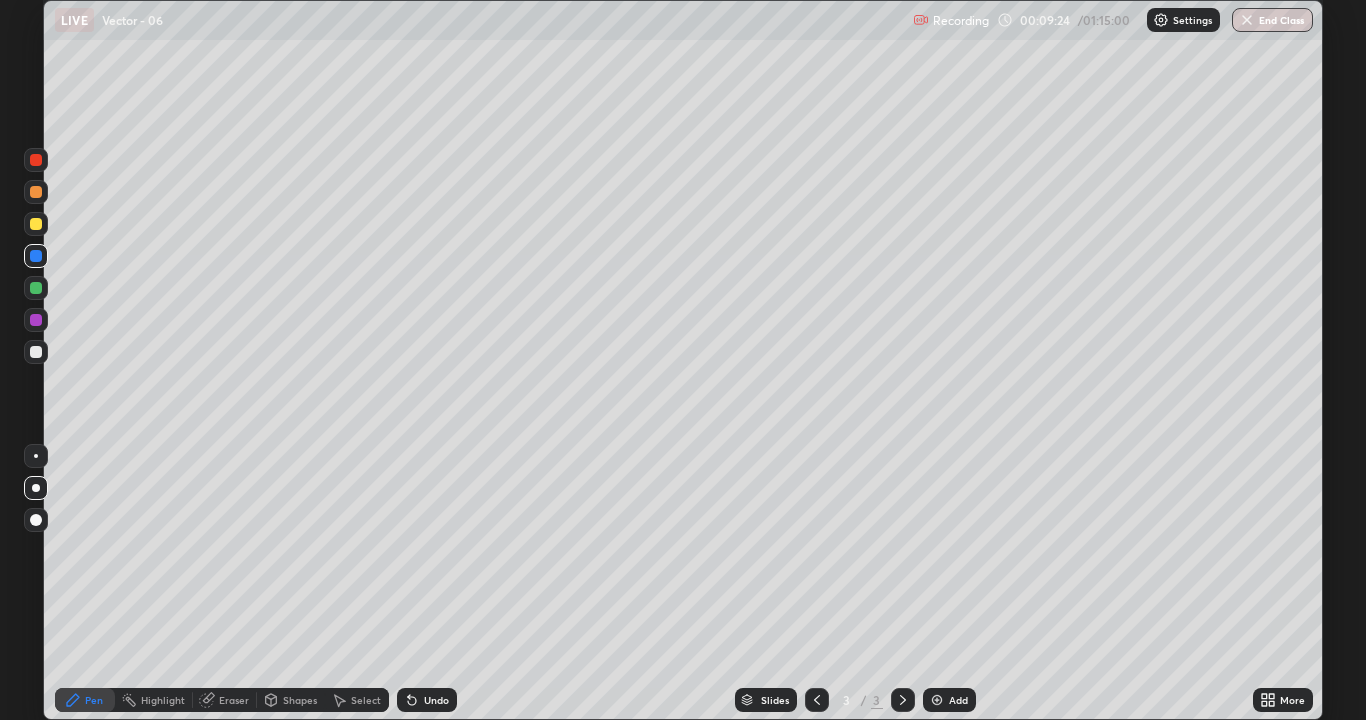 click at bounding box center (36, 224) 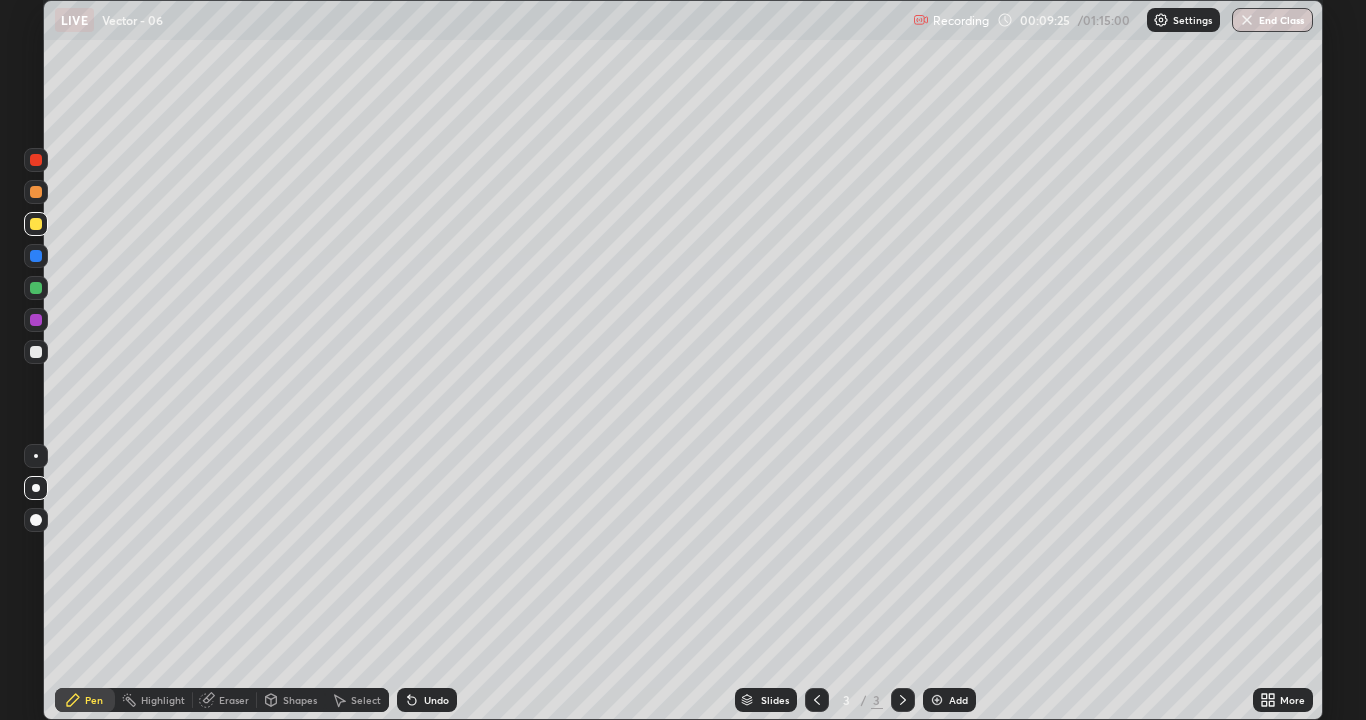 click on "Shapes" at bounding box center [291, 700] 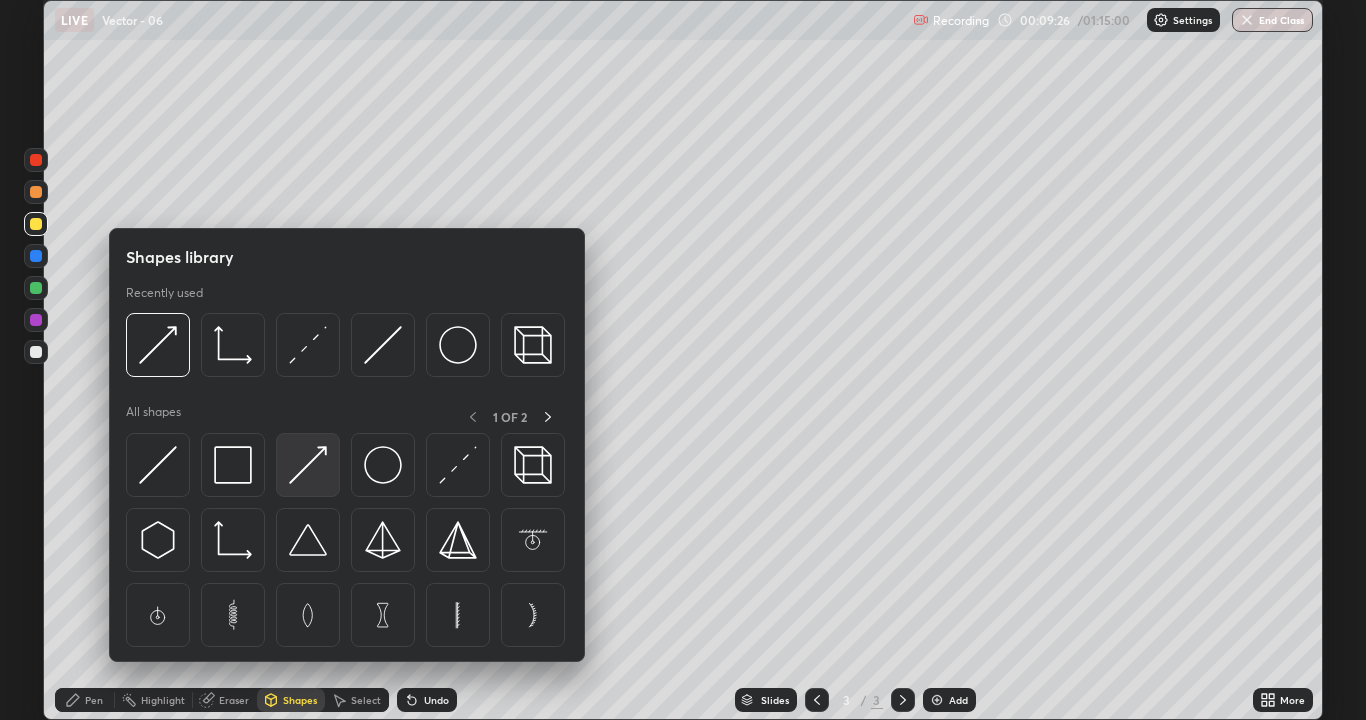 click at bounding box center [308, 465] 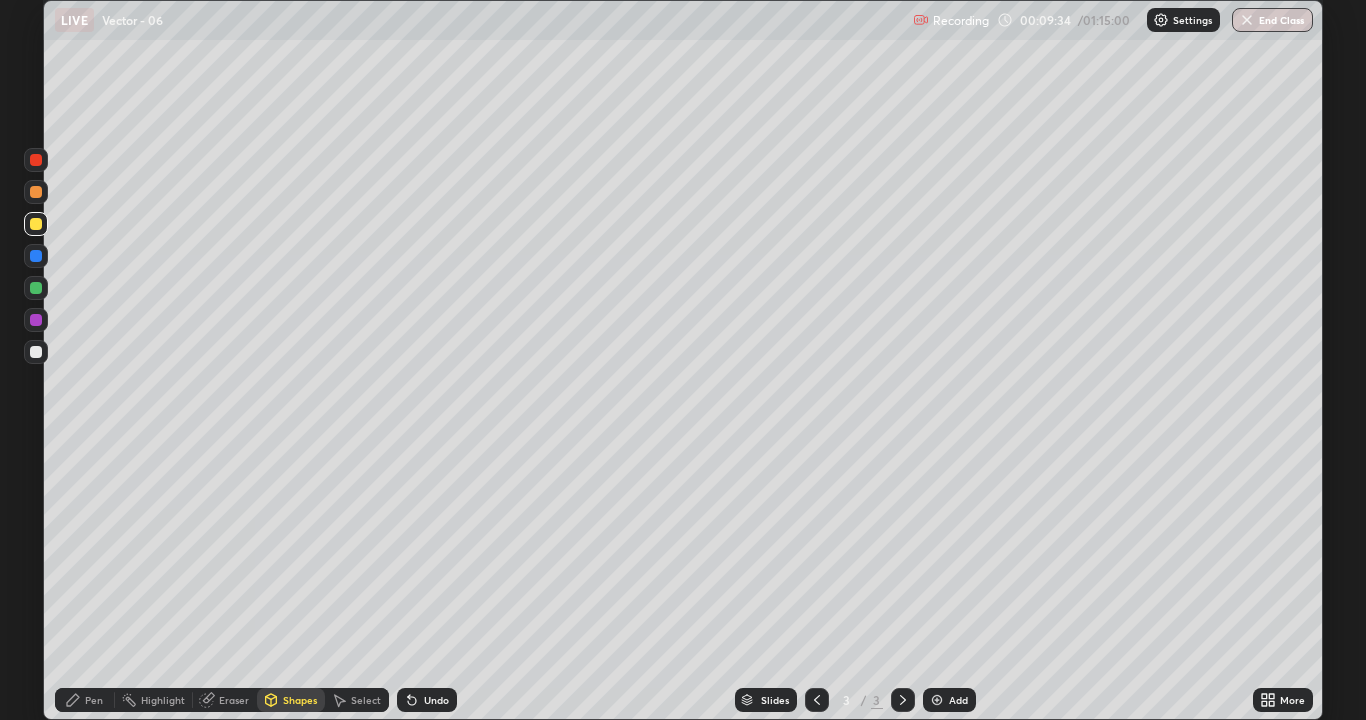 click on "Pen" at bounding box center [94, 700] 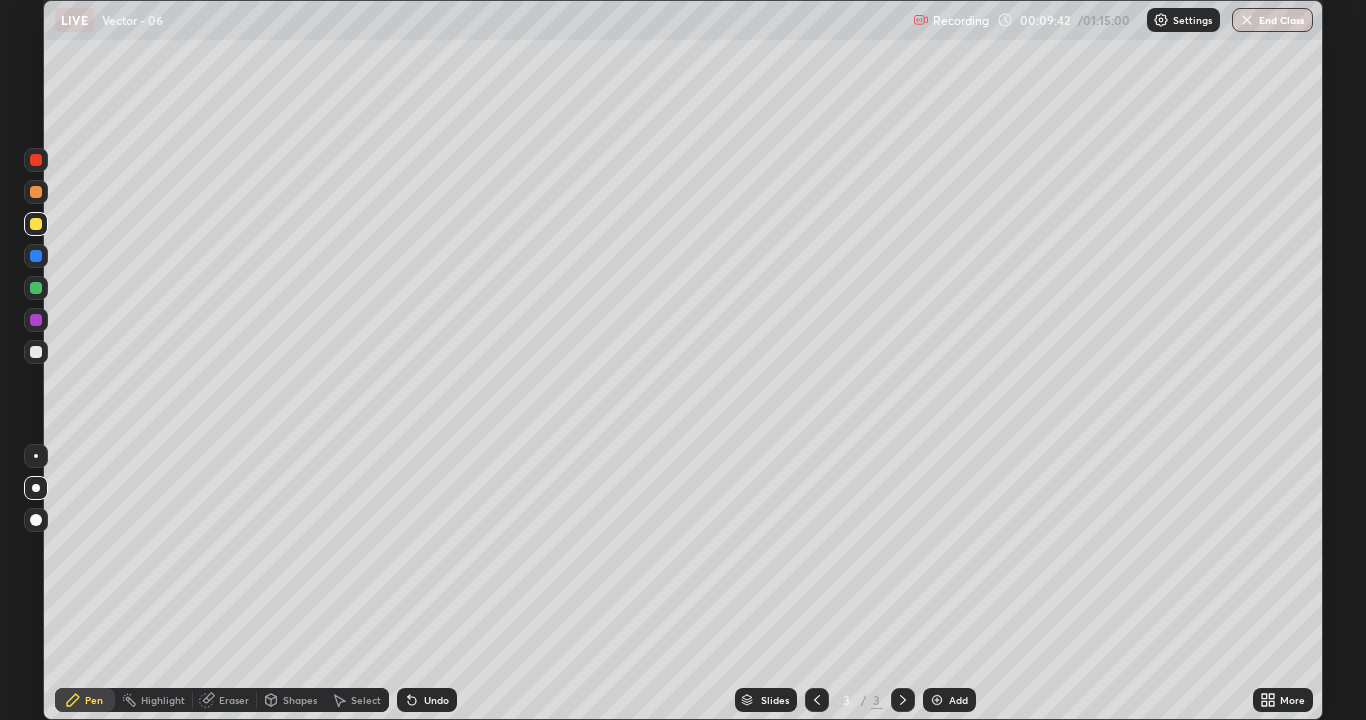 click at bounding box center [36, 320] 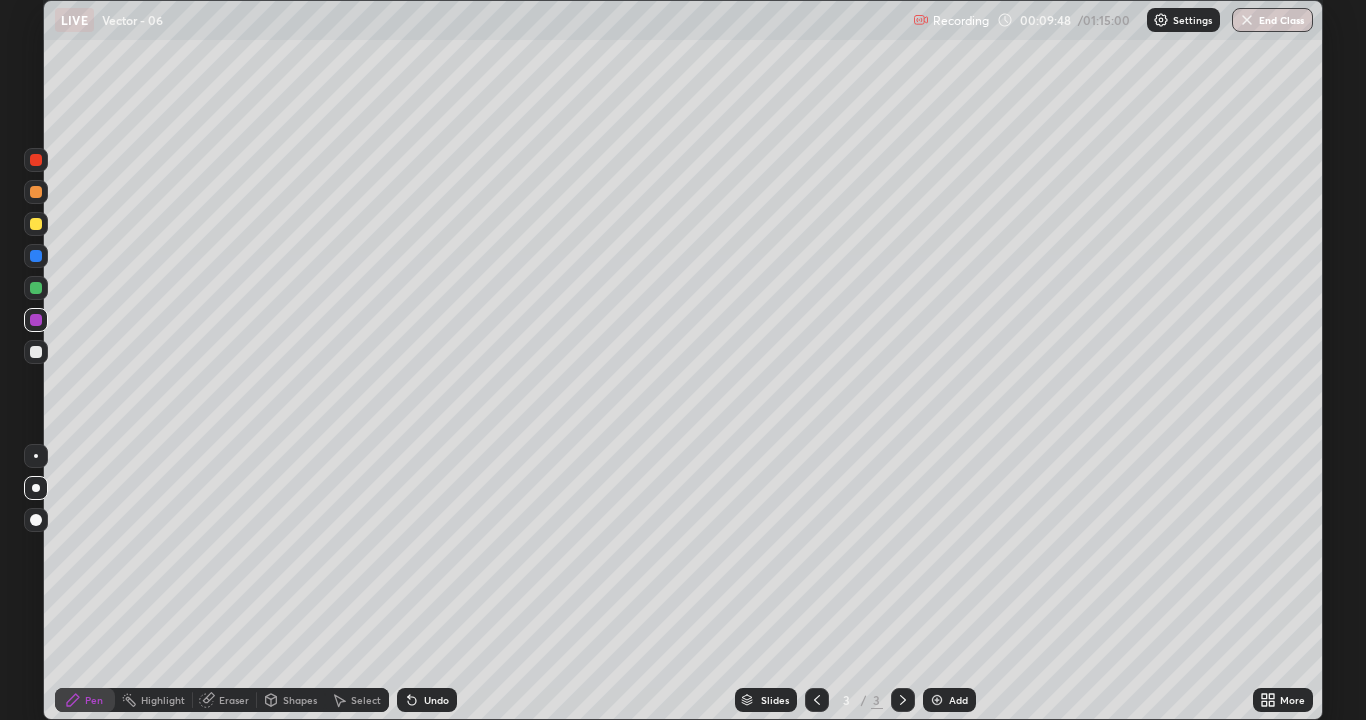 click at bounding box center [36, 288] 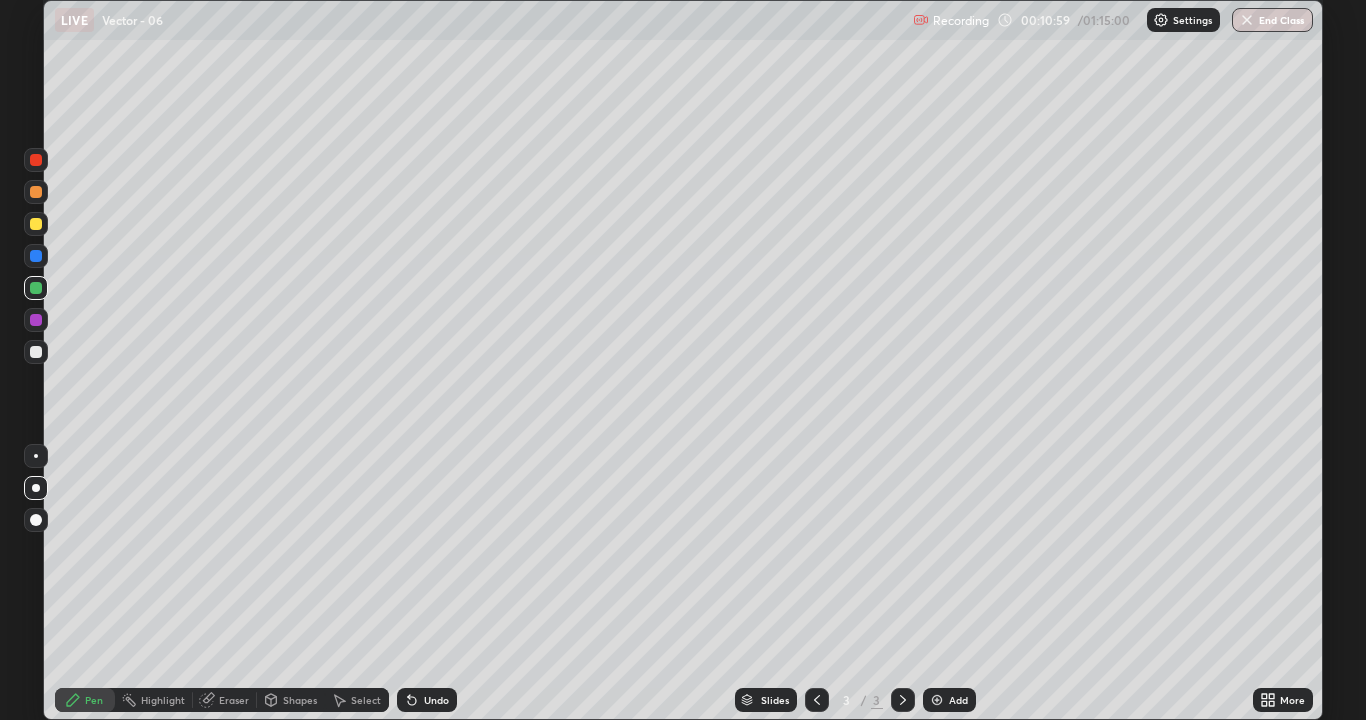 click at bounding box center (36, 192) 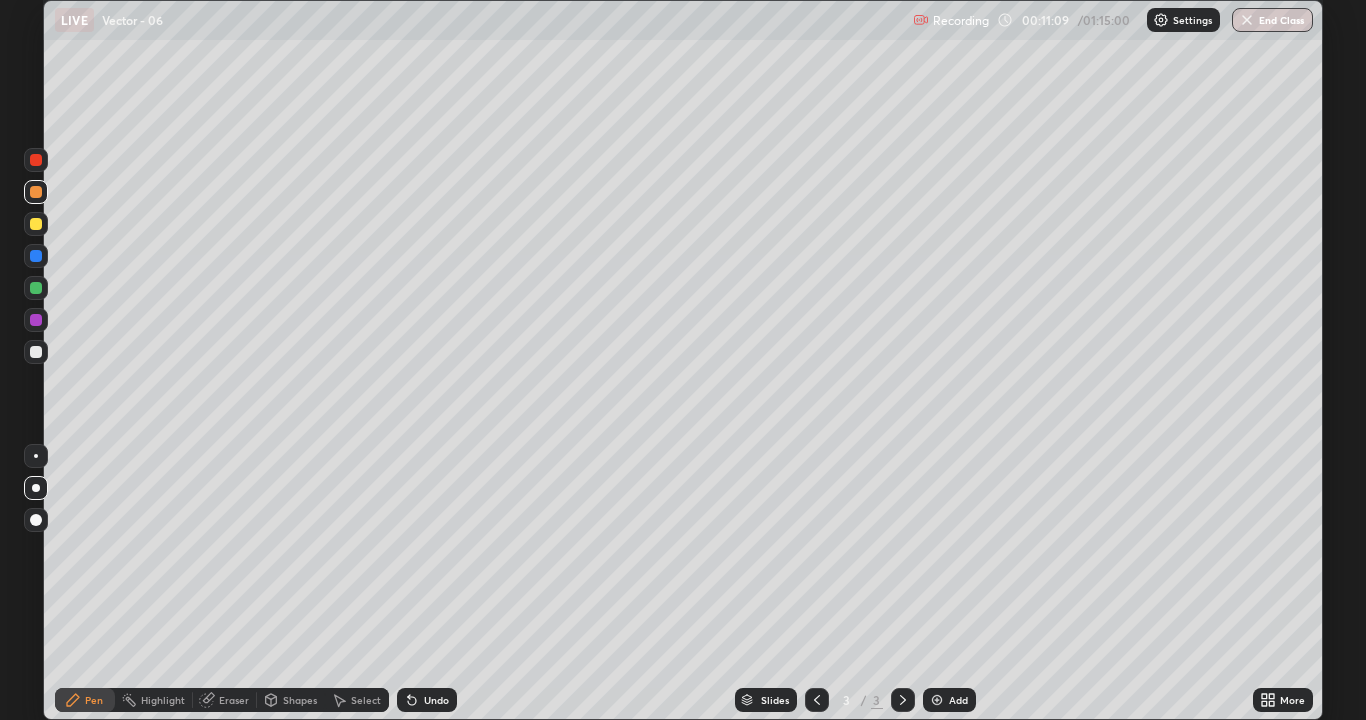 click at bounding box center (36, 160) 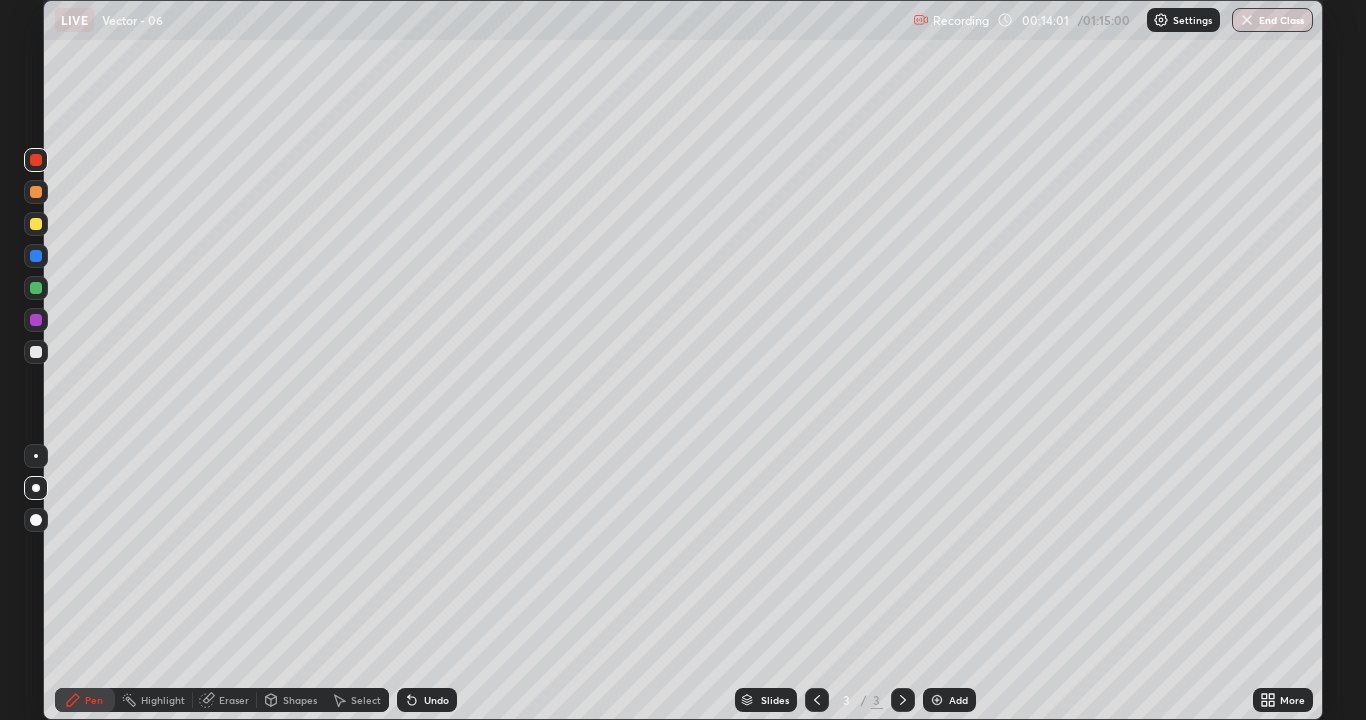 click at bounding box center (937, 700) 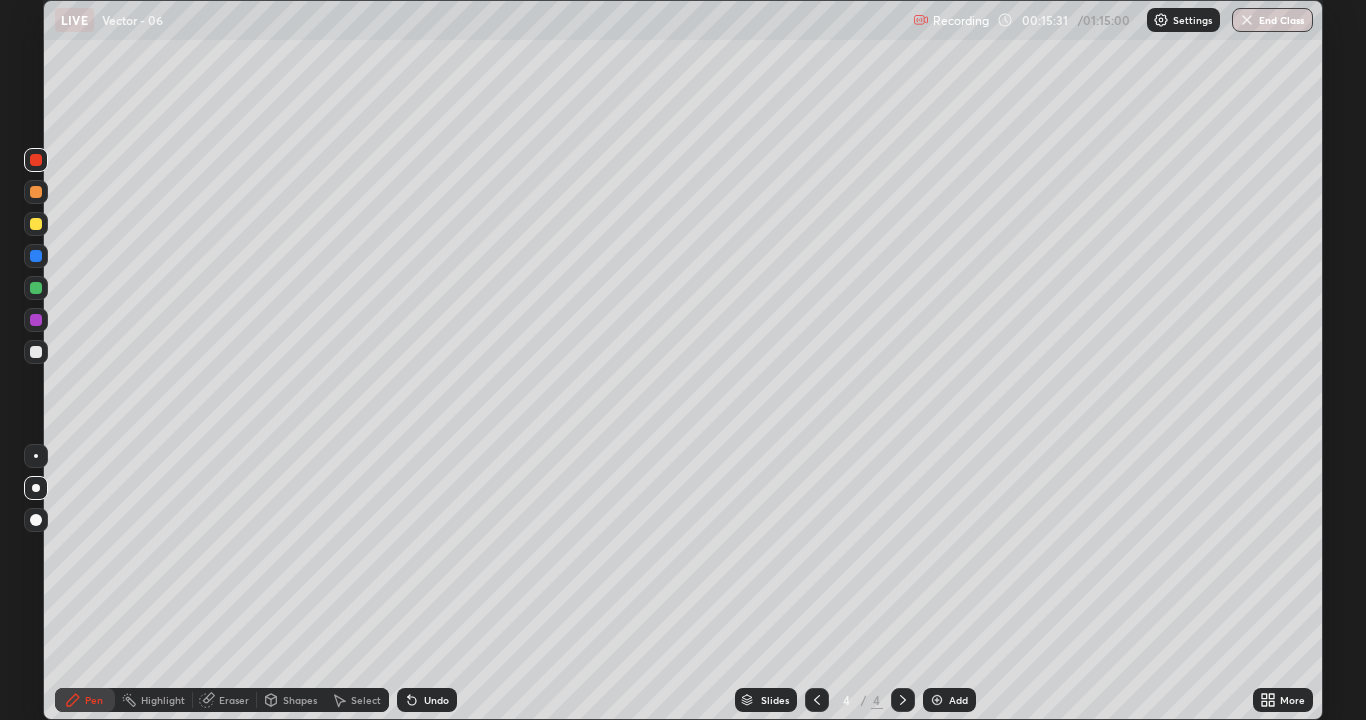 click on "Undo" at bounding box center (436, 700) 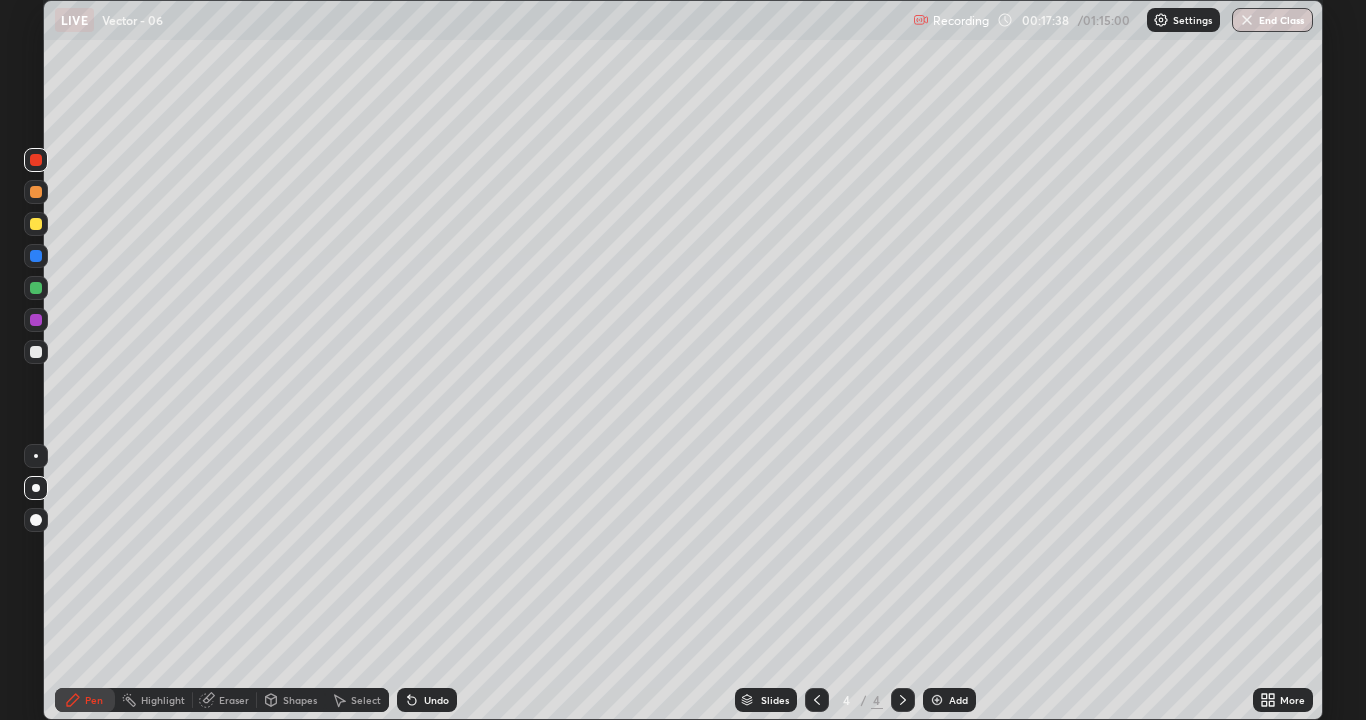 click at bounding box center (36, 352) 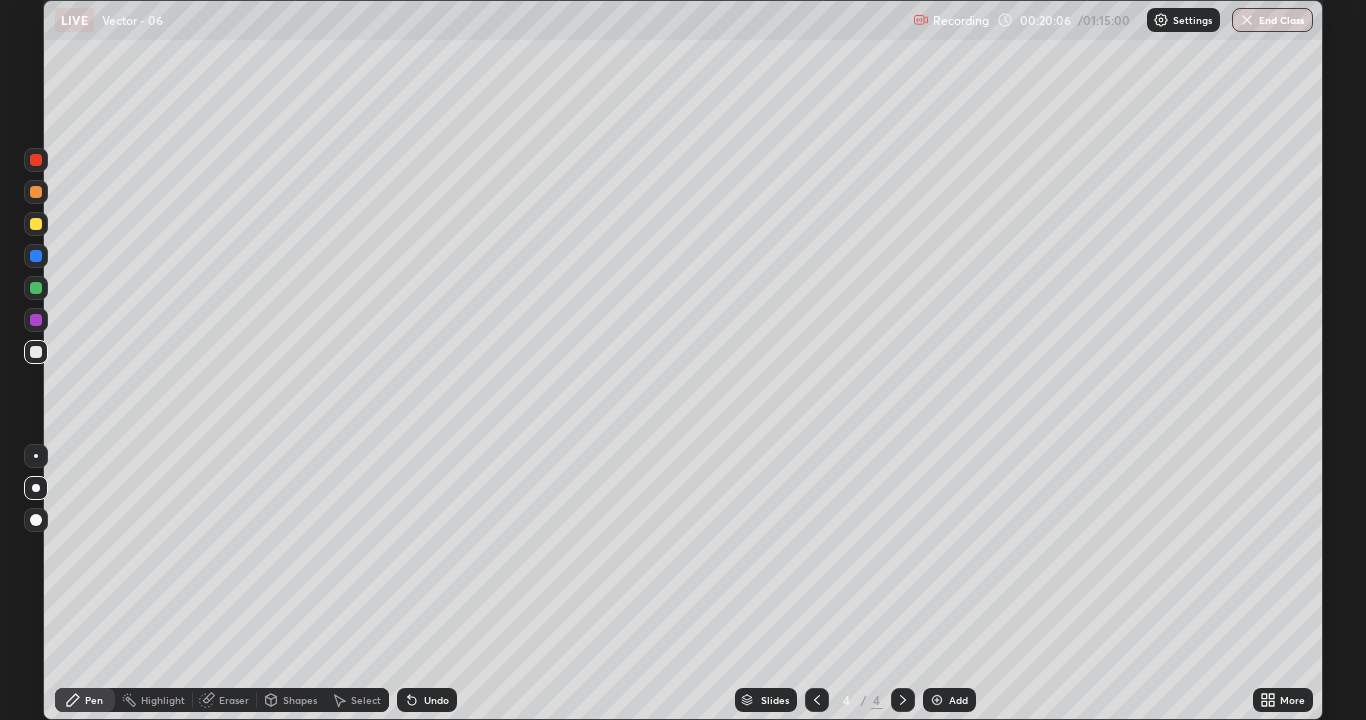 click at bounding box center [36, 224] 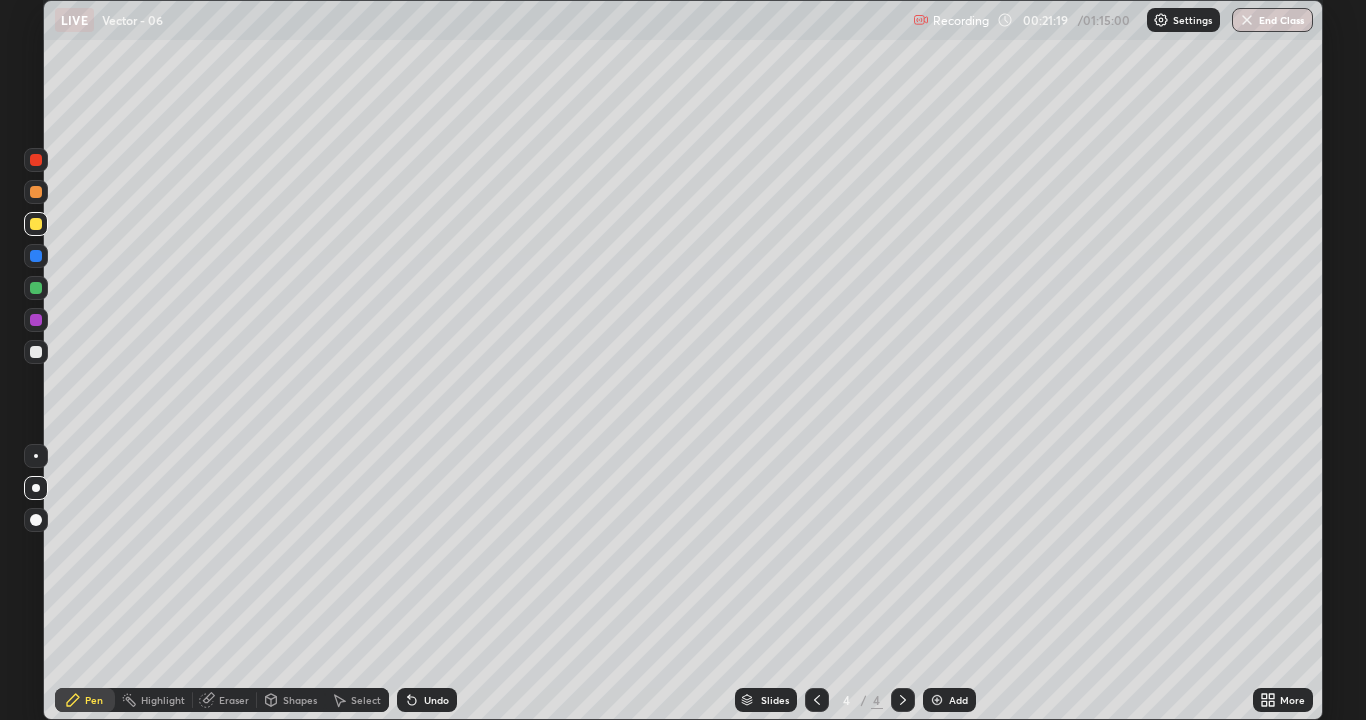 click on "Add" at bounding box center (949, 700) 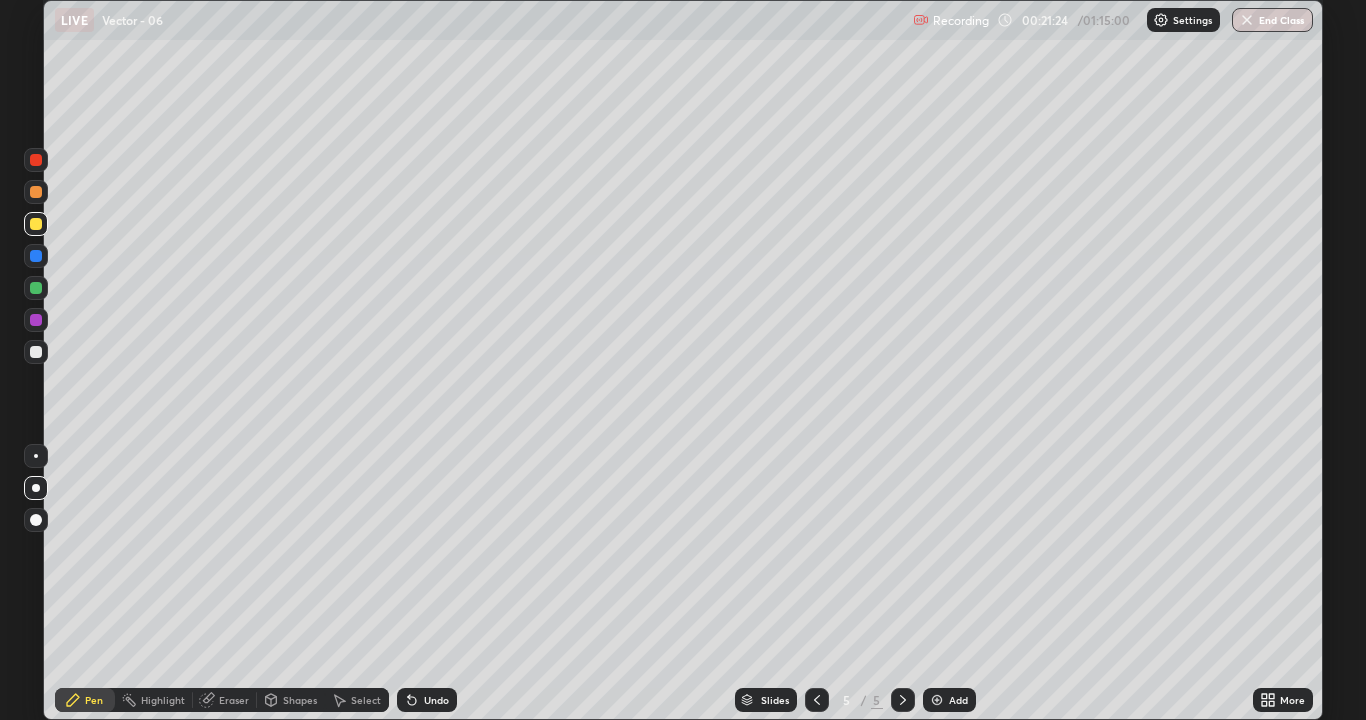 click on "Shapes" at bounding box center (300, 700) 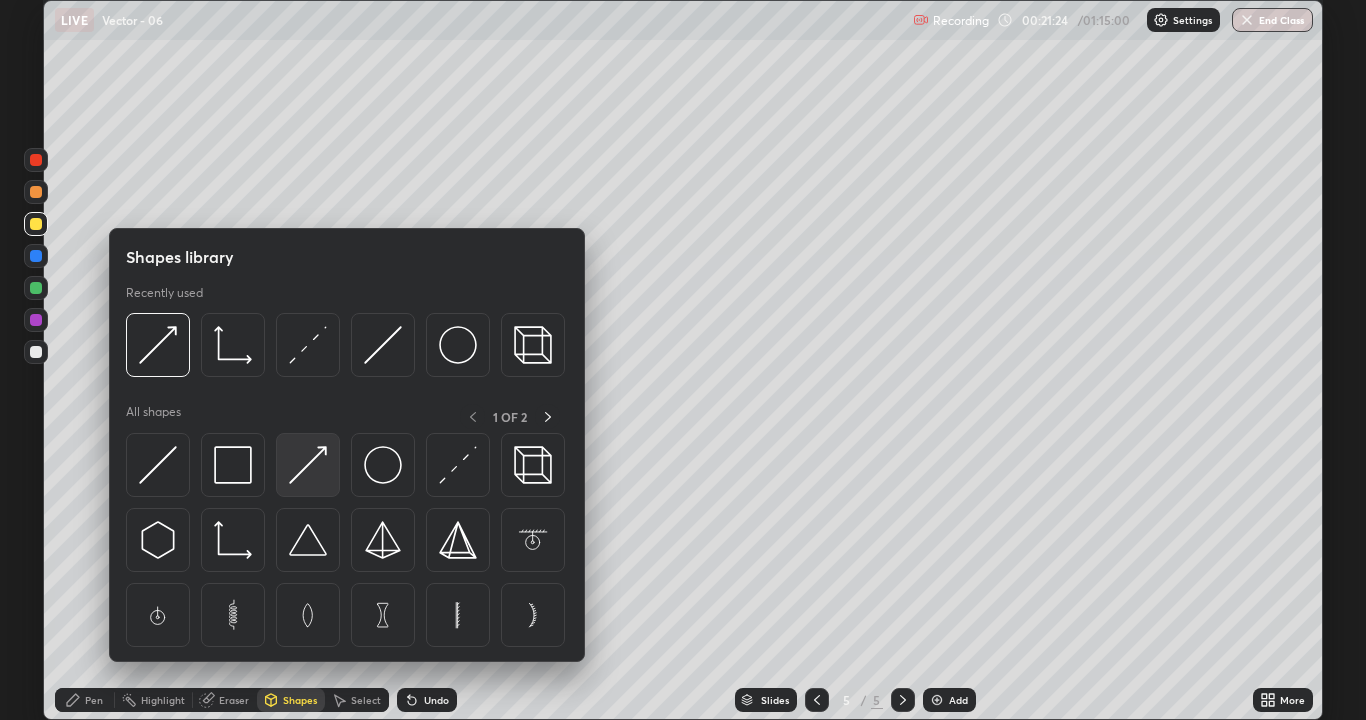 click at bounding box center [308, 465] 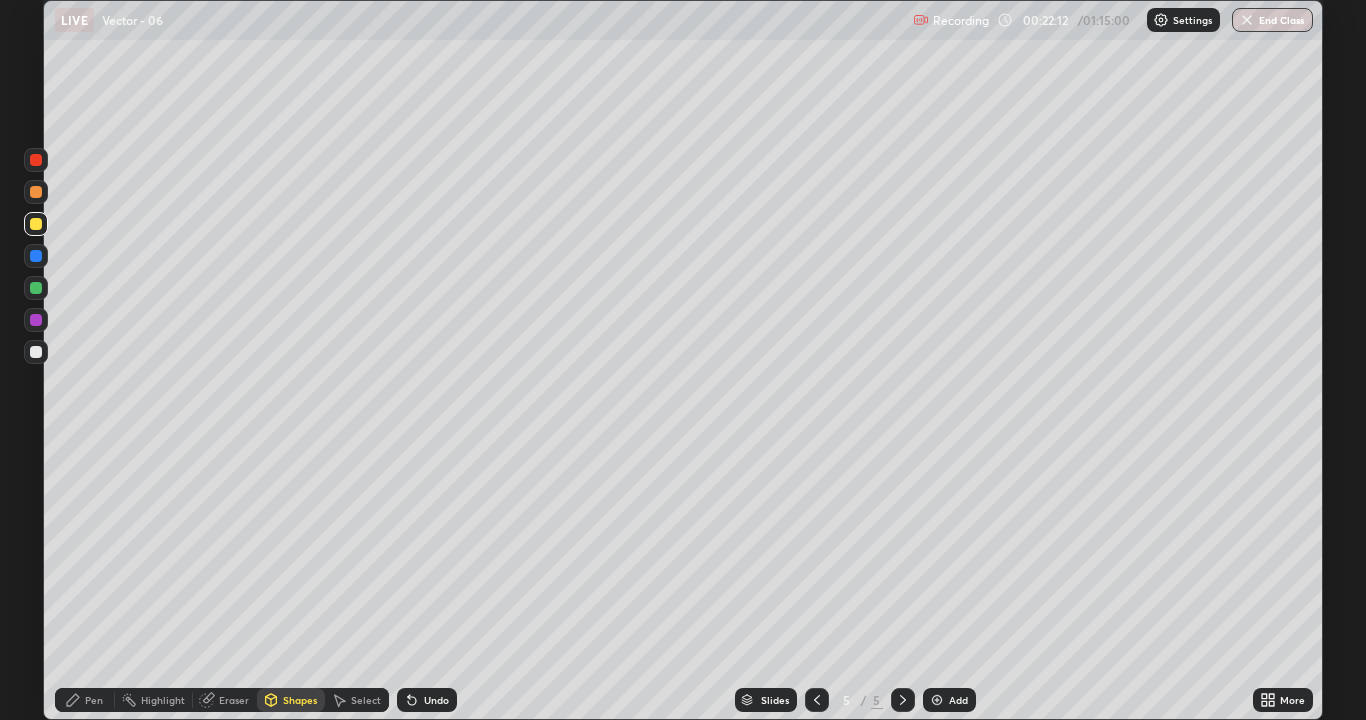 click at bounding box center (36, 352) 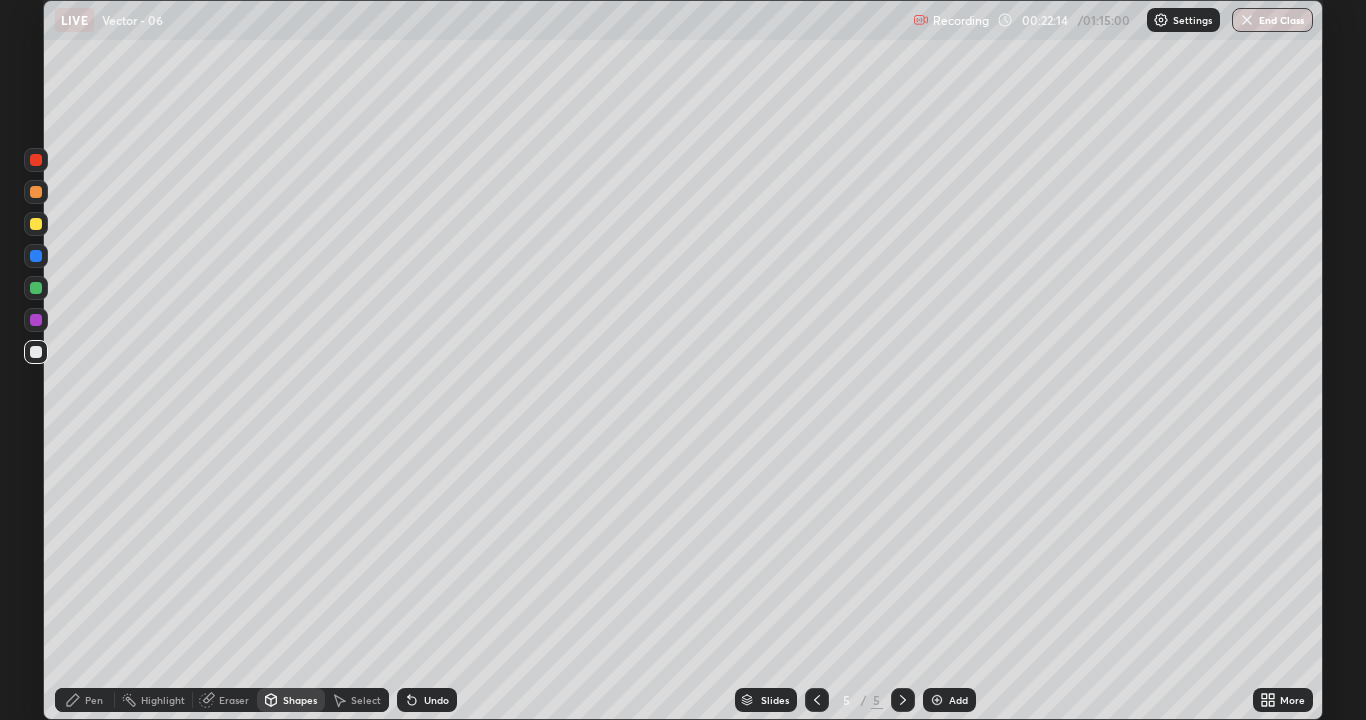 click on "Undo" at bounding box center [427, 700] 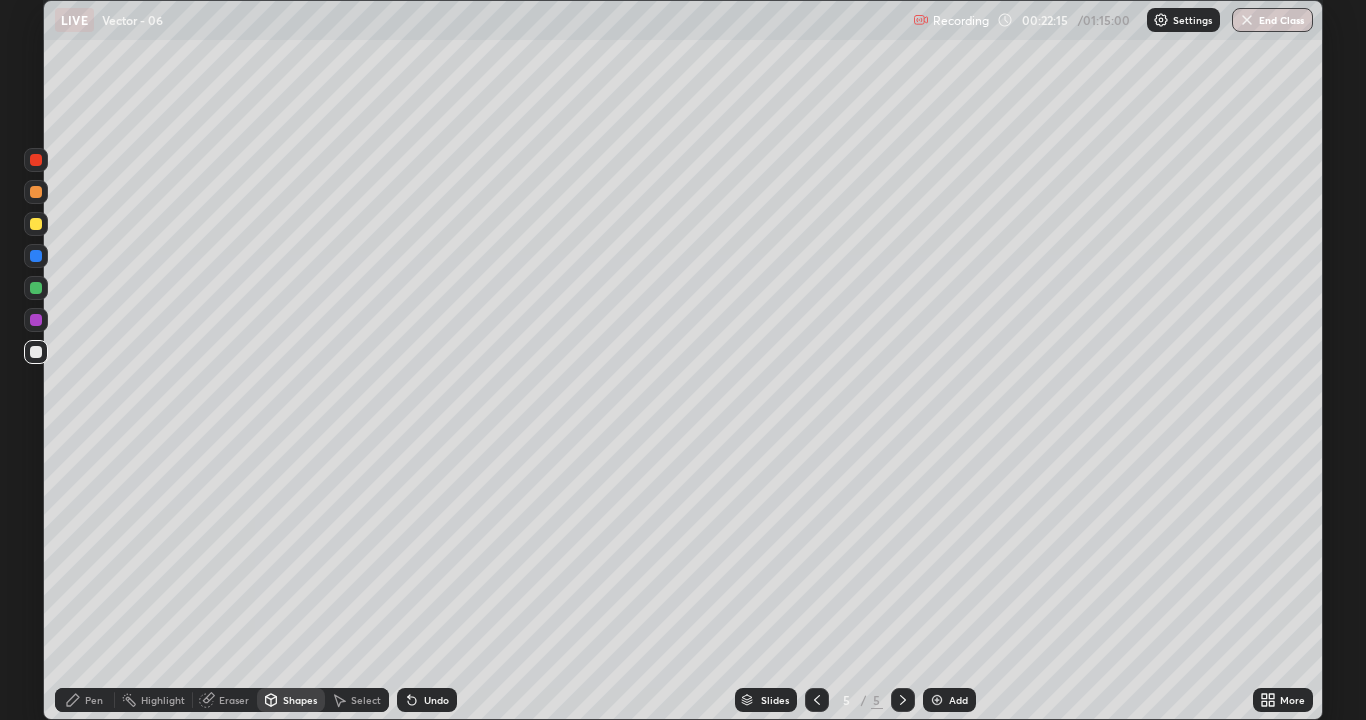 click on "Pen" at bounding box center [85, 700] 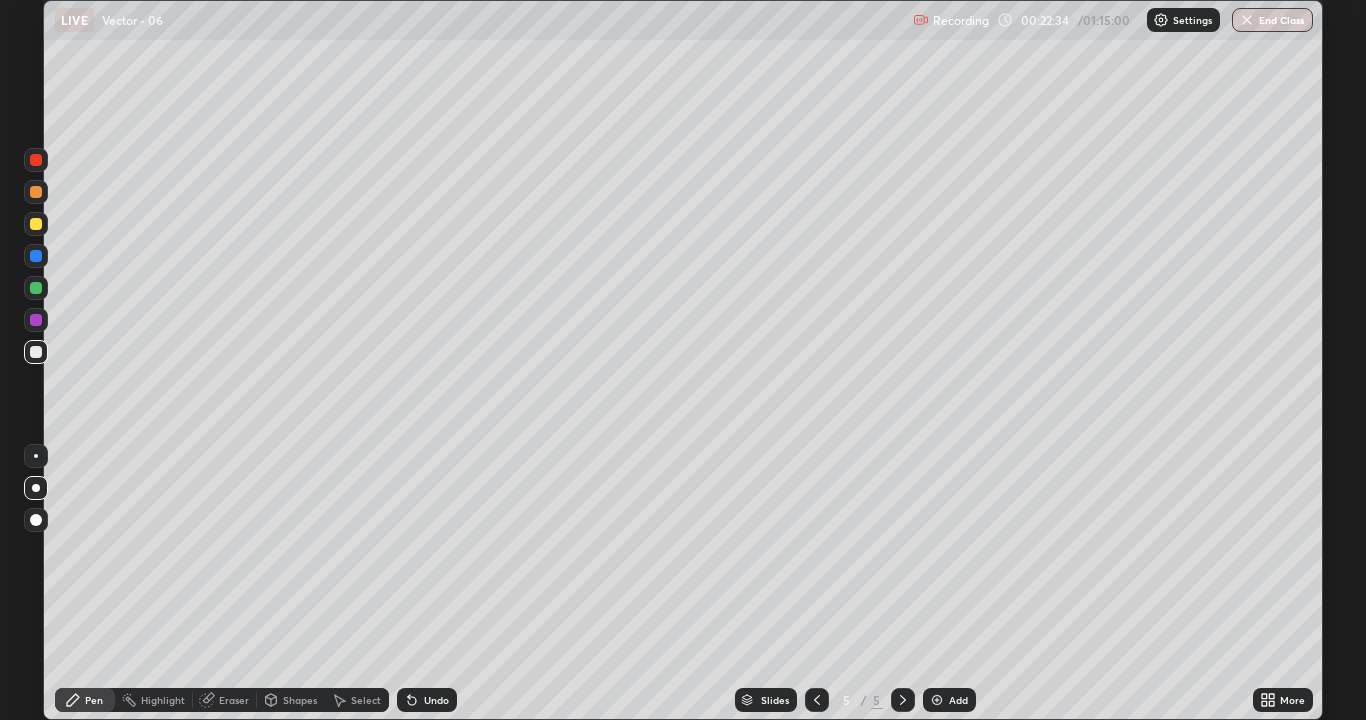 click at bounding box center (36, 288) 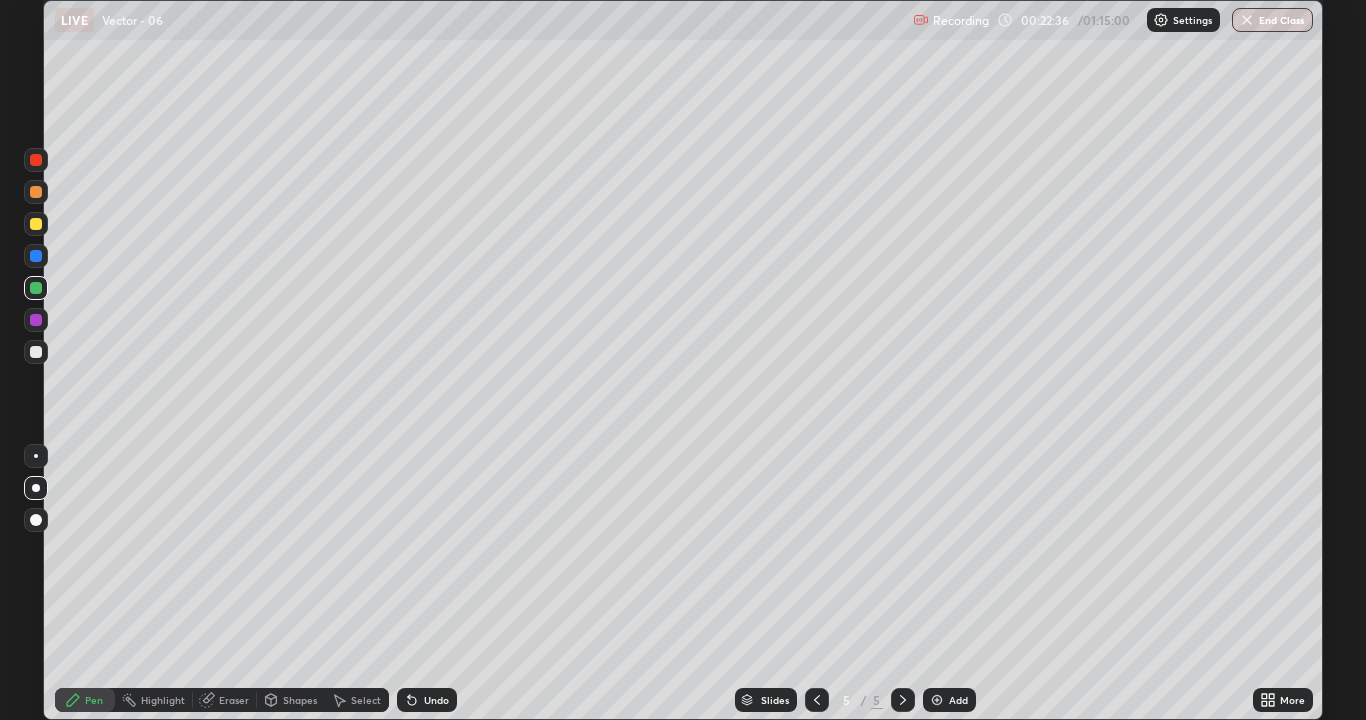 click at bounding box center [36, 224] 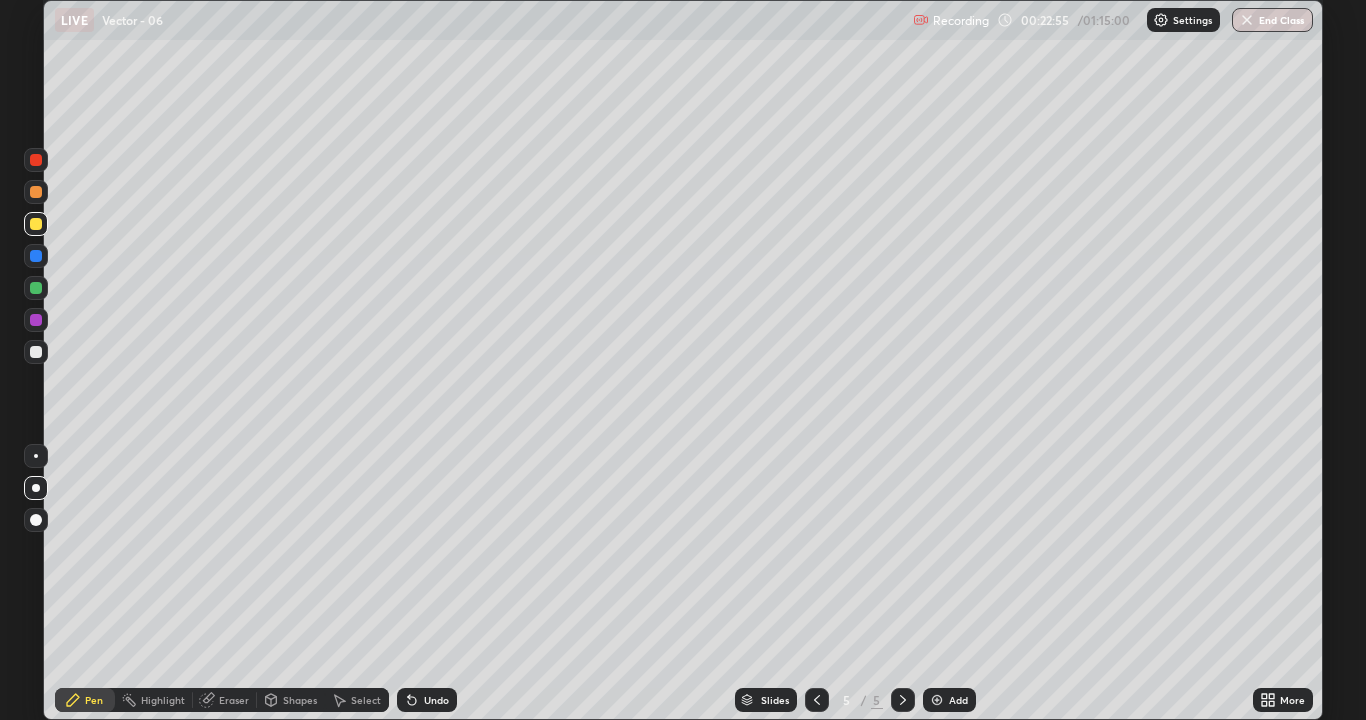 click at bounding box center [36, 288] 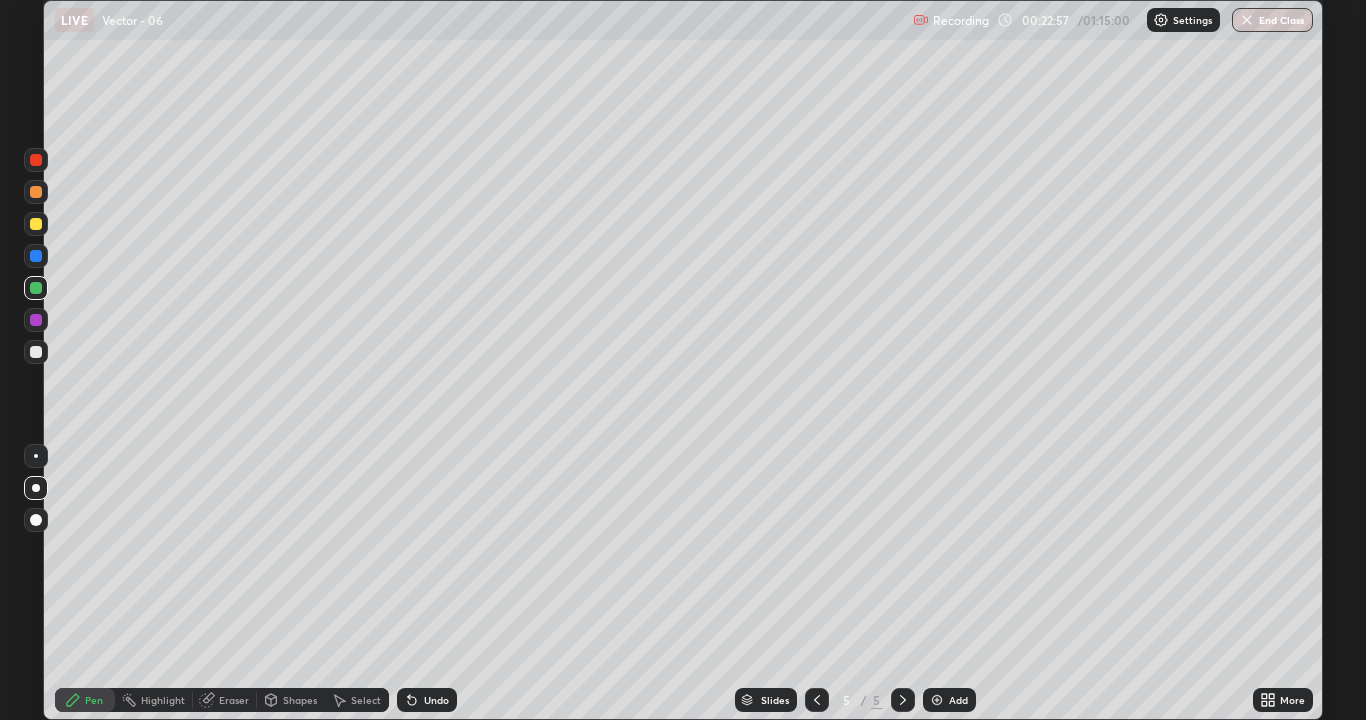 click on "Shapes" at bounding box center (300, 700) 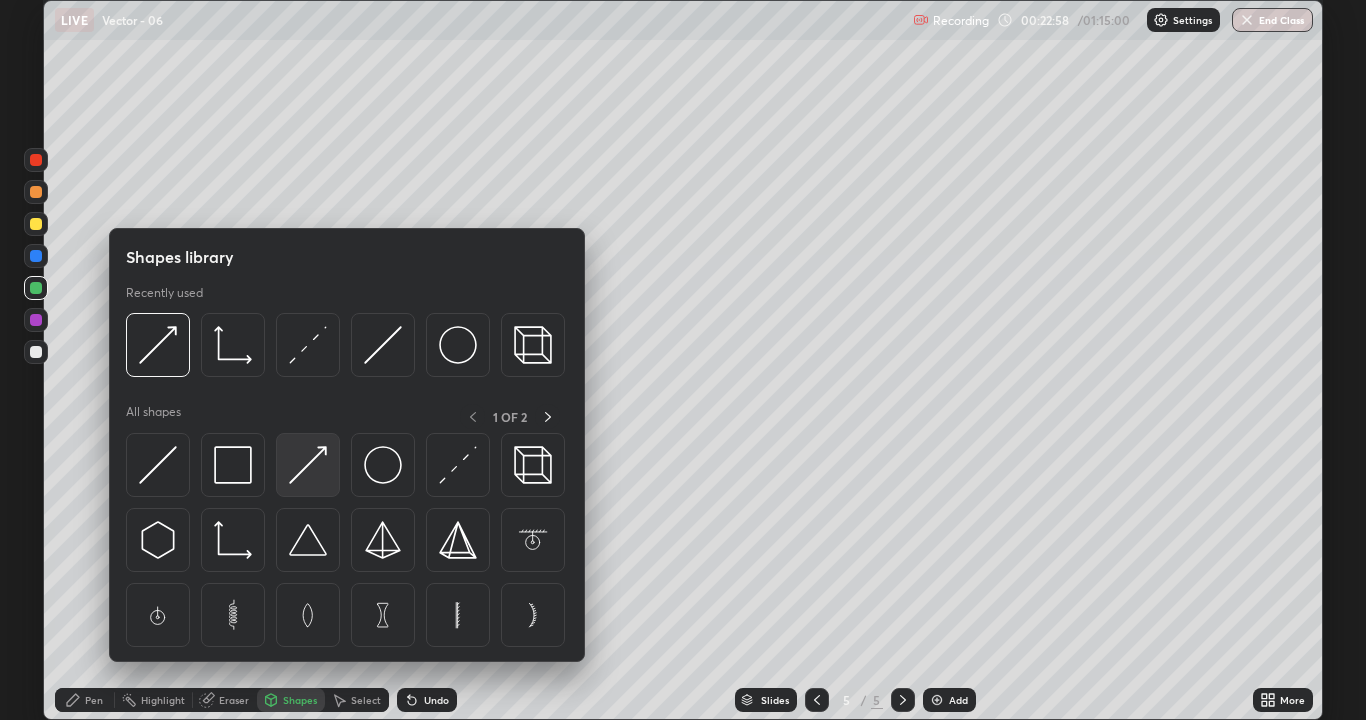 click at bounding box center (308, 465) 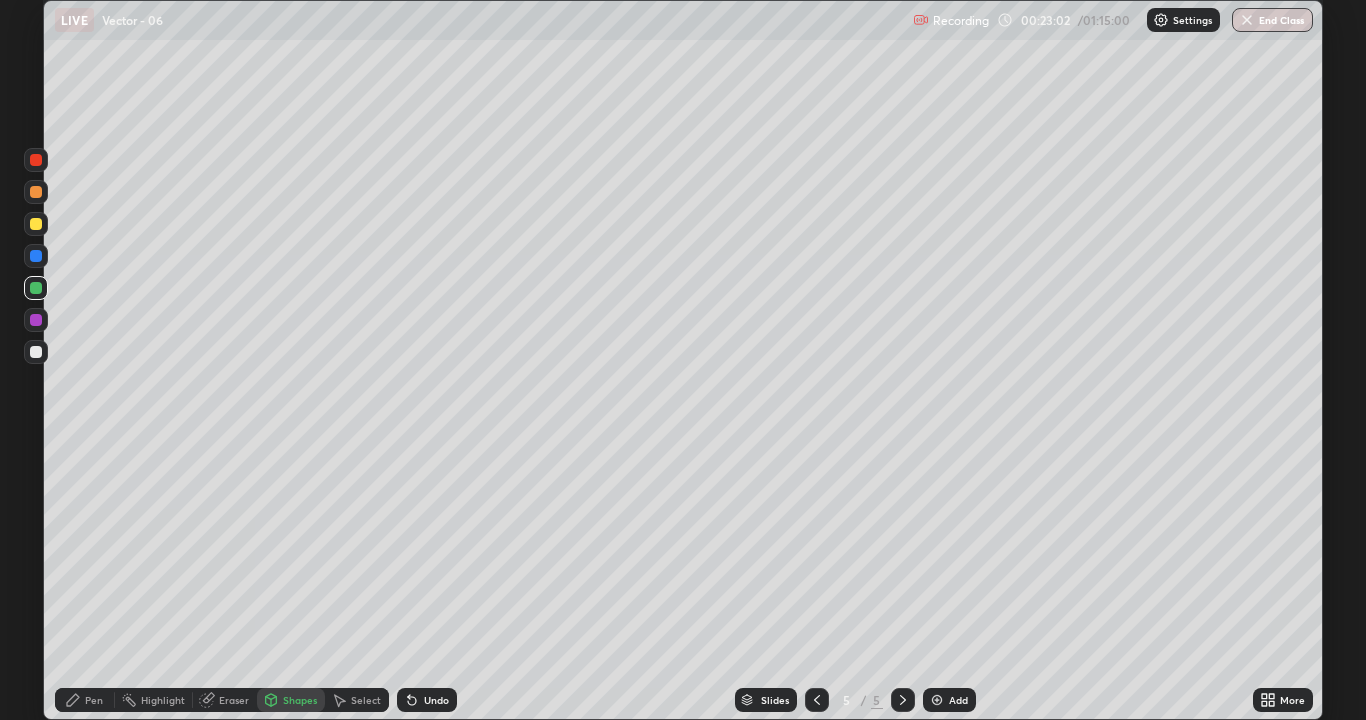 click on "Pen" at bounding box center [85, 700] 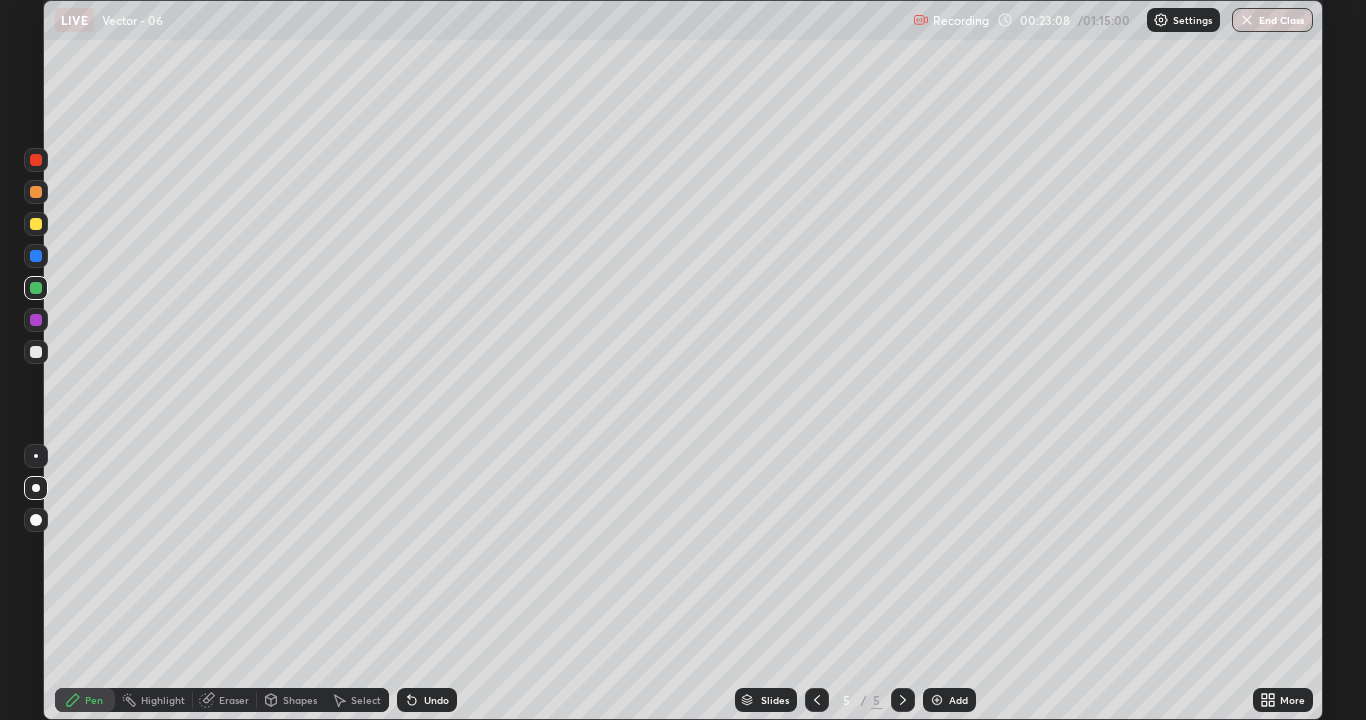 click on "Shapes" at bounding box center (291, 700) 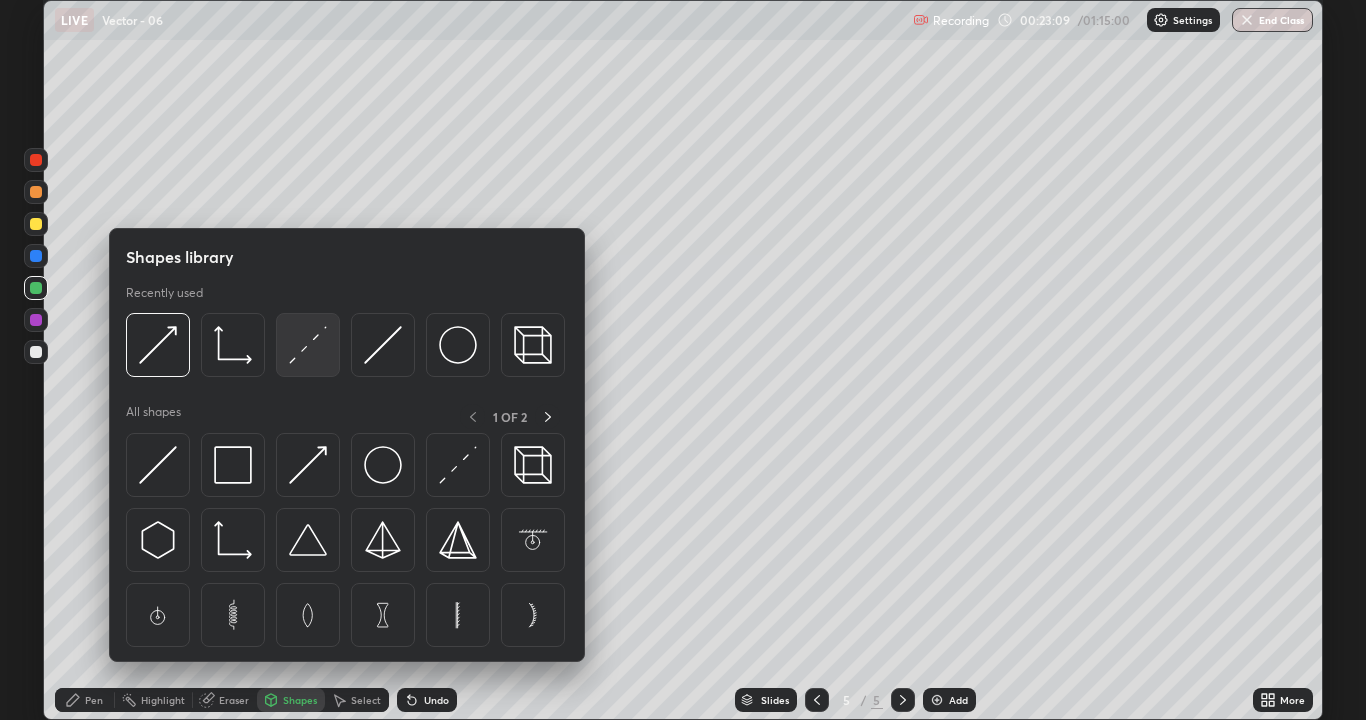 click at bounding box center [308, 345] 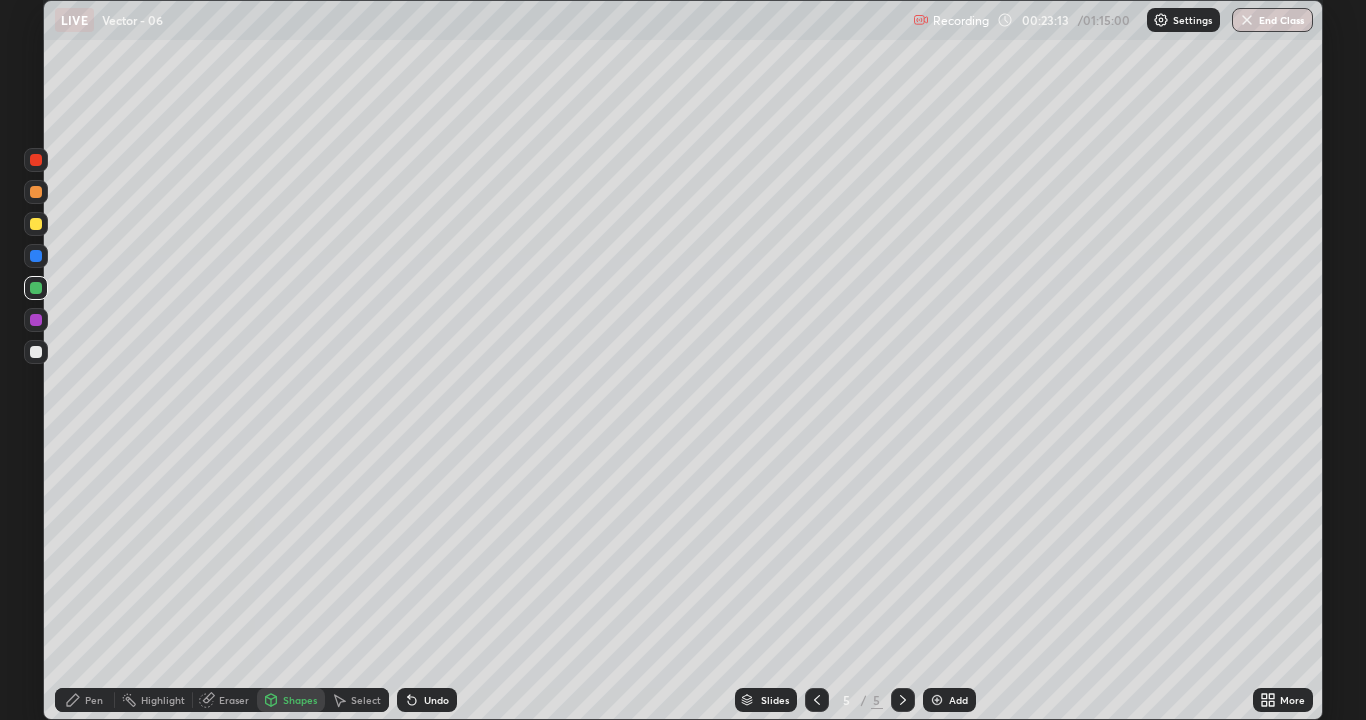 click on "Undo" at bounding box center [436, 700] 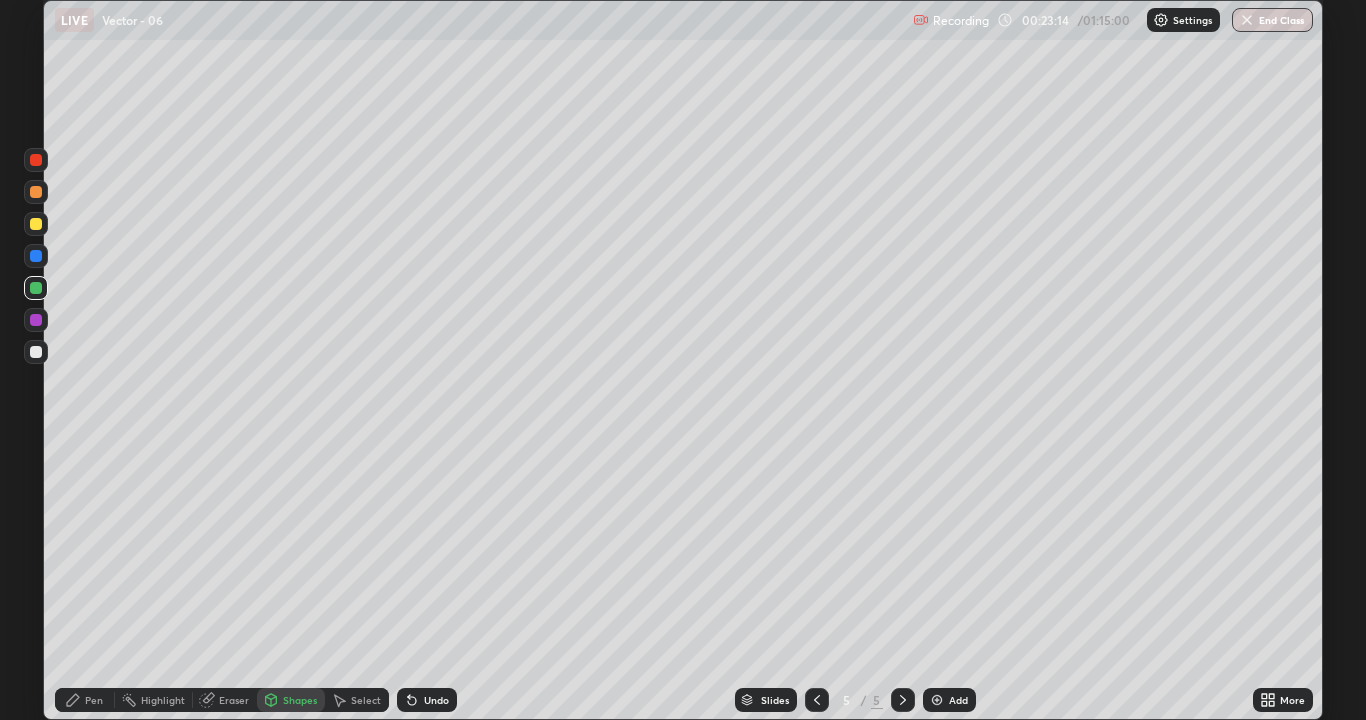 click at bounding box center (36, 192) 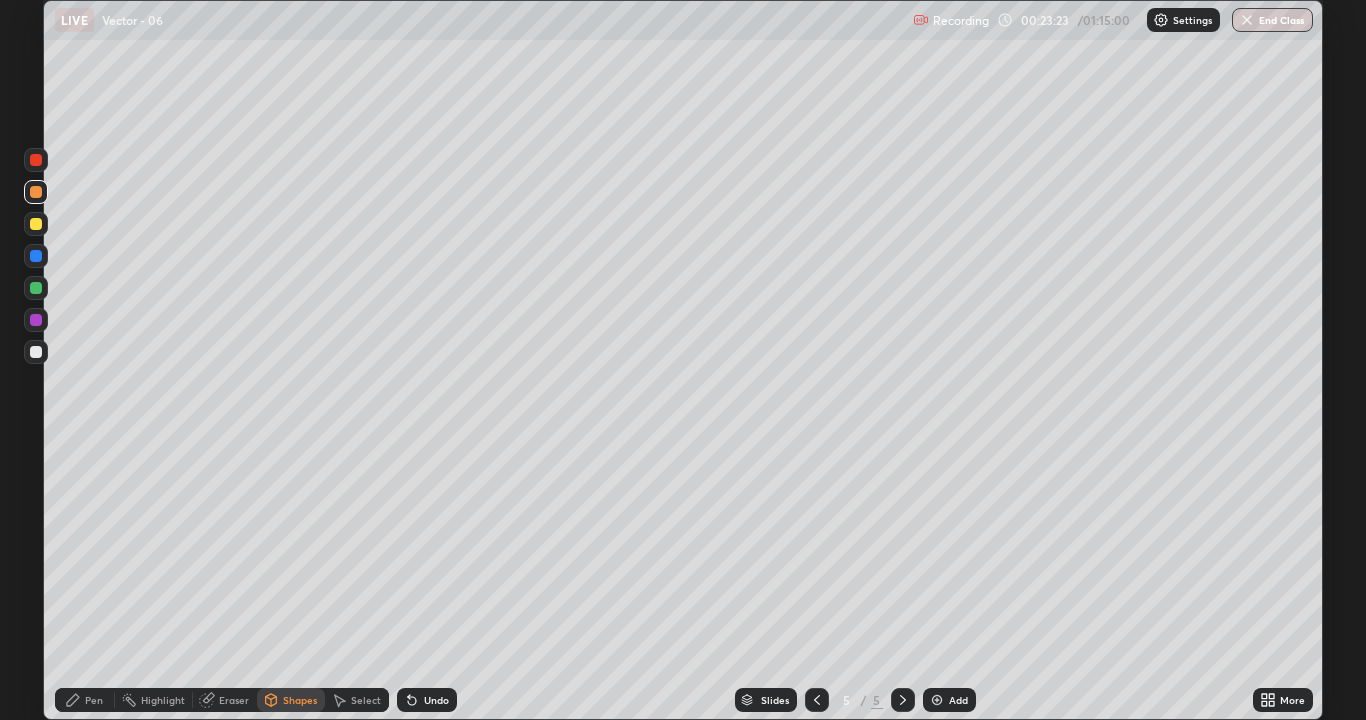 click at bounding box center (36, 256) 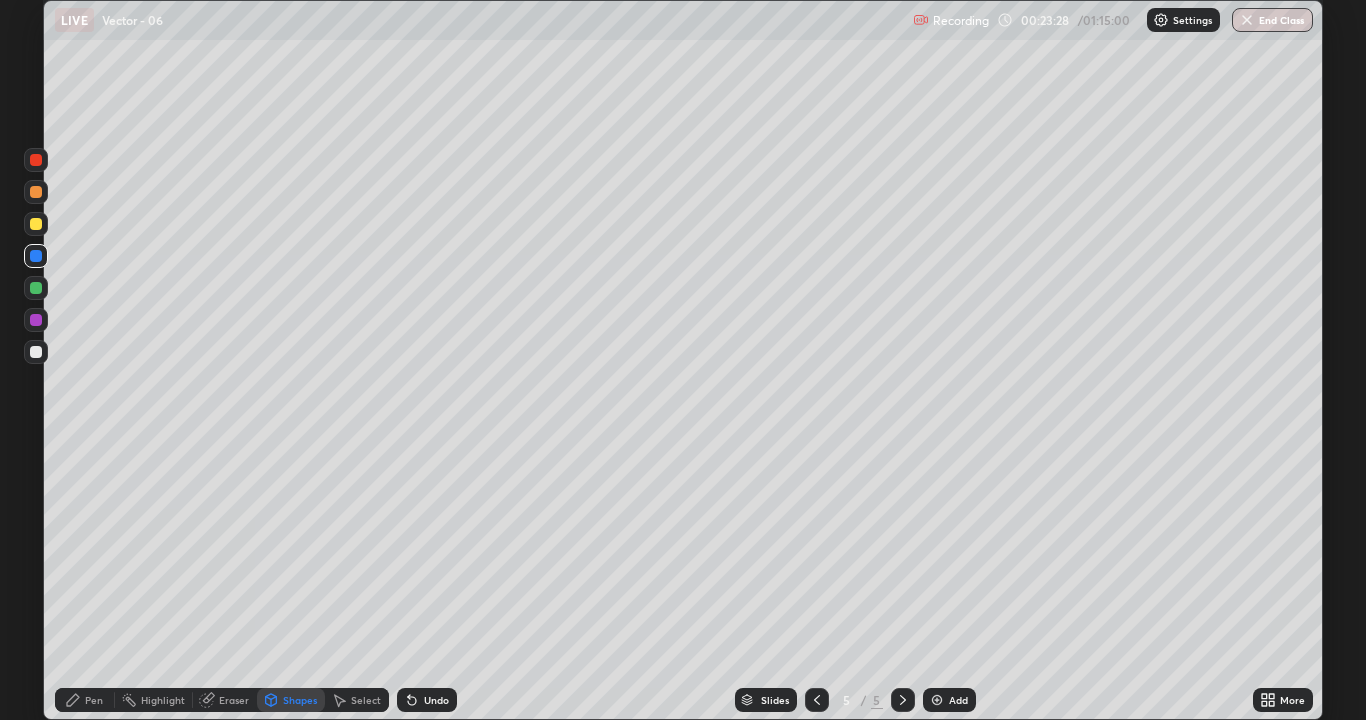 click on "Undo" at bounding box center (436, 700) 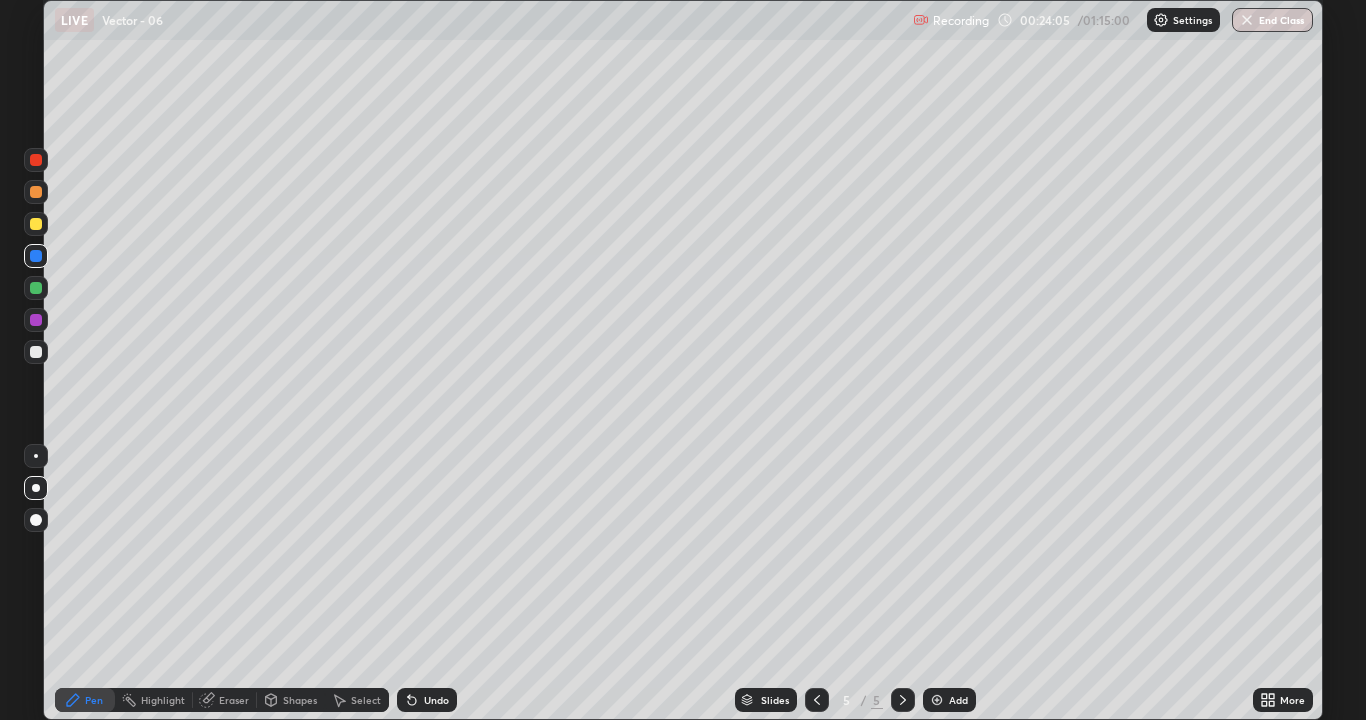 click at bounding box center (36, 160) 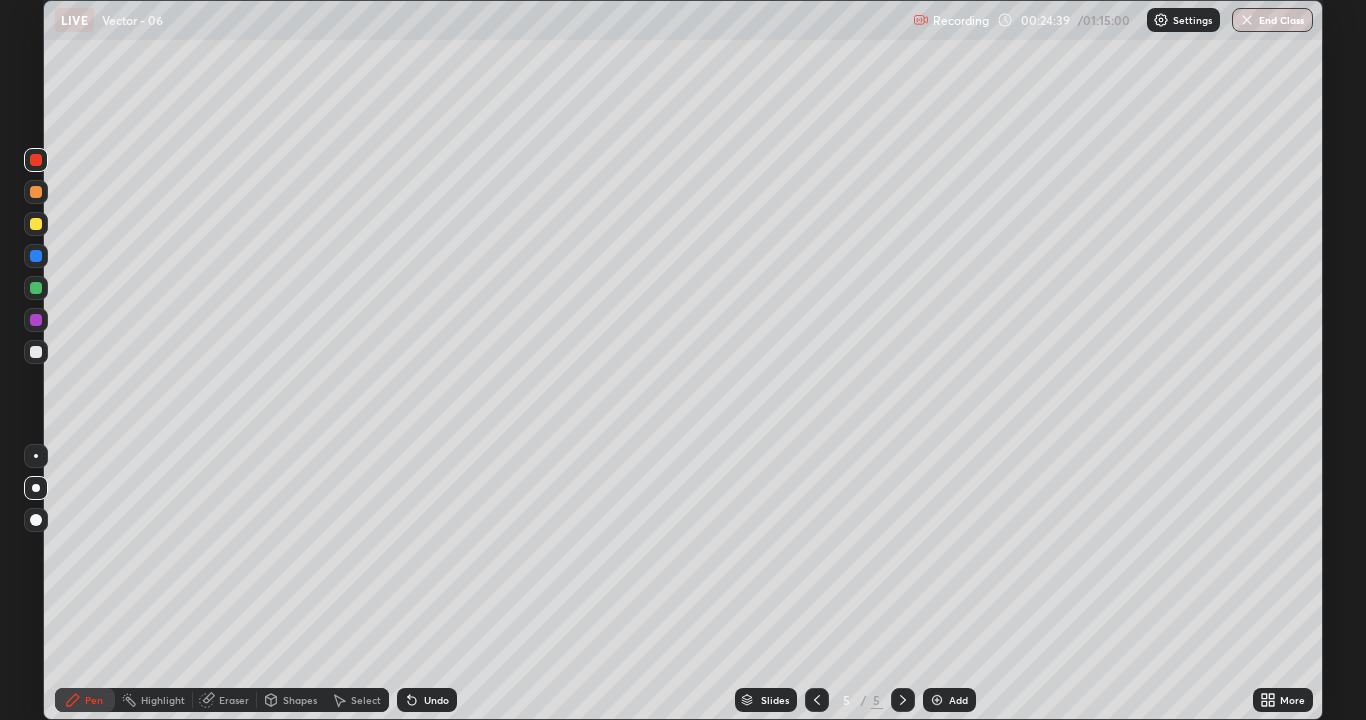 click at bounding box center [36, 352] 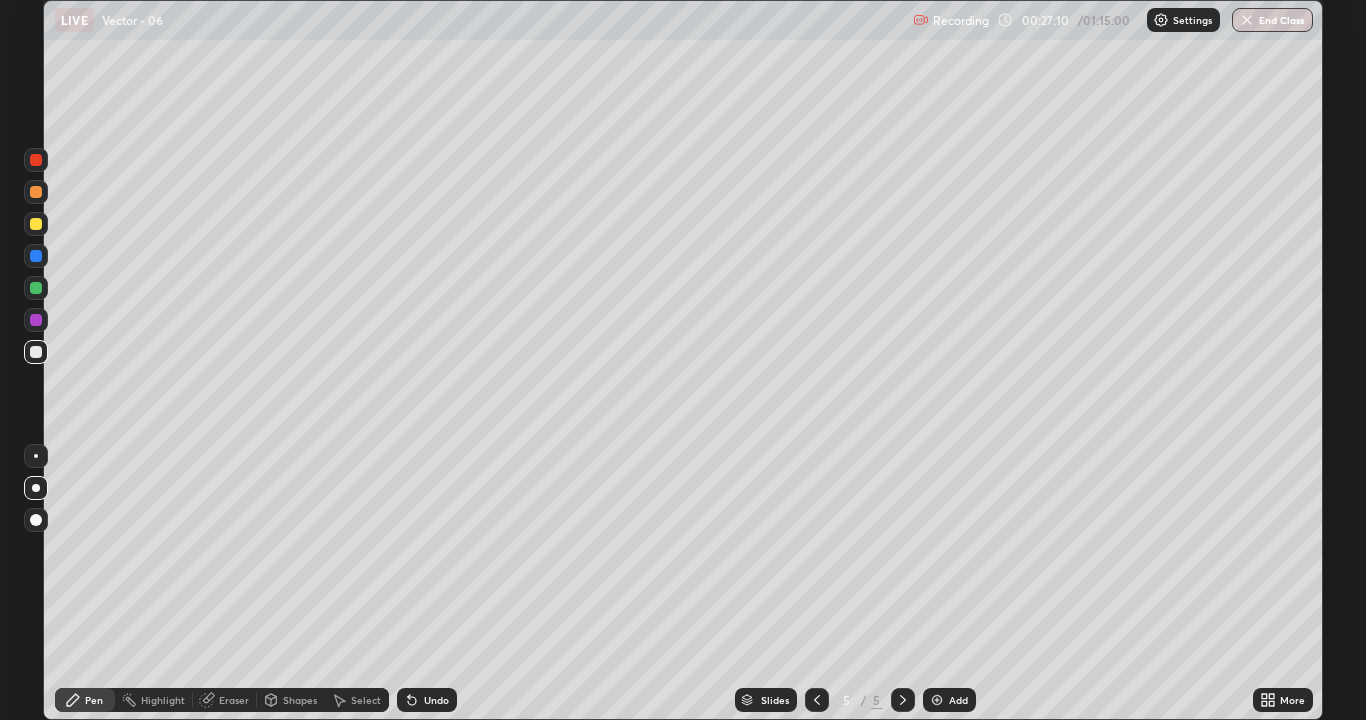 click at bounding box center [36, 288] 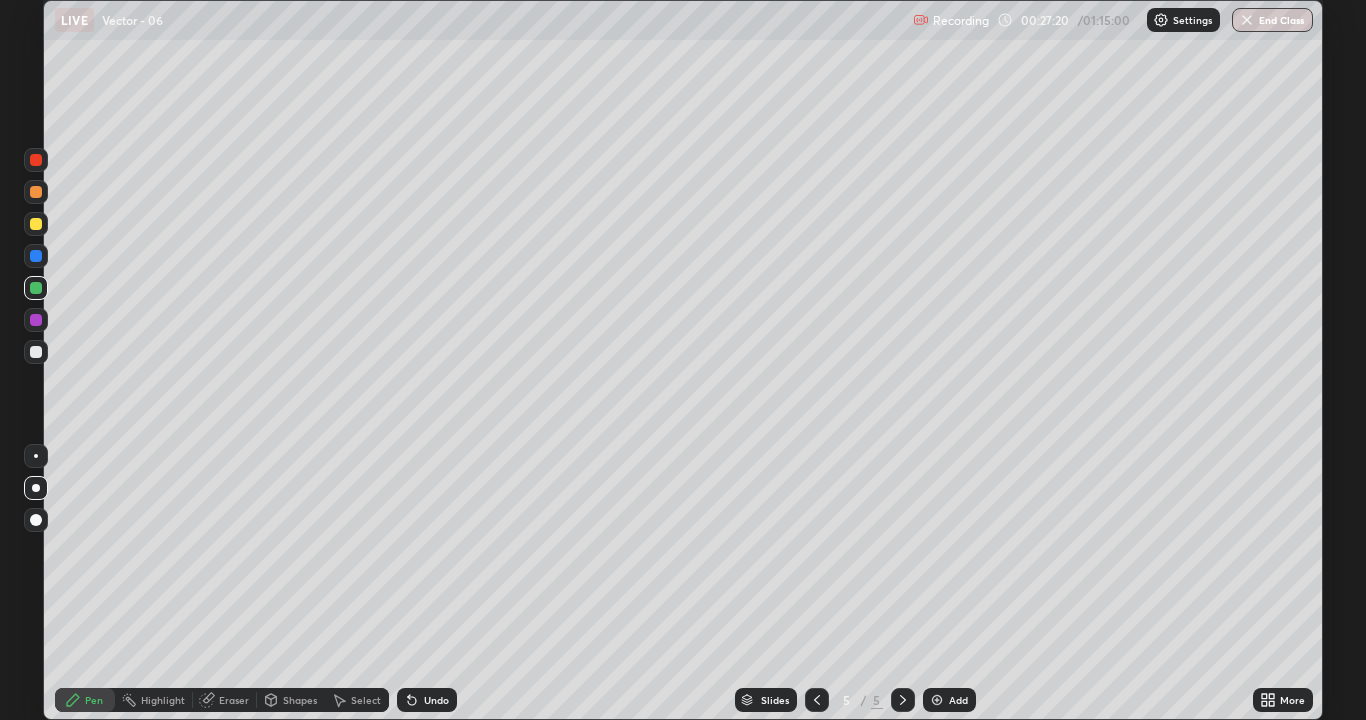 click on "Undo" at bounding box center [423, 700] 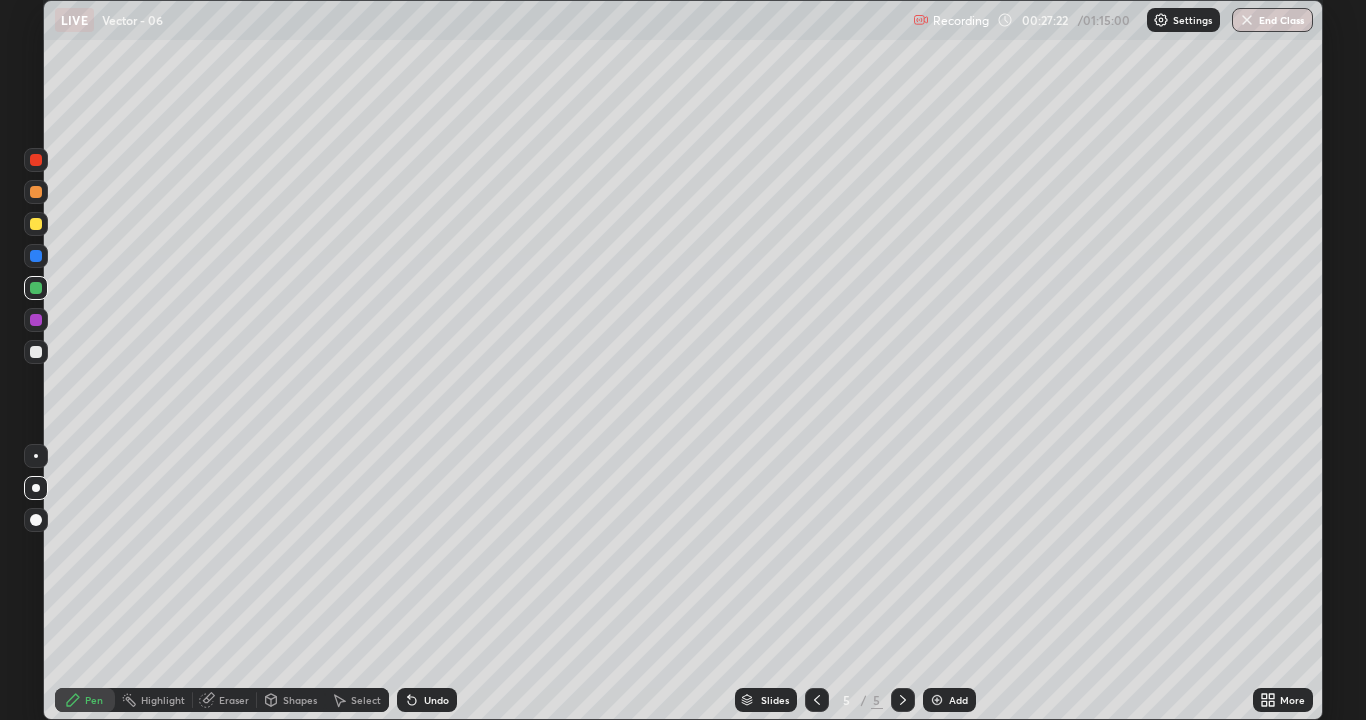click on "Undo" at bounding box center [436, 700] 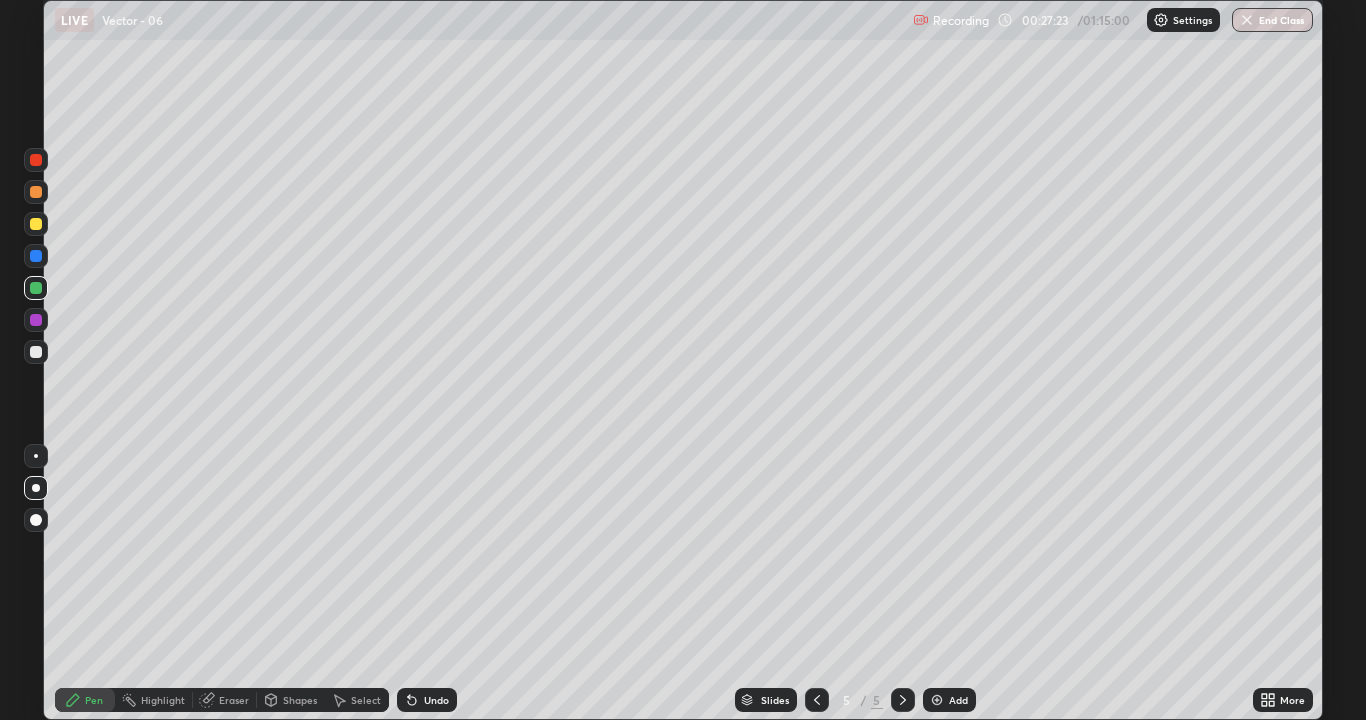 click at bounding box center [36, 256] 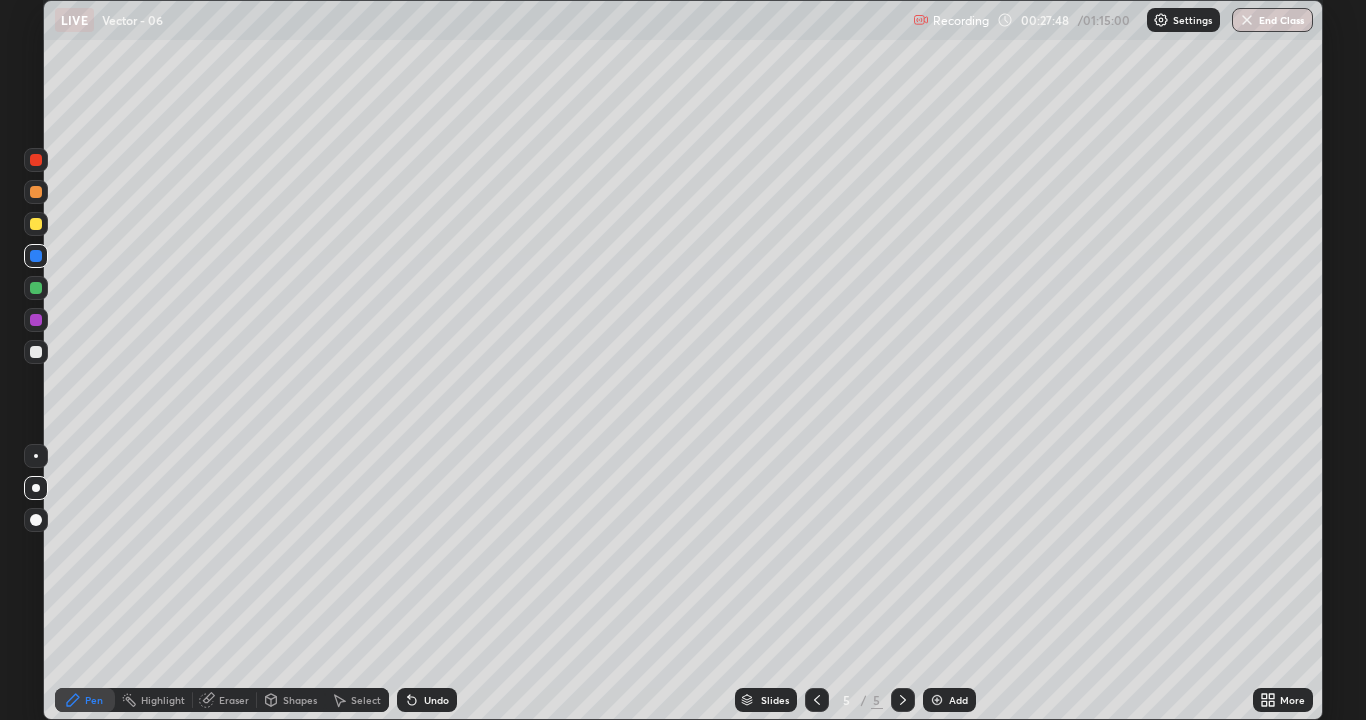 click on "Setting up your live class" at bounding box center (683, 360) 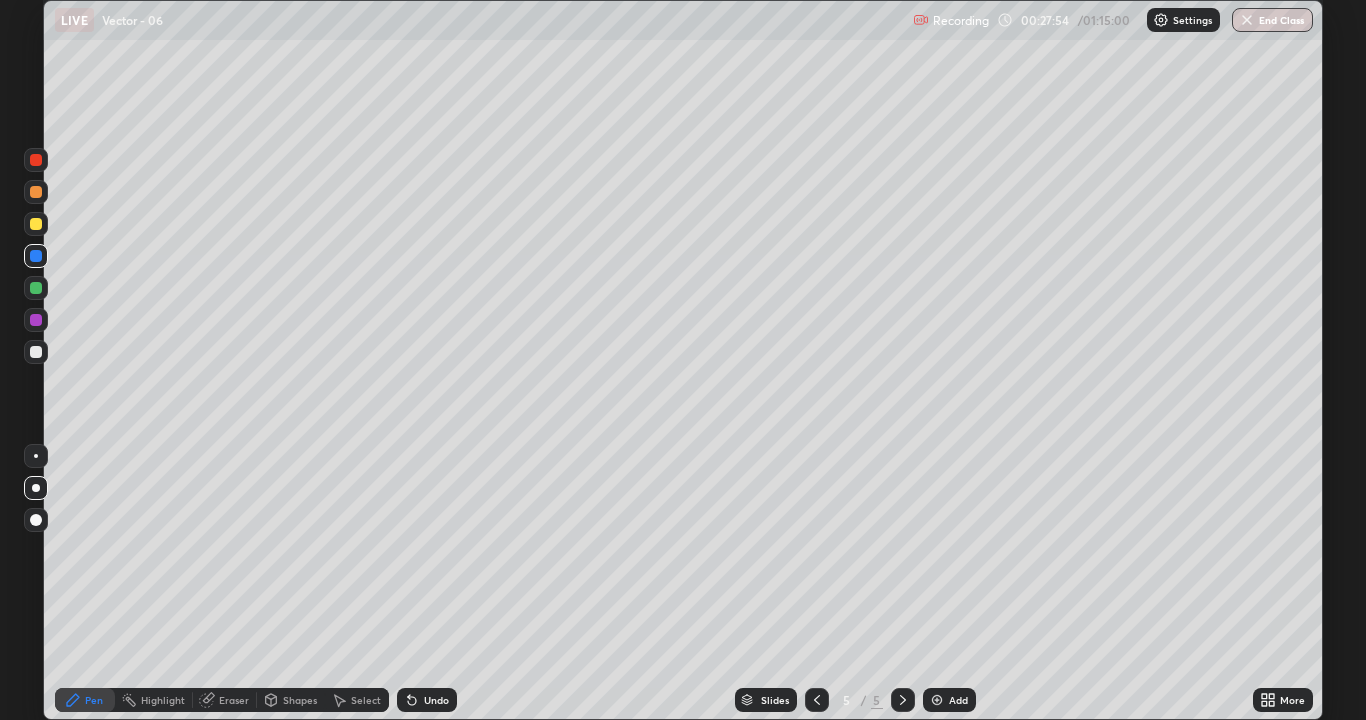 click at bounding box center (36, 192) 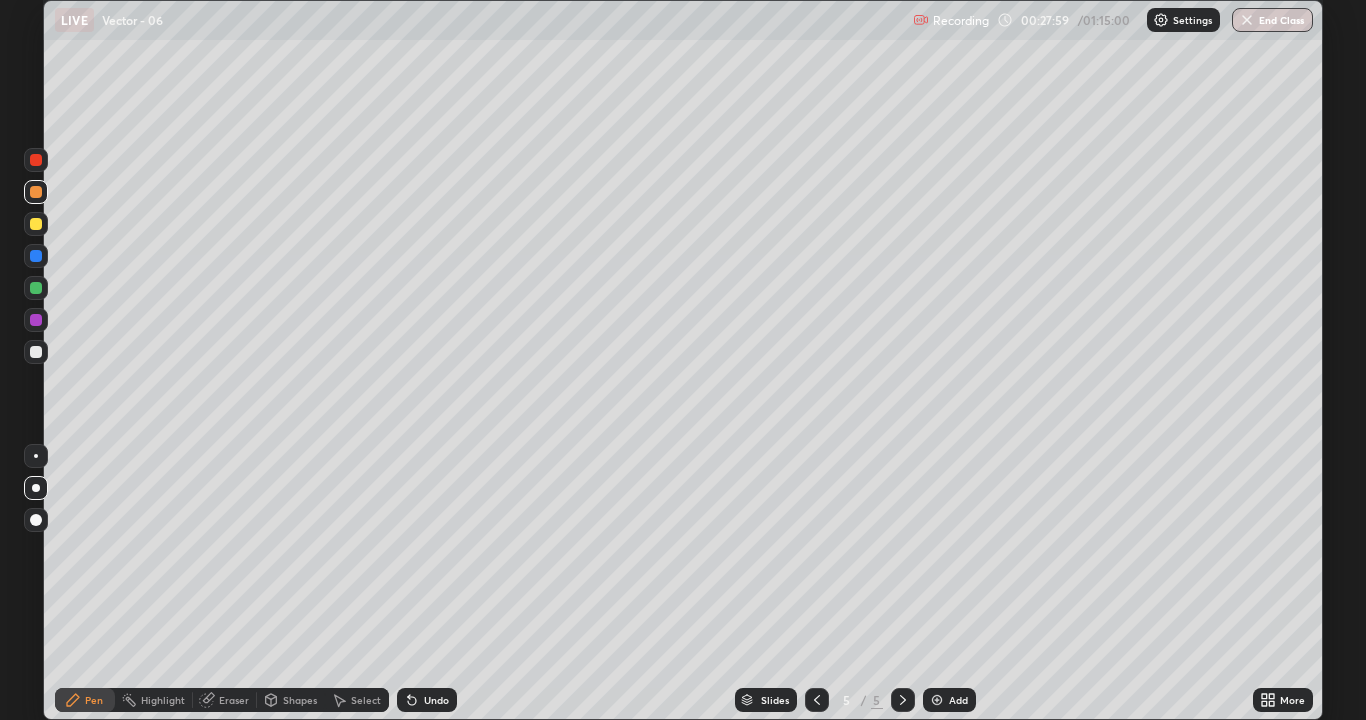 click on "Undo" at bounding box center (436, 700) 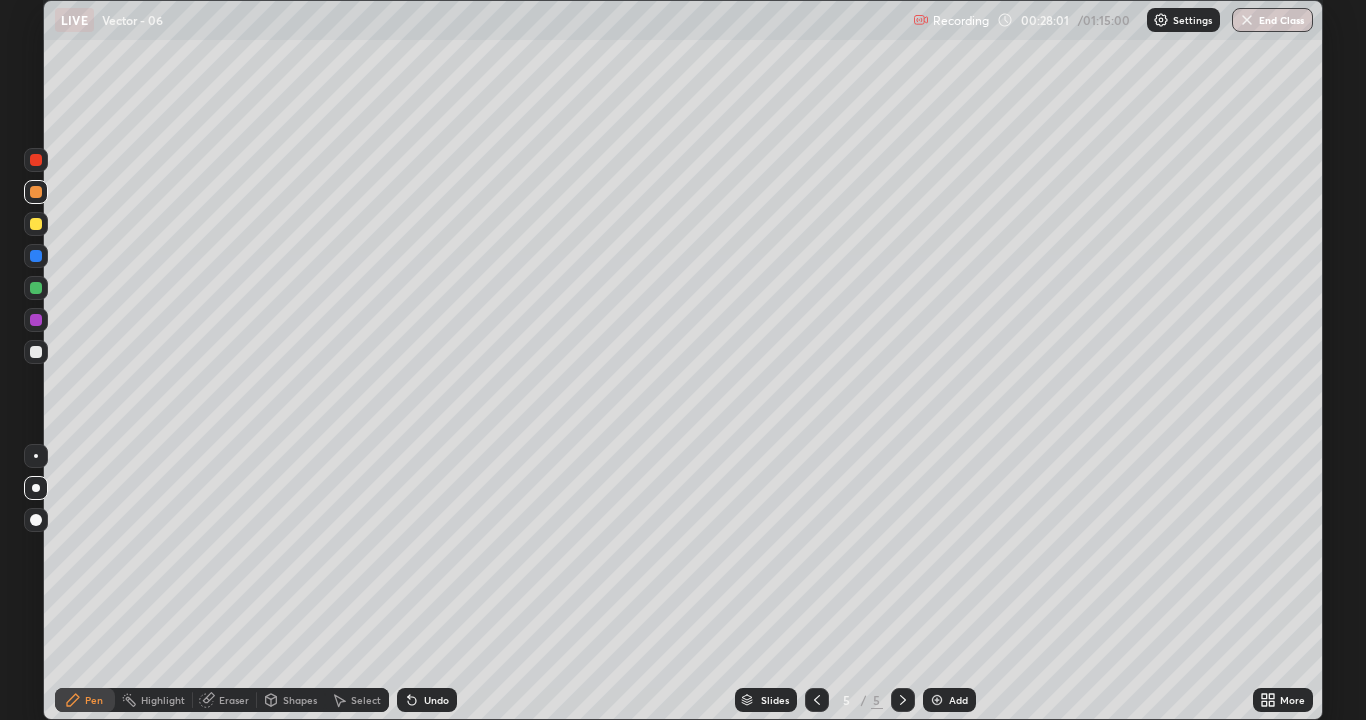 click on "Undo" at bounding box center (427, 700) 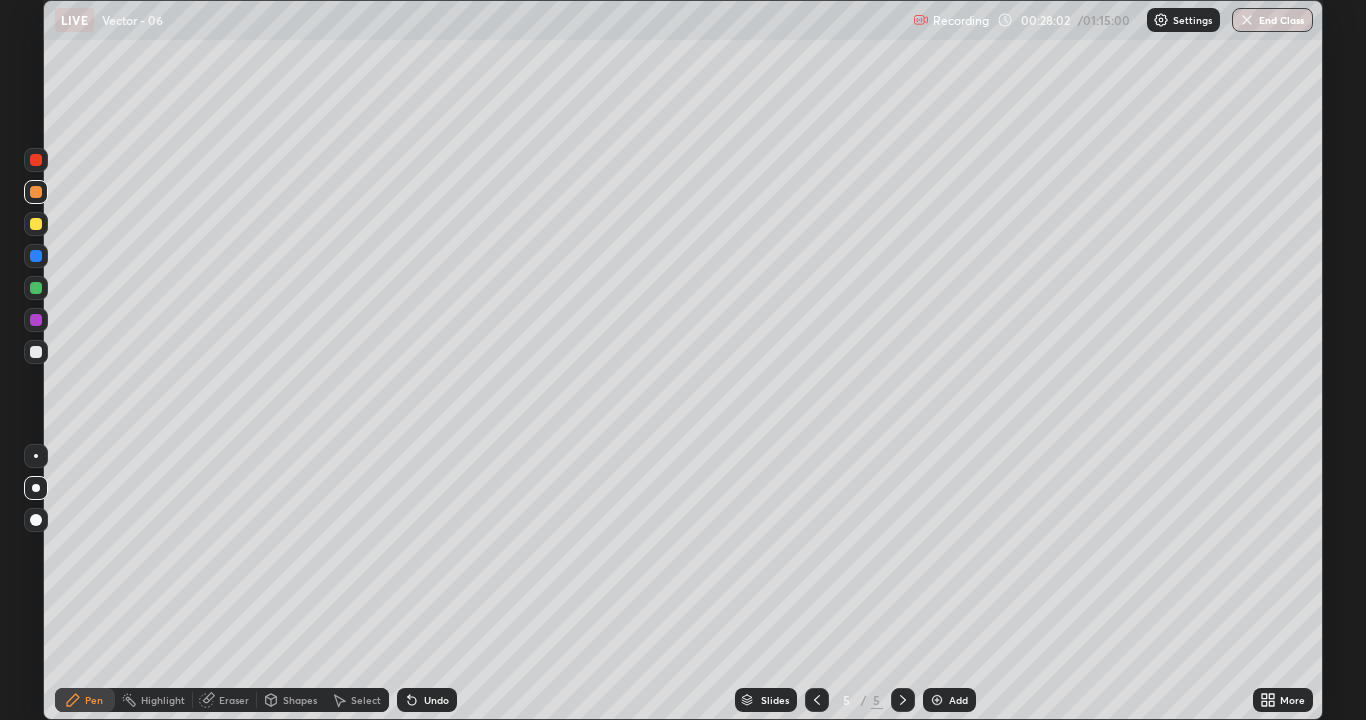 click at bounding box center [36, 288] 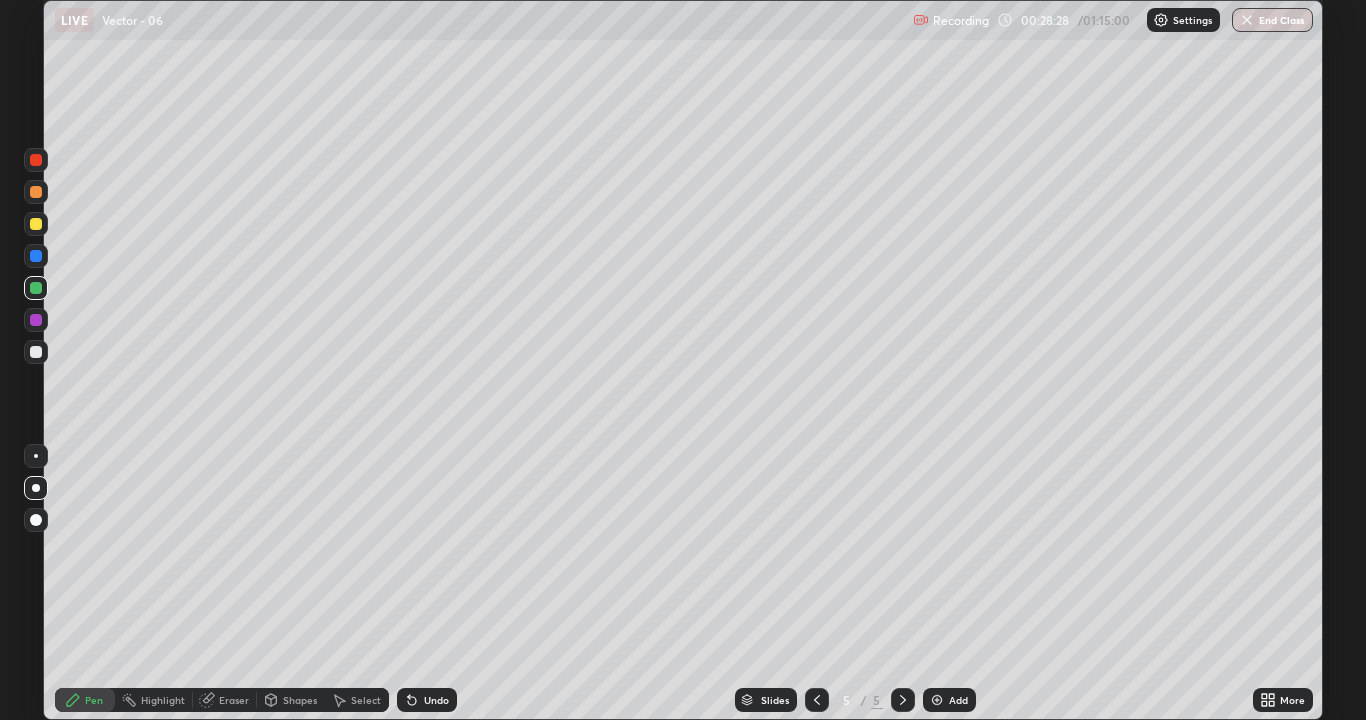 click at bounding box center [36, 352] 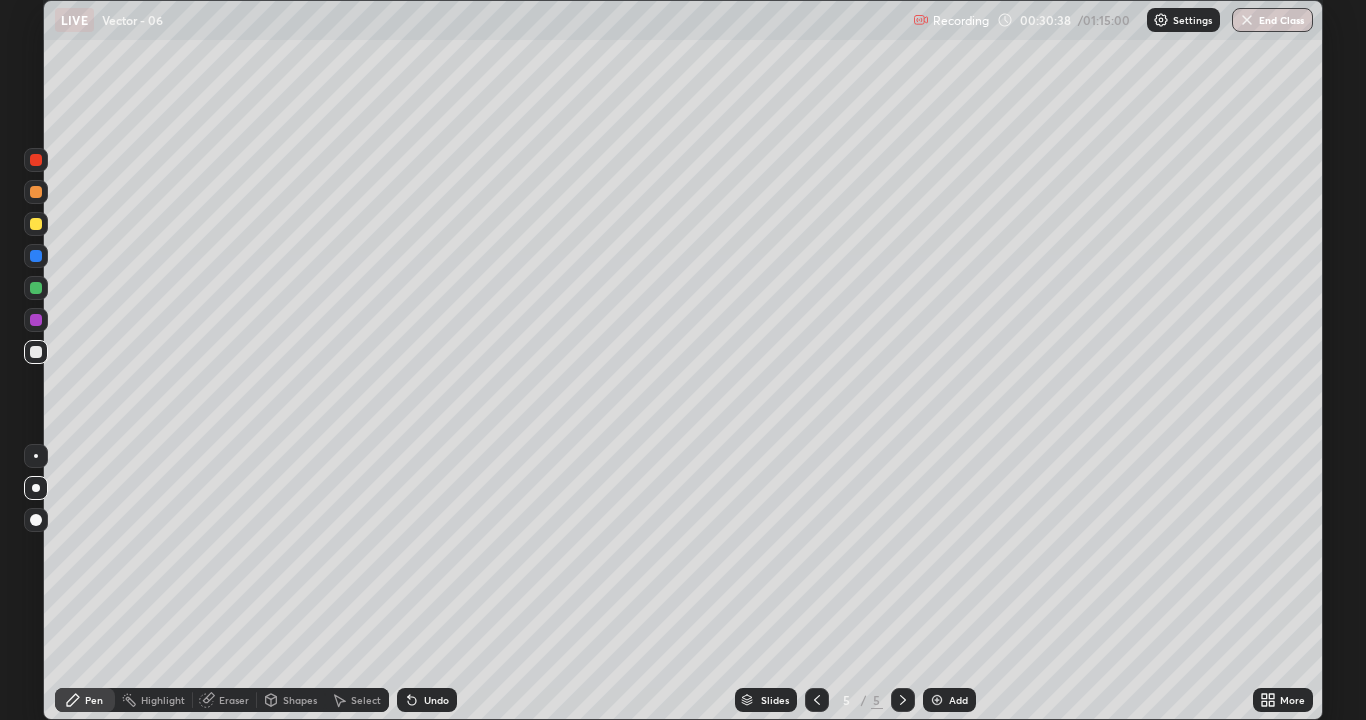 click on "Add" at bounding box center [949, 700] 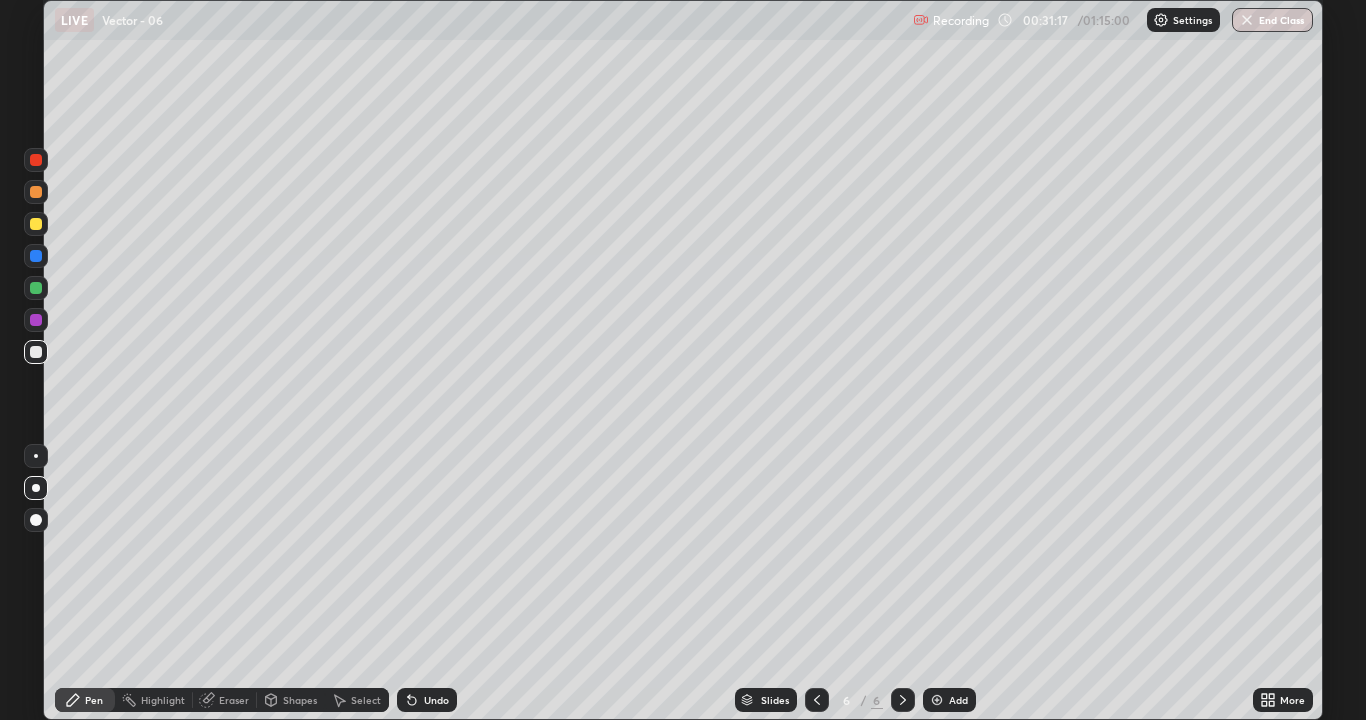 click at bounding box center [36, 288] 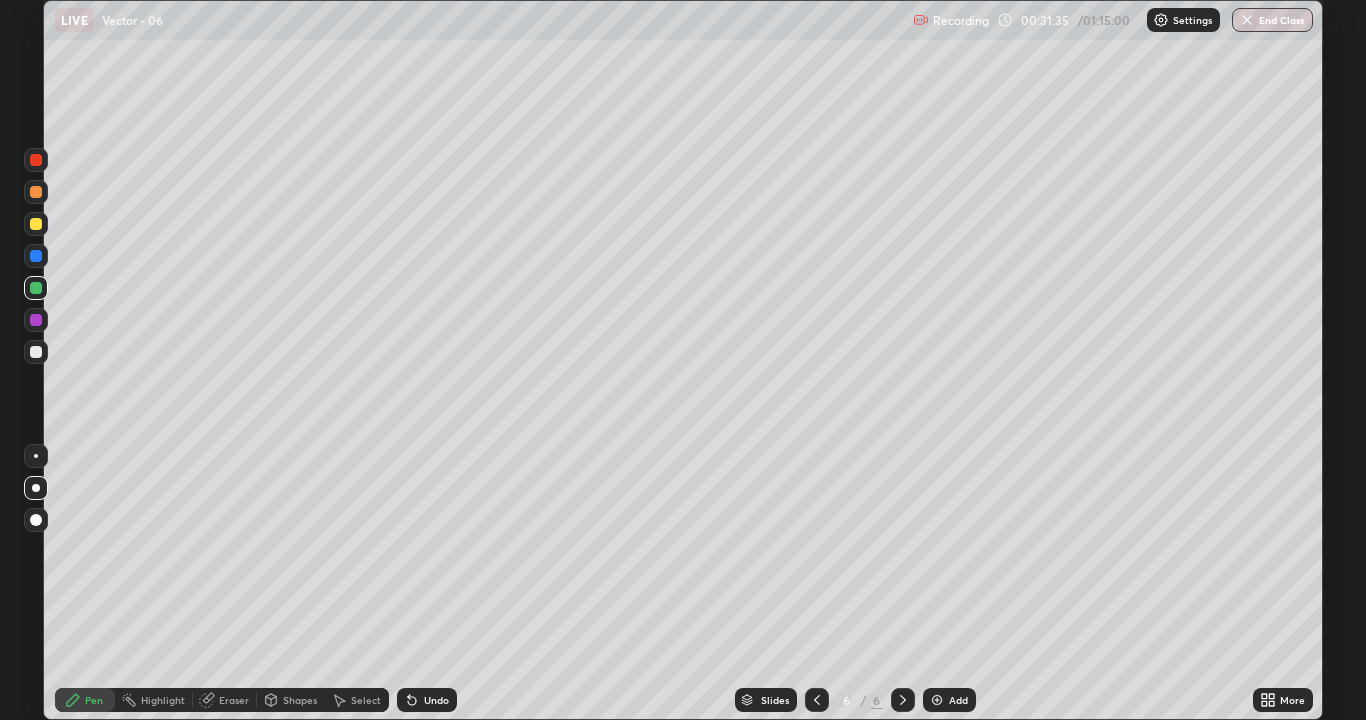 click on "Undo" at bounding box center (436, 700) 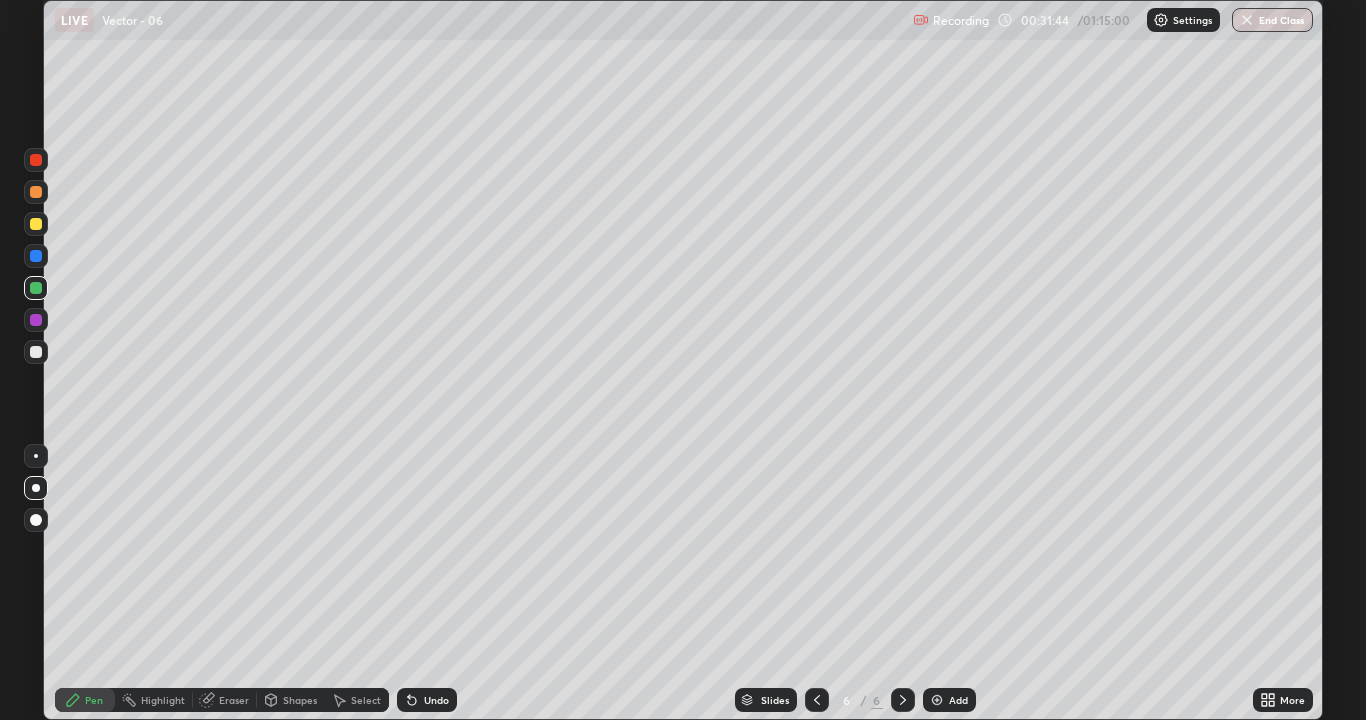 click 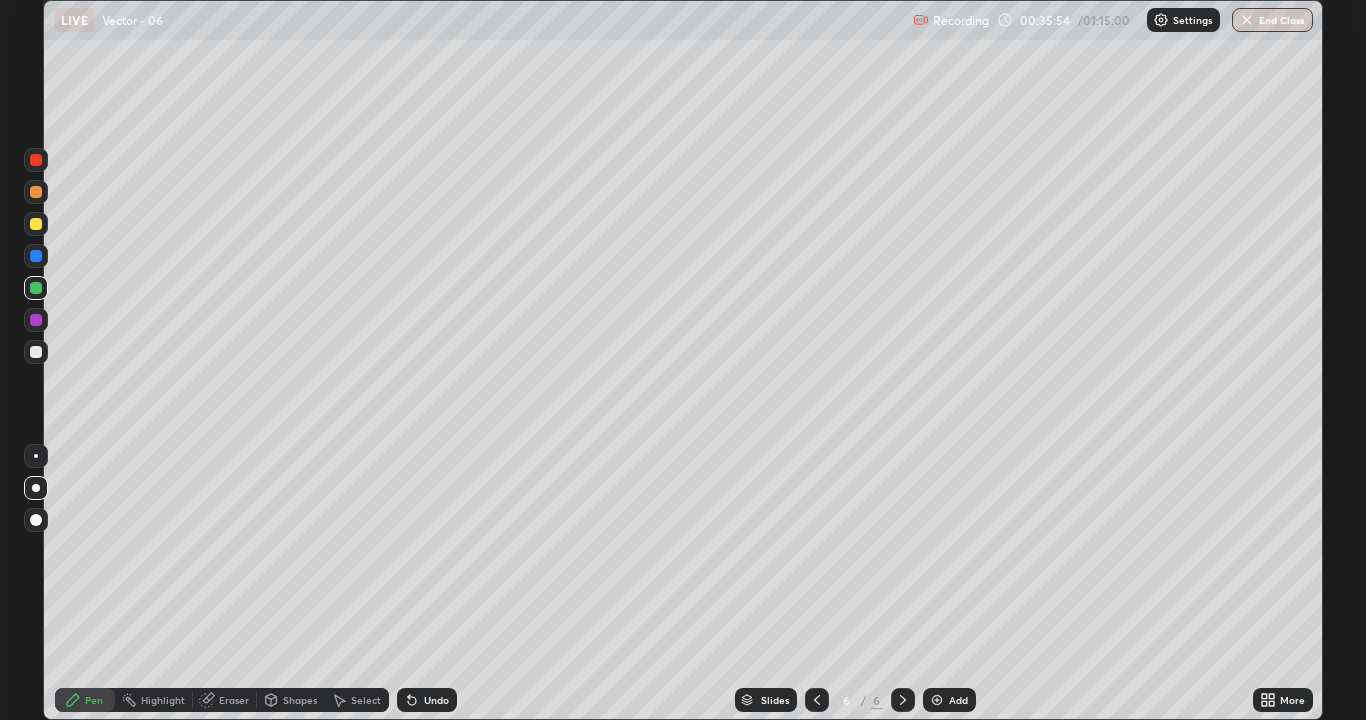 click at bounding box center (937, 700) 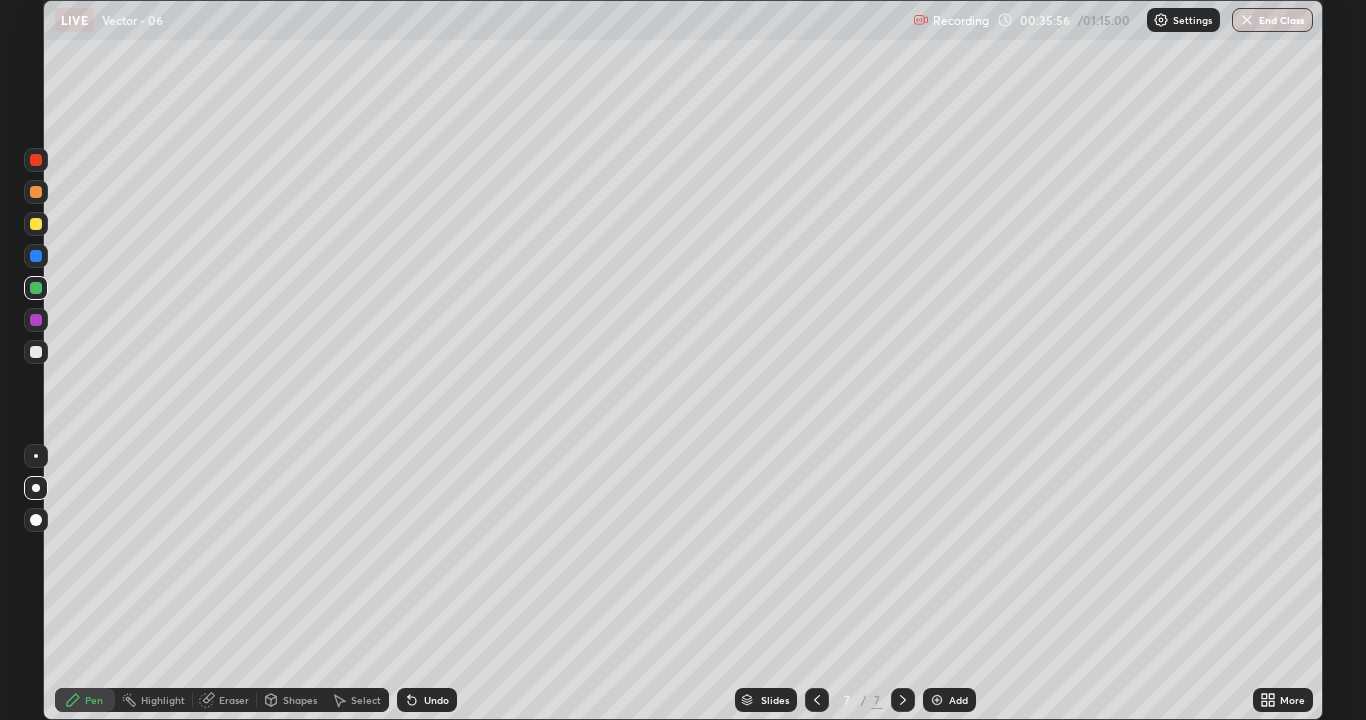 click at bounding box center [36, 352] 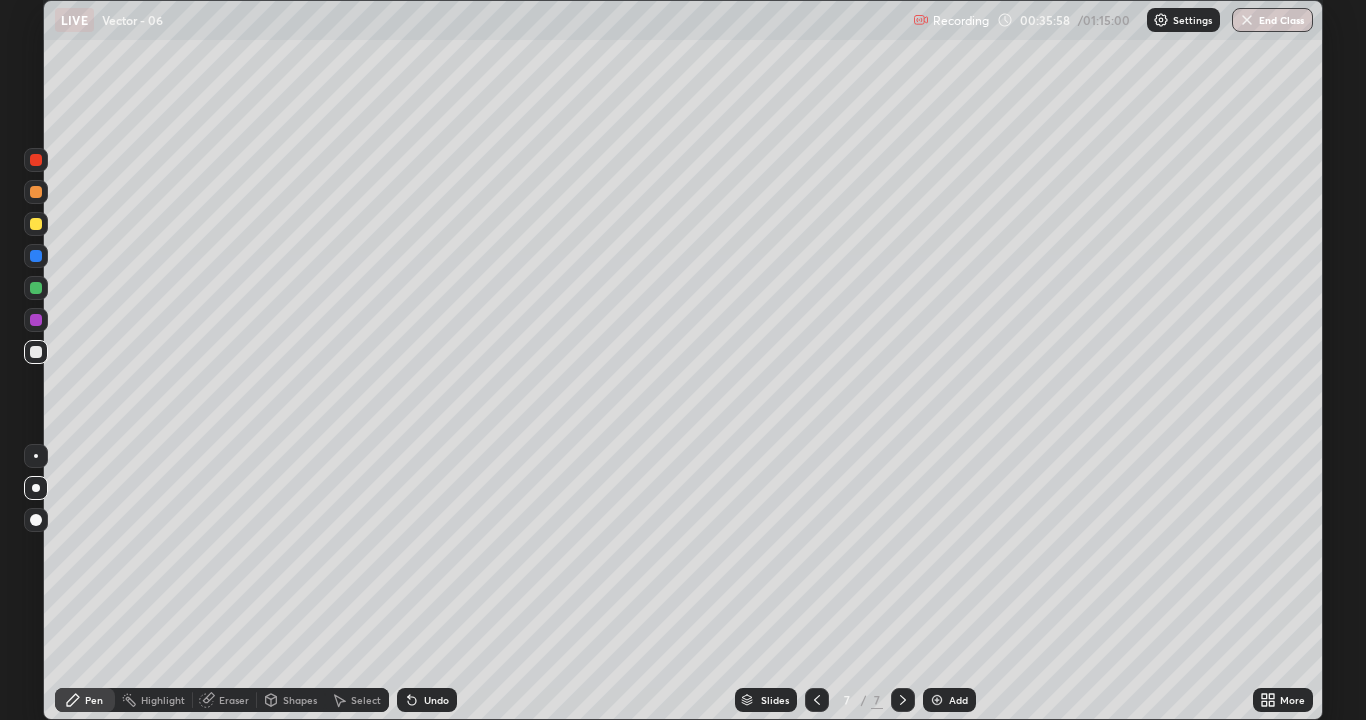 click at bounding box center (36, 520) 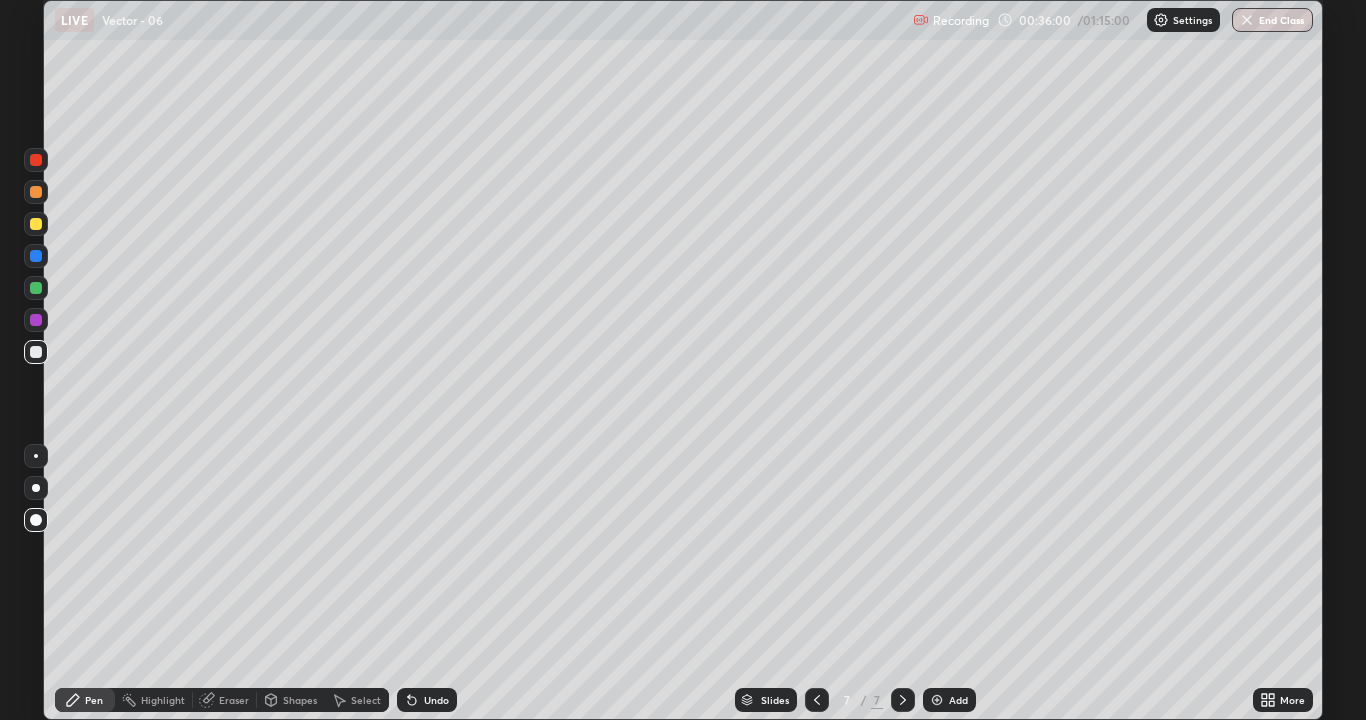 click at bounding box center [36, 488] 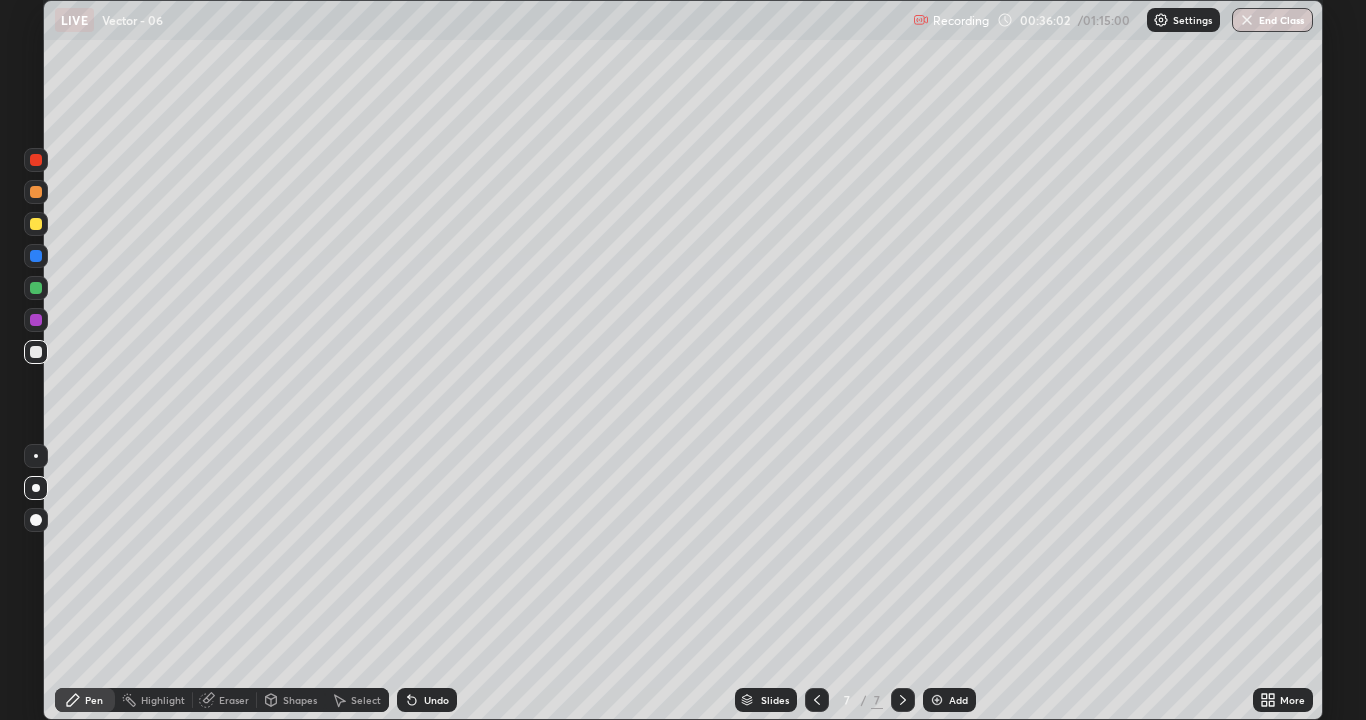 click at bounding box center (36, 456) 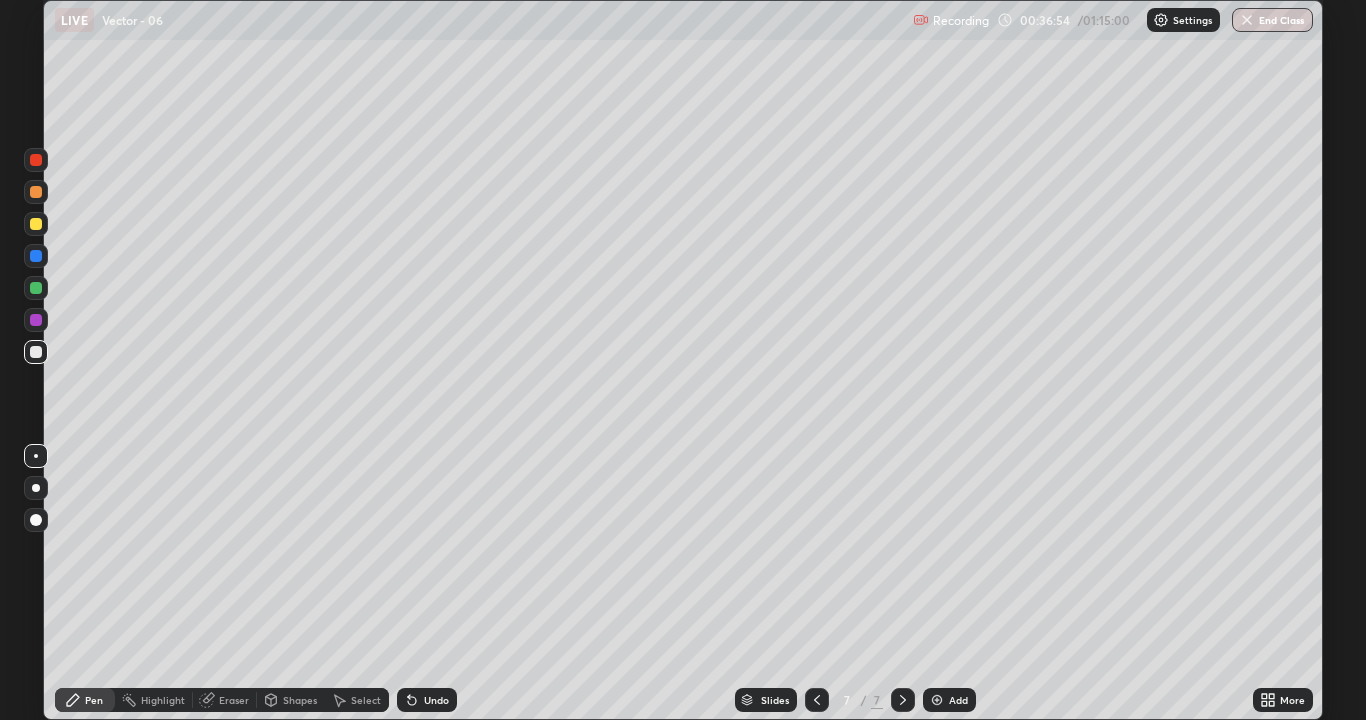 click at bounding box center [36, 256] 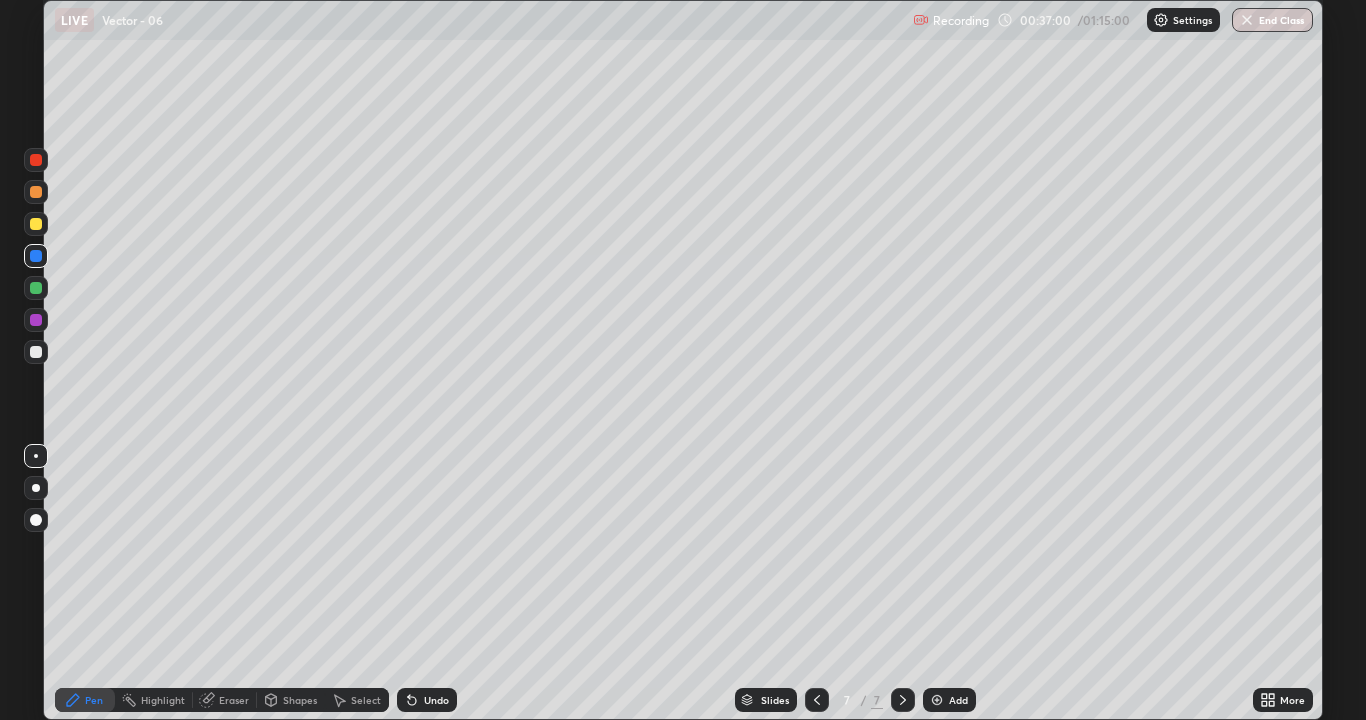 click on "Shapes" at bounding box center (300, 700) 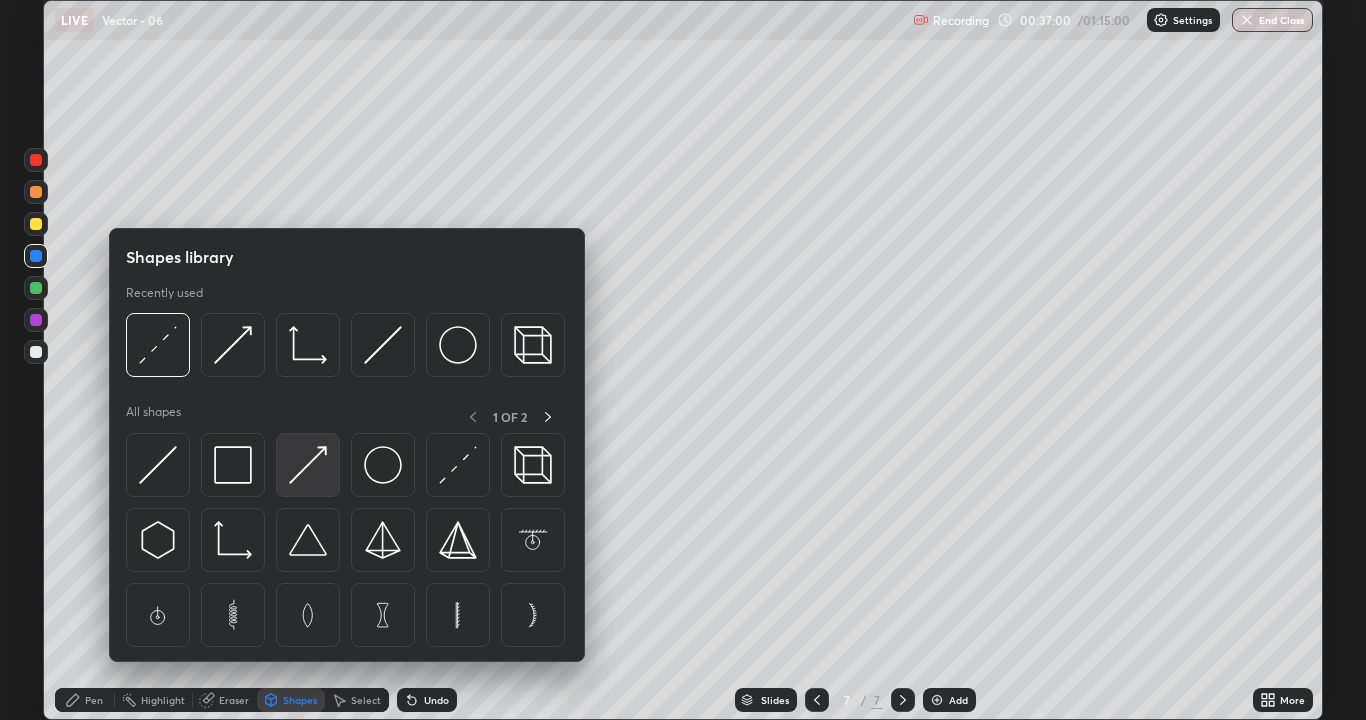 click at bounding box center (308, 465) 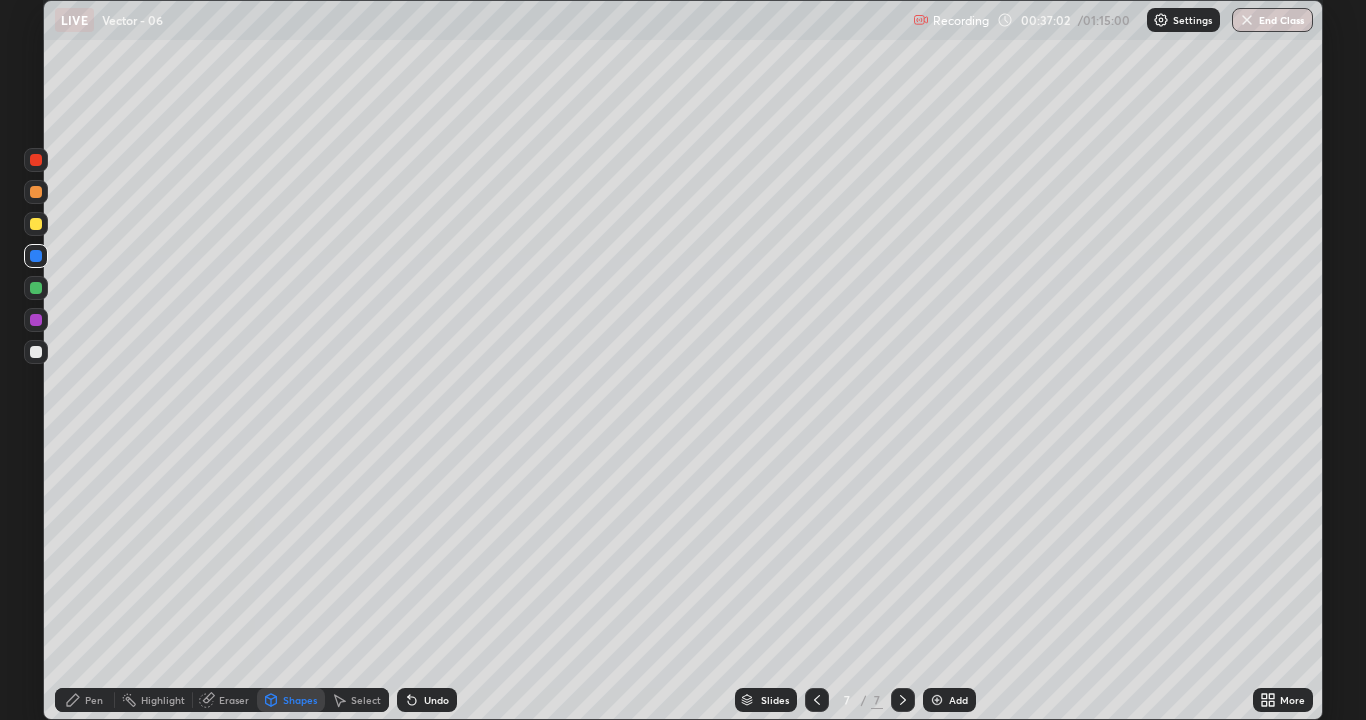 click on "Pen" at bounding box center [94, 700] 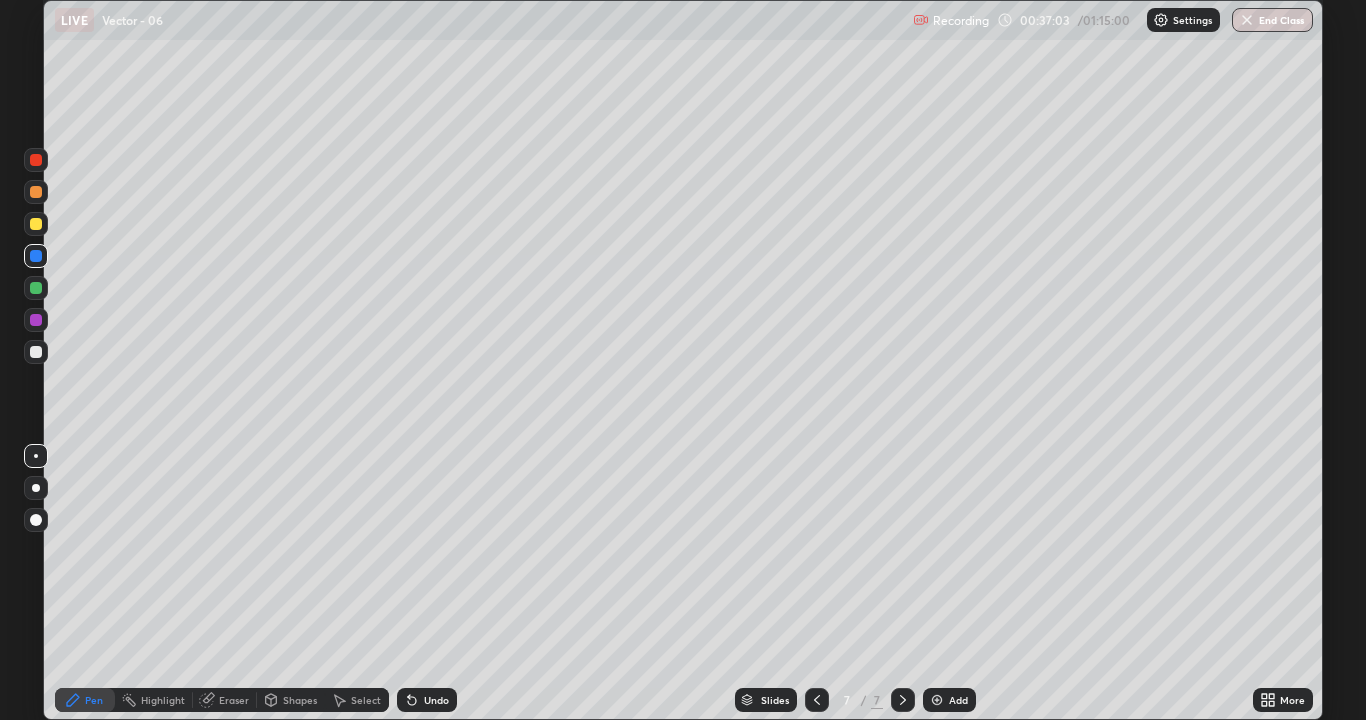 click at bounding box center (36, 488) 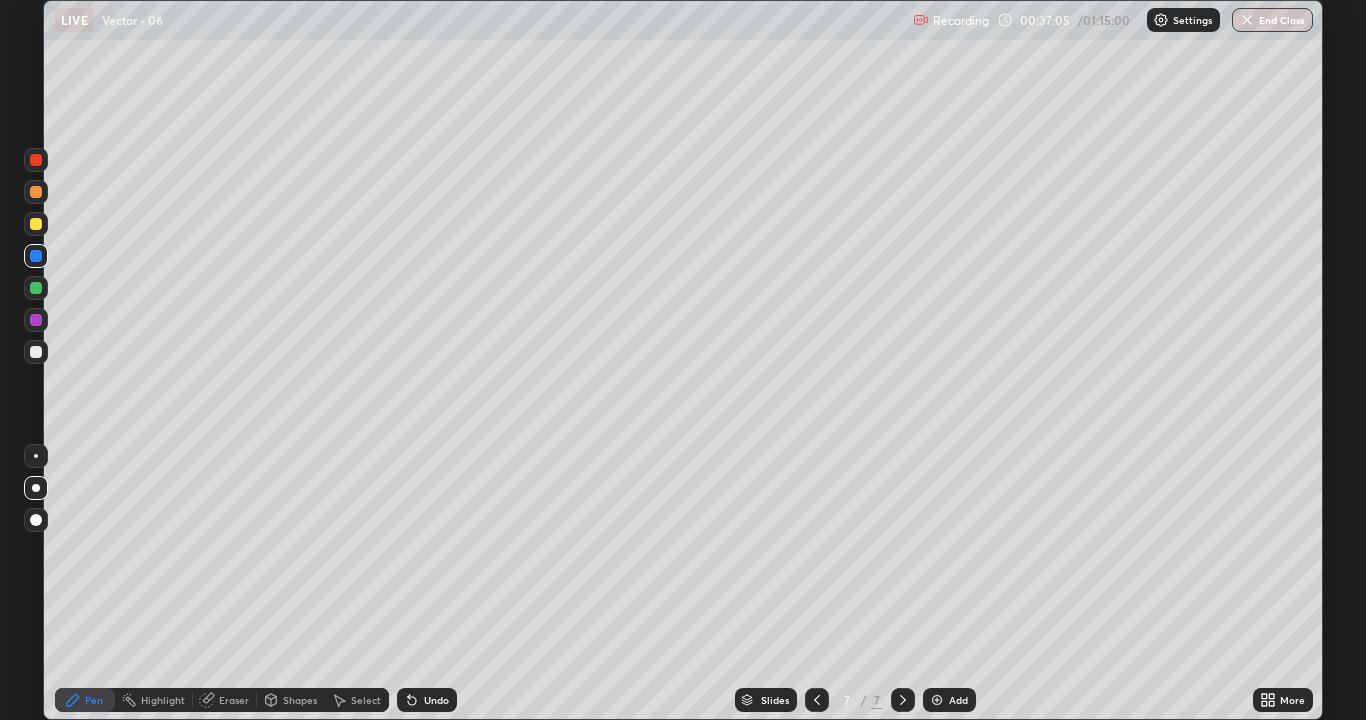 click at bounding box center [36, 320] 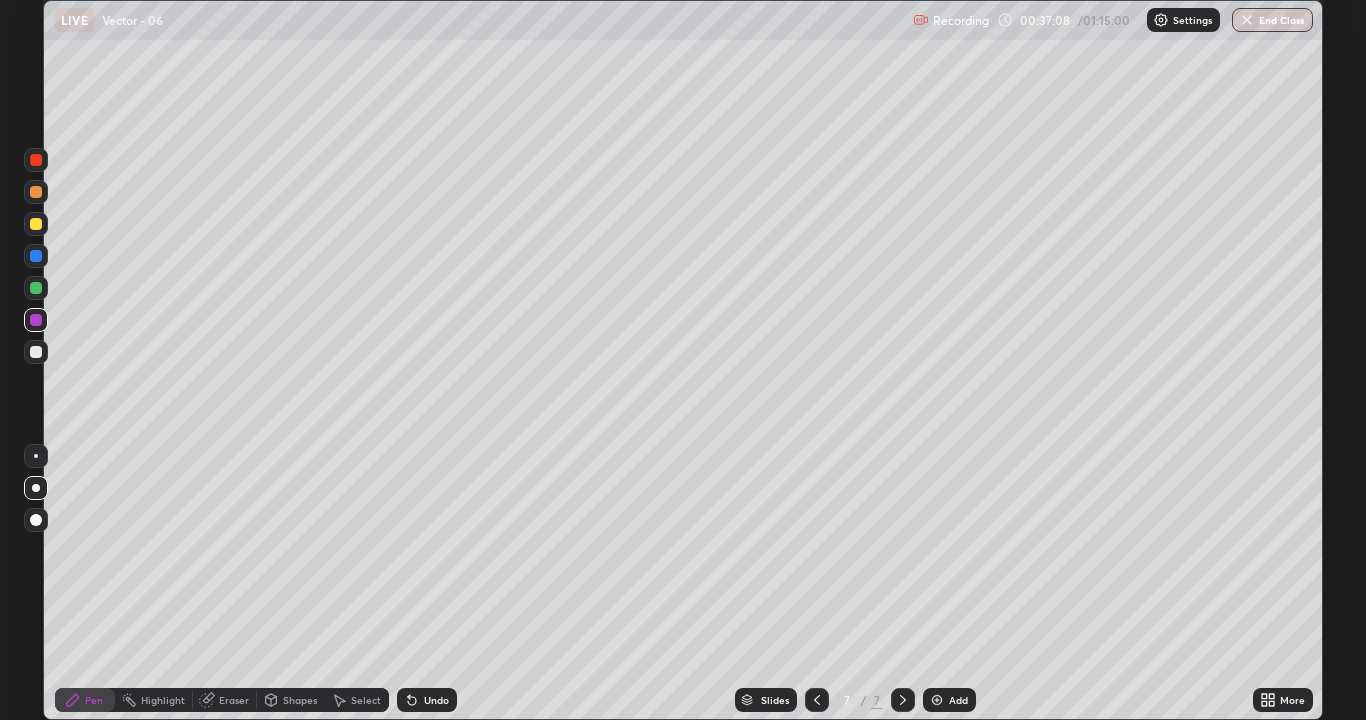 click on "Shapes" at bounding box center [300, 700] 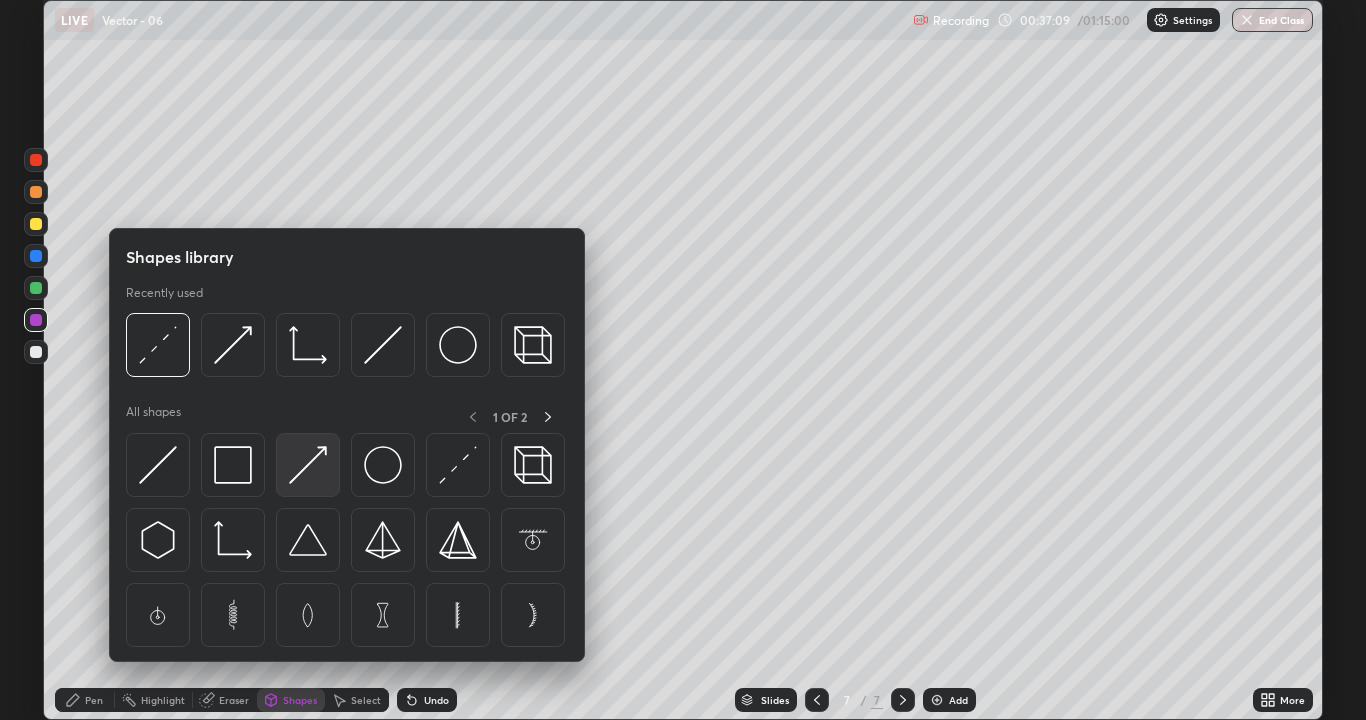 click at bounding box center [308, 465] 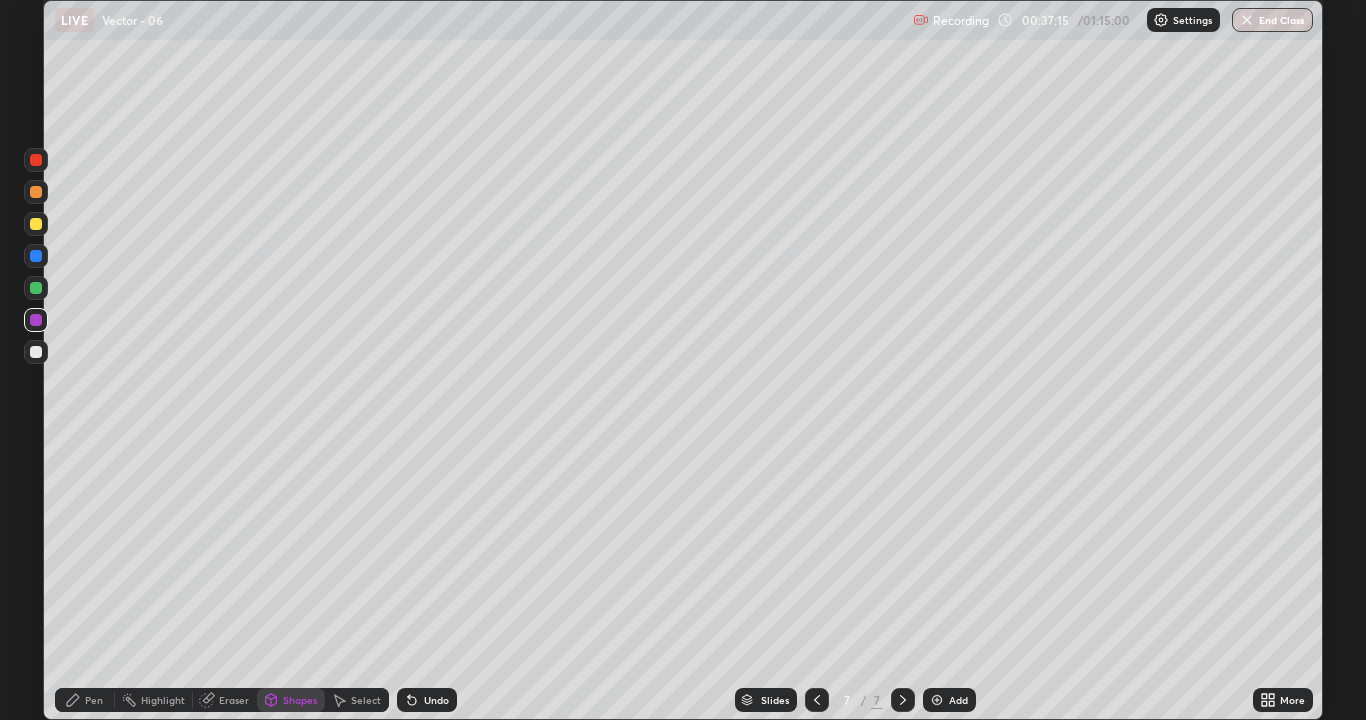 click on "Undo" at bounding box center (427, 700) 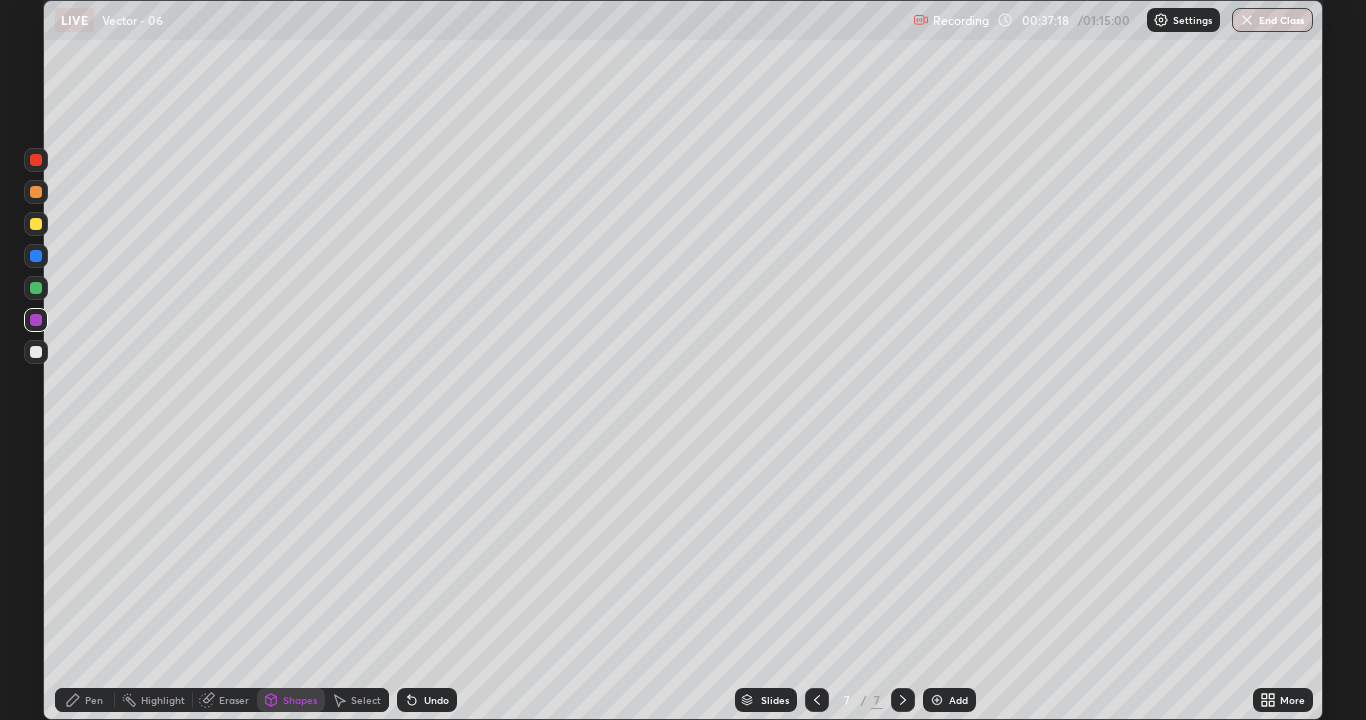 click on "Undo" at bounding box center [427, 700] 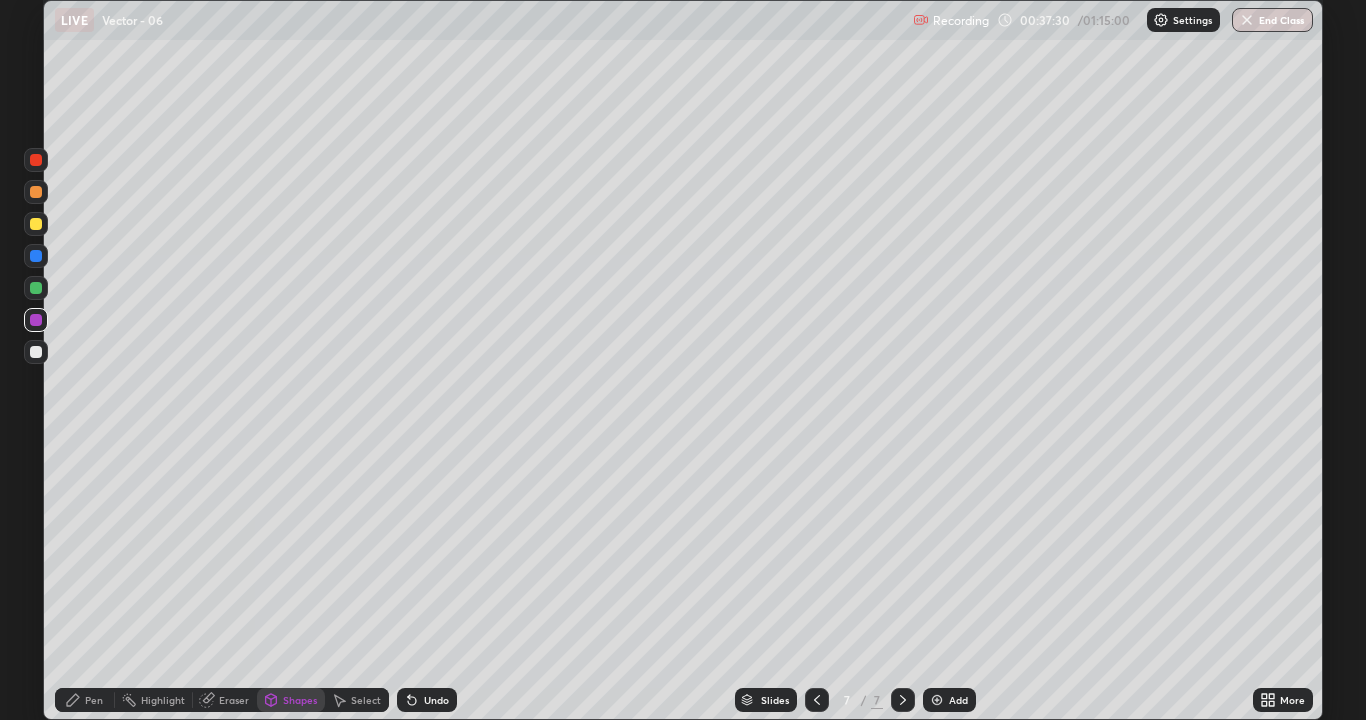 click at bounding box center [36, 256] 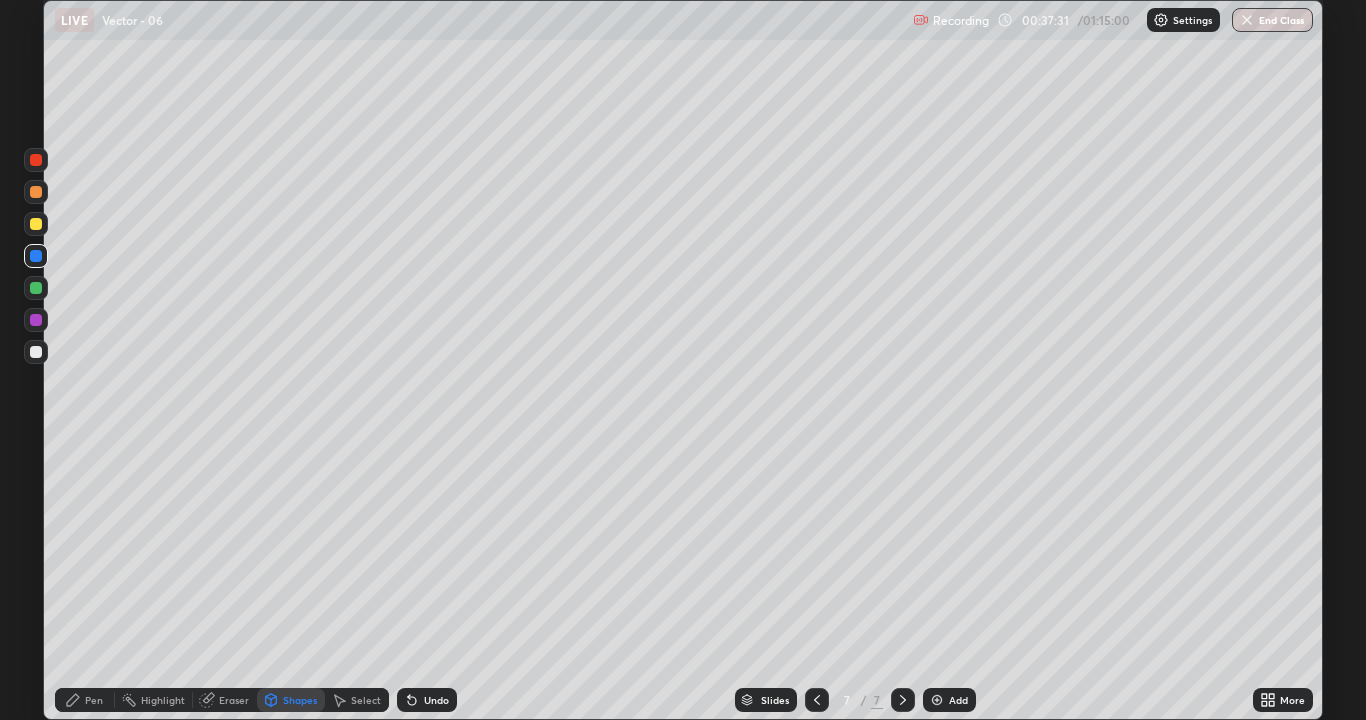 click on "Pen" at bounding box center [94, 700] 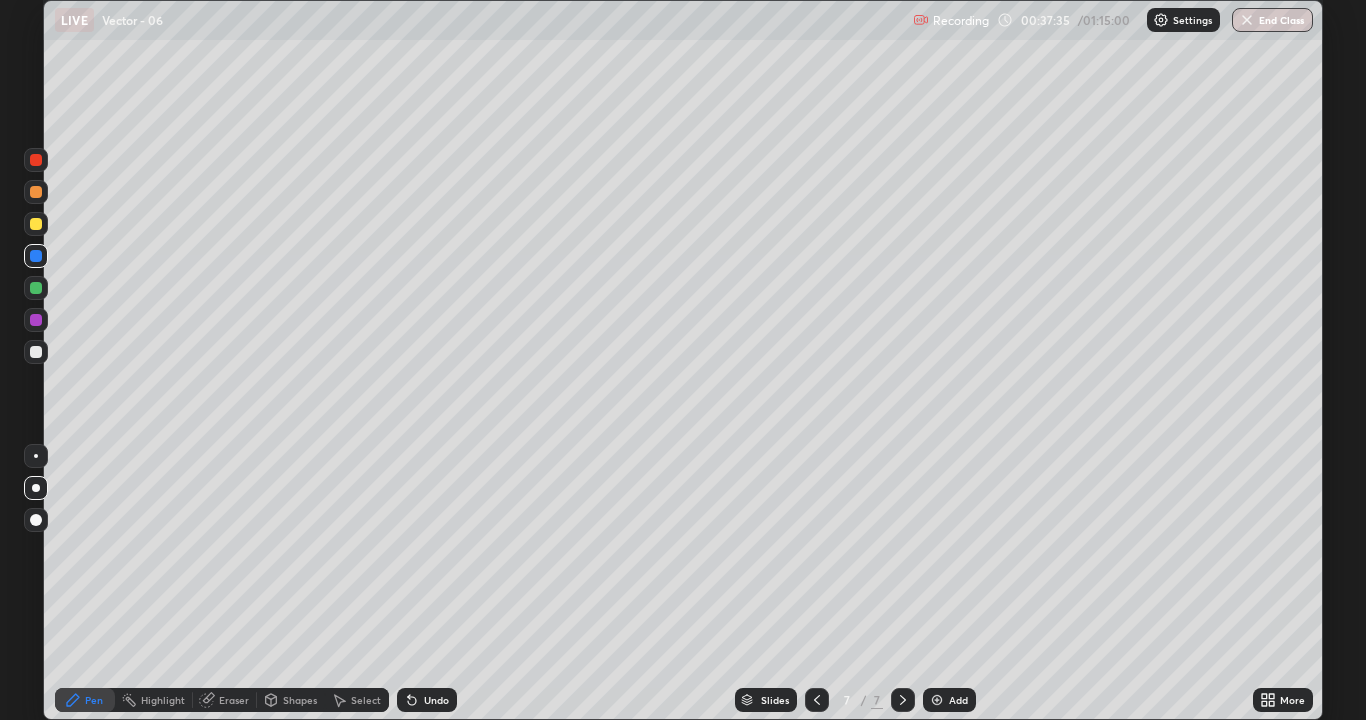 click at bounding box center (36, 320) 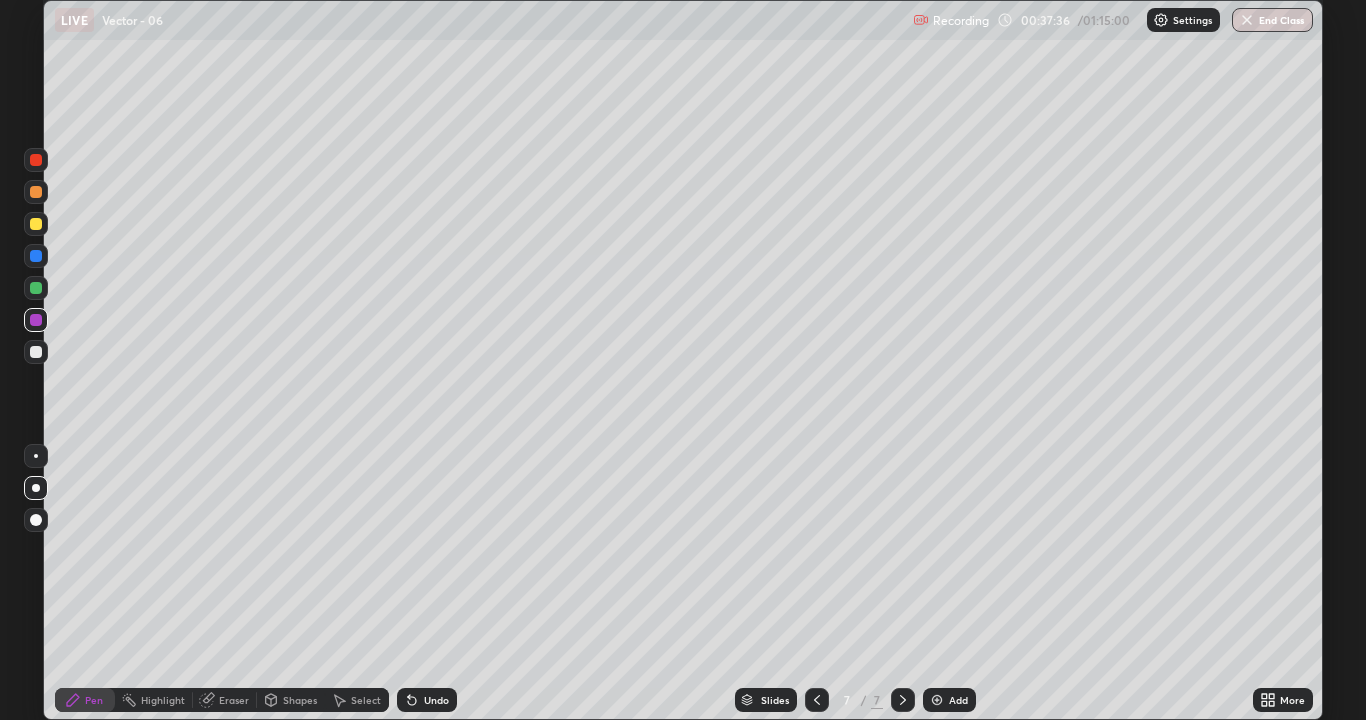 click on "Shapes" at bounding box center (300, 700) 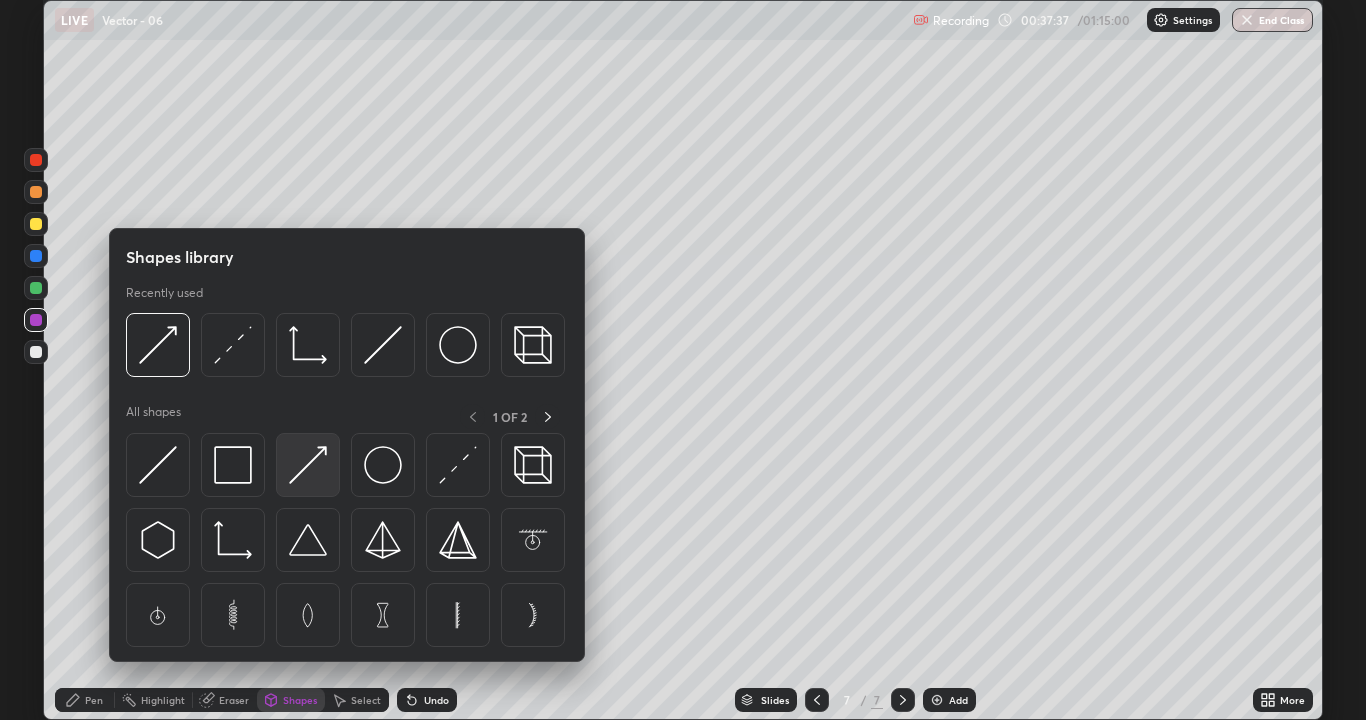 click at bounding box center (308, 465) 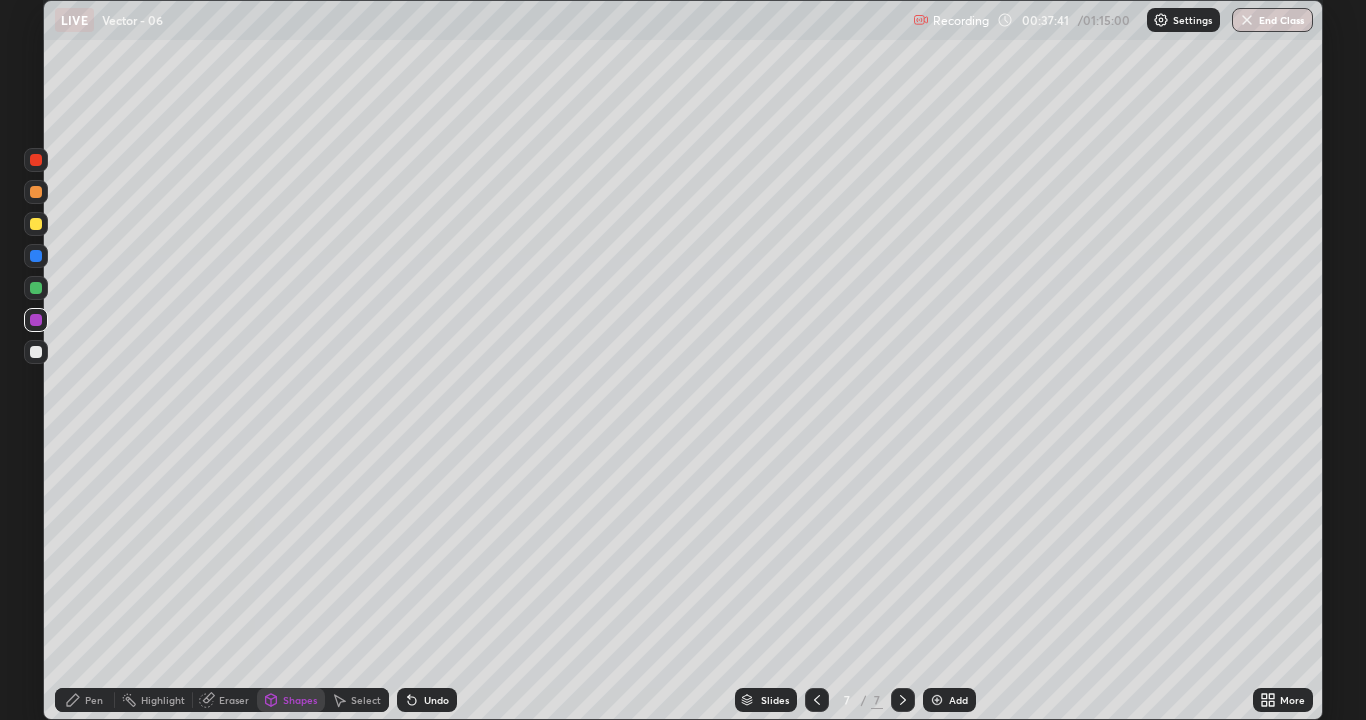 click on "Undo" at bounding box center (423, 700) 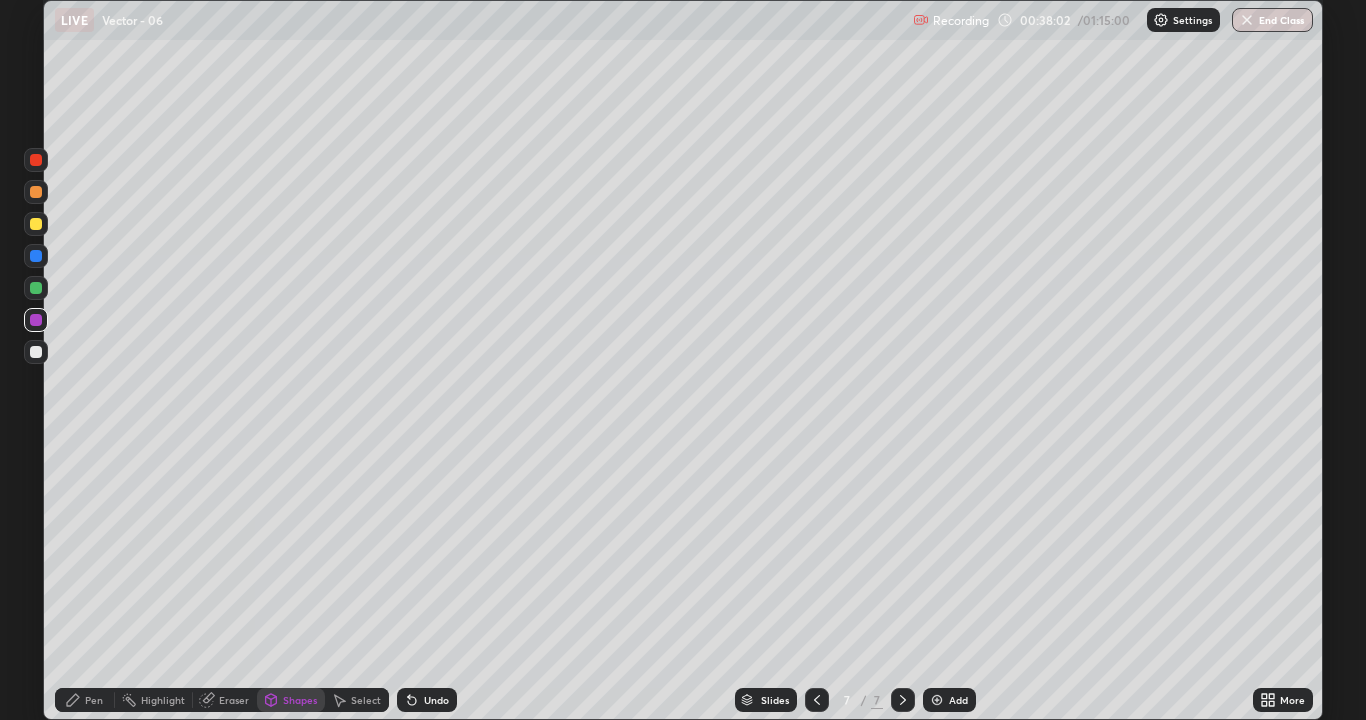 click on "Pen" at bounding box center [94, 700] 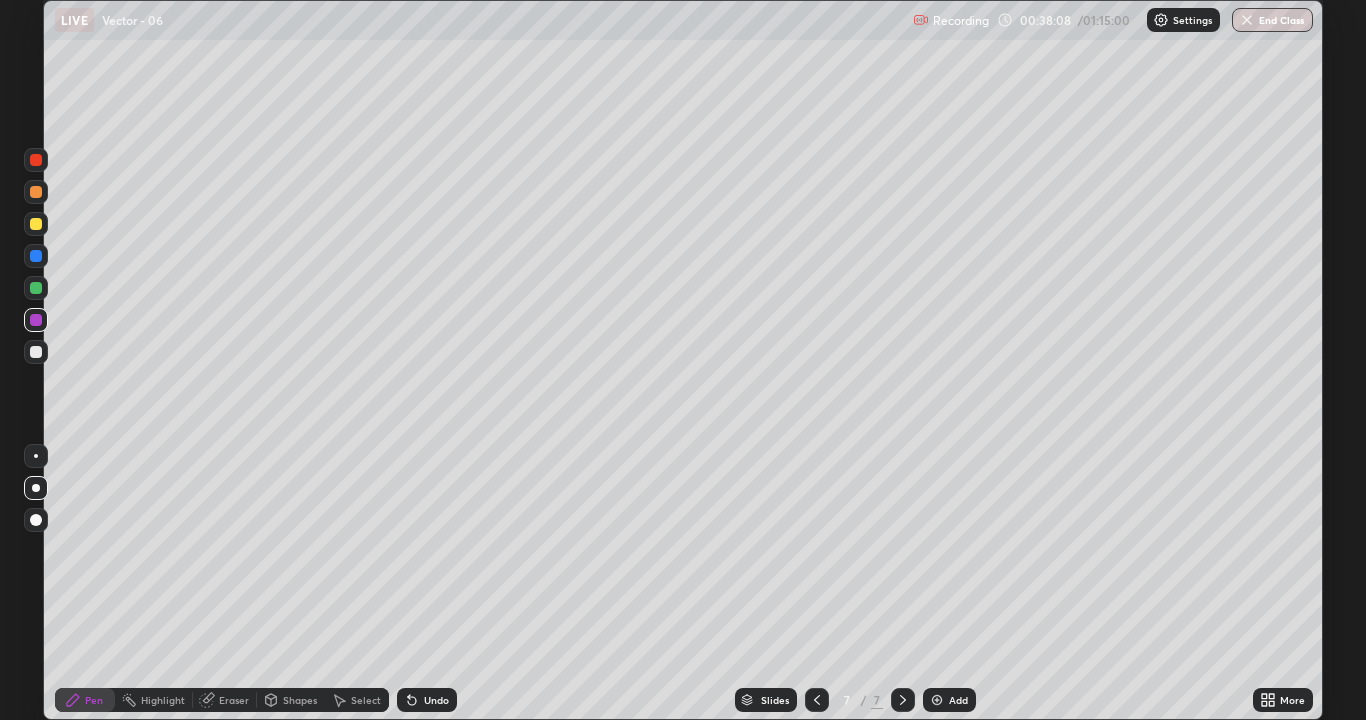 click at bounding box center (36, 224) 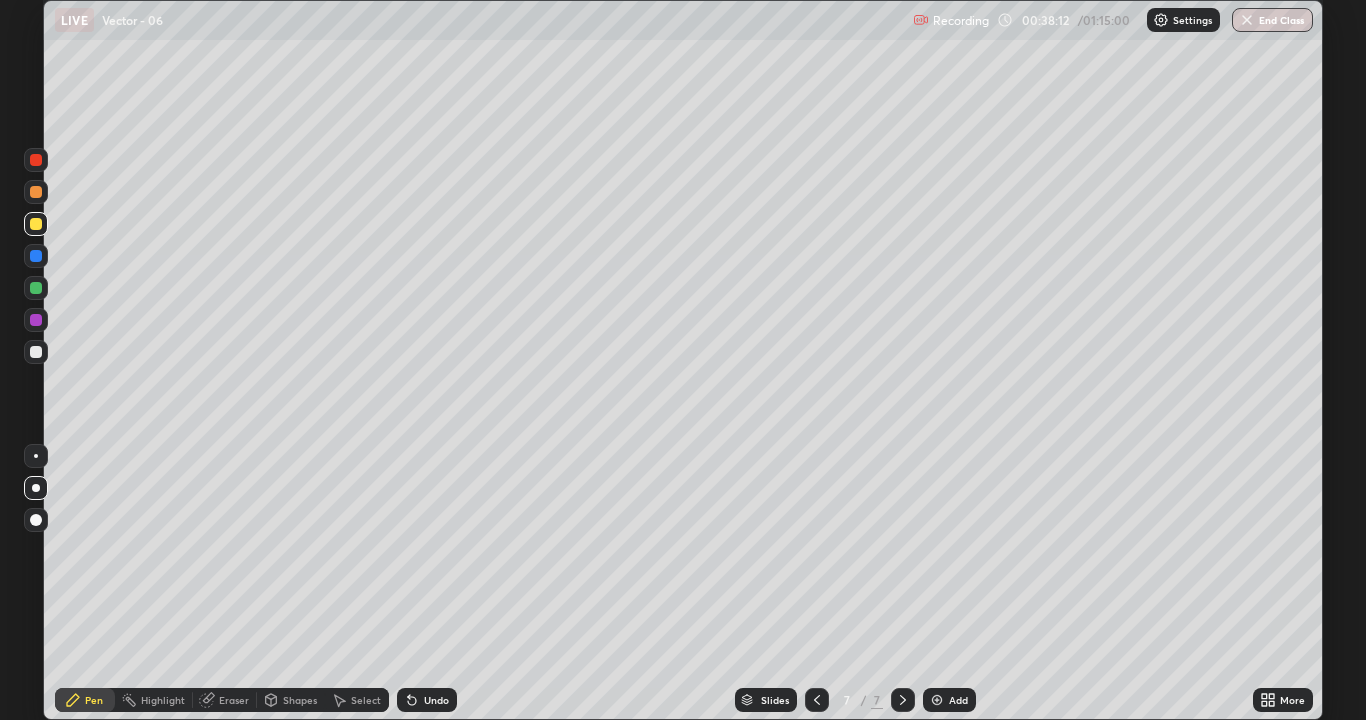 click at bounding box center (36, 256) 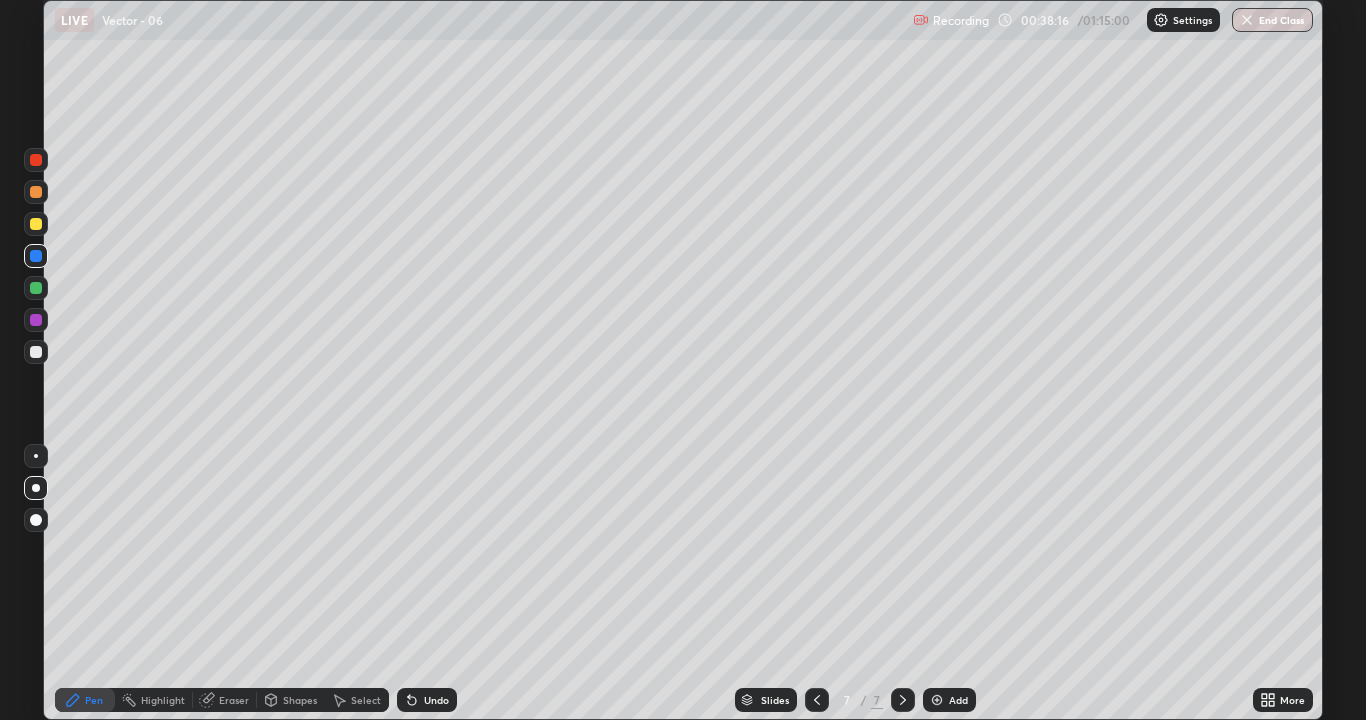 click at bounding box center (36, 288) 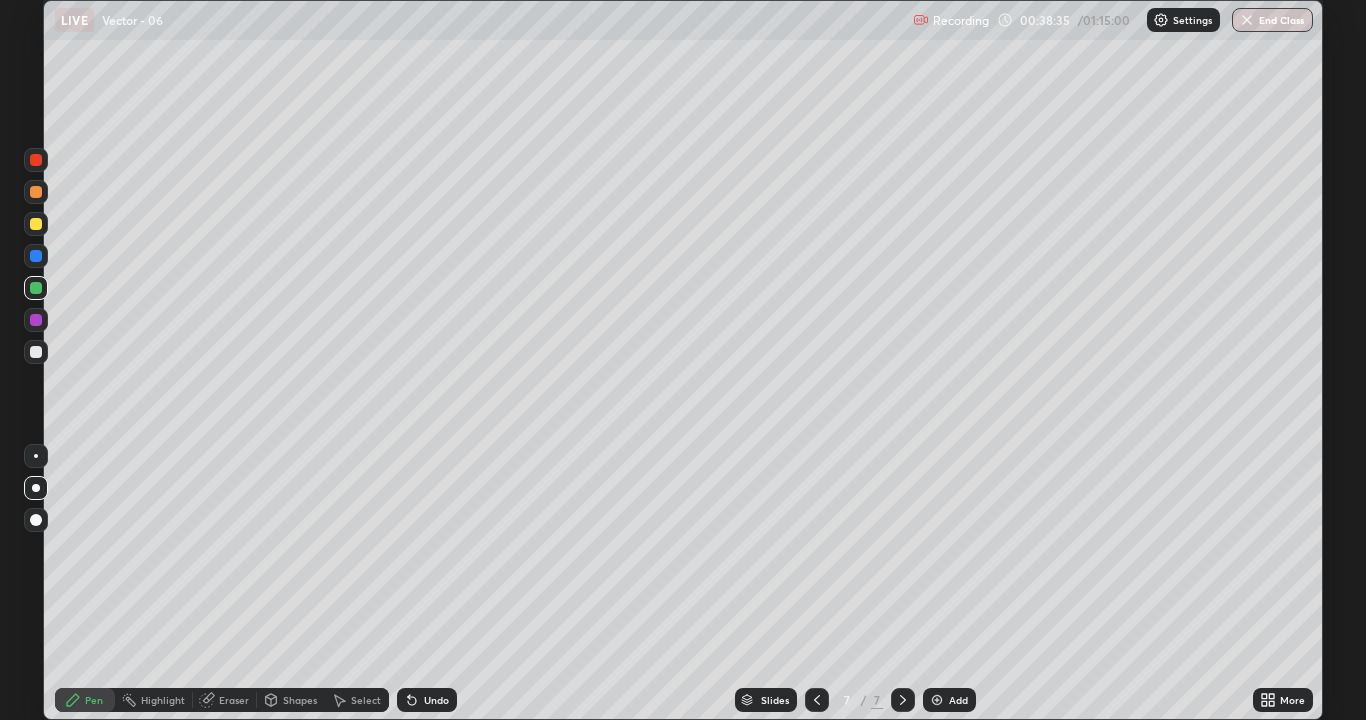 click on "Shapes" at bounding box center [291, 700] 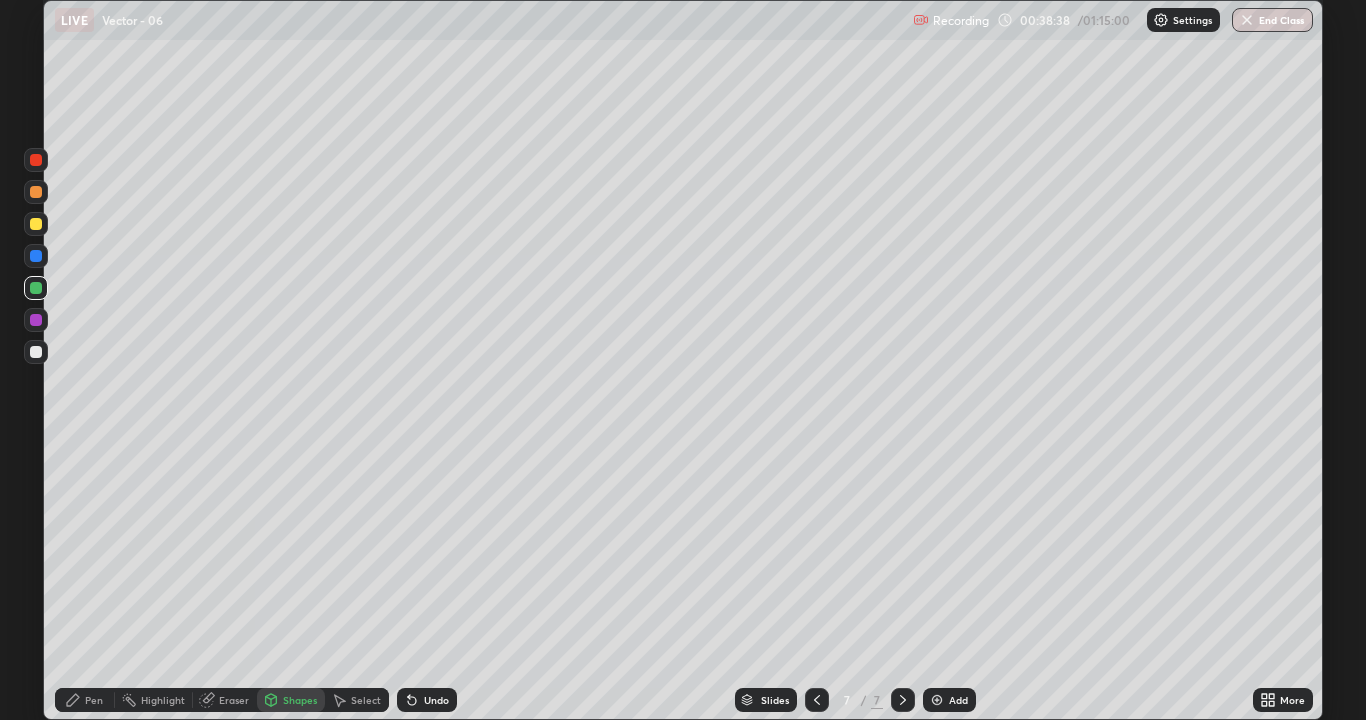 click on "Shapes" at bounding box center (291, 700) 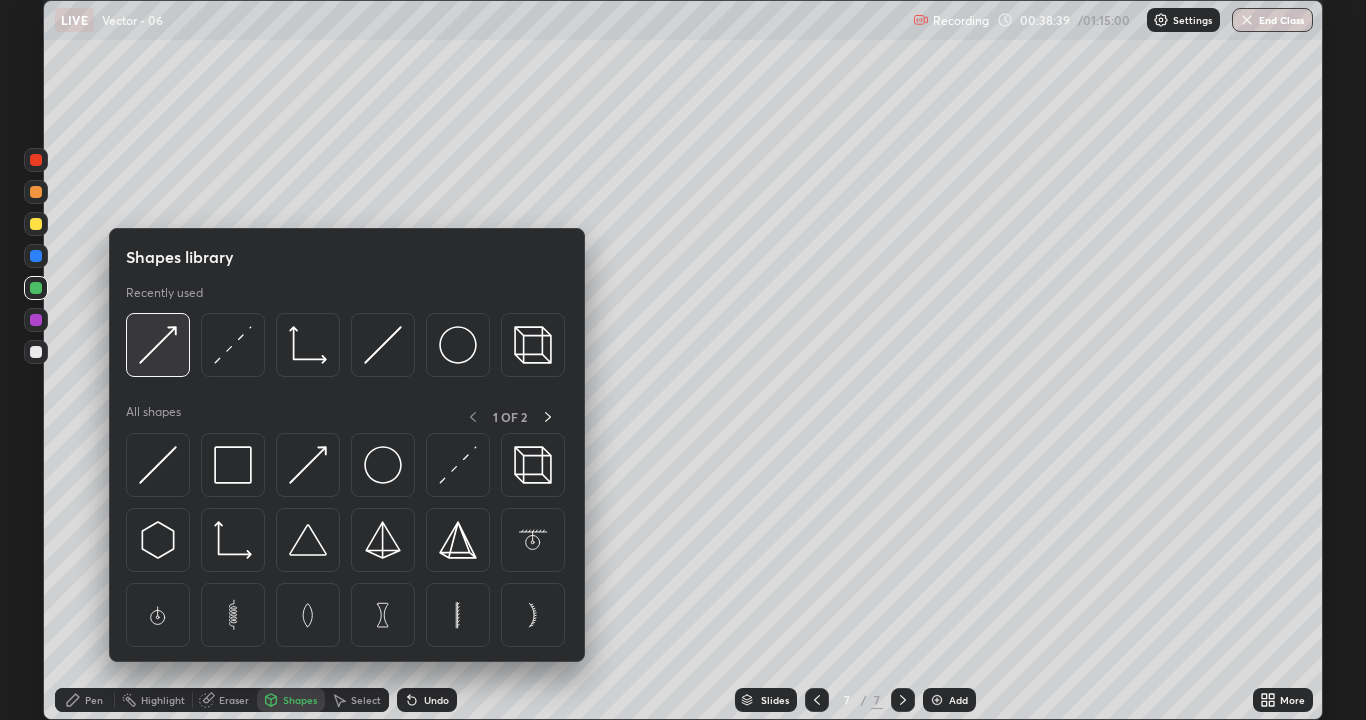 click at bounding box center [158, 345] 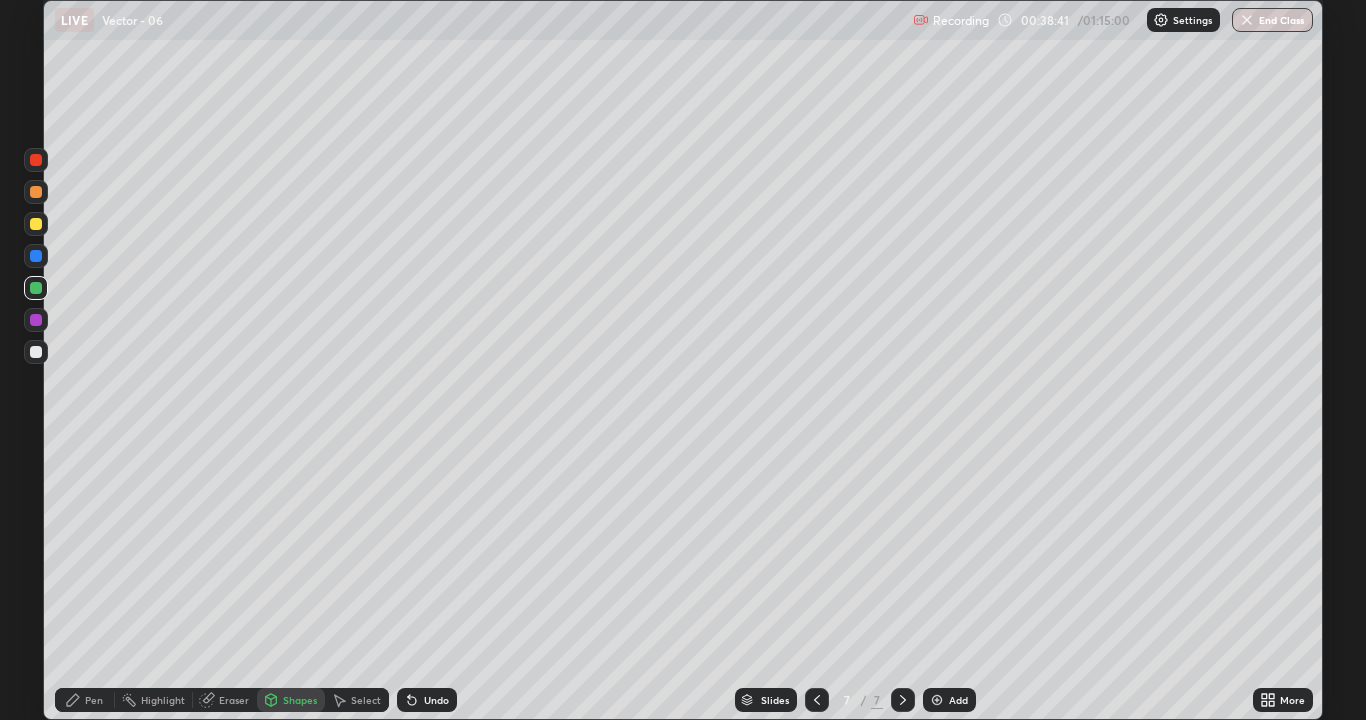 click on "Undo" at bounding box center (427, 700) 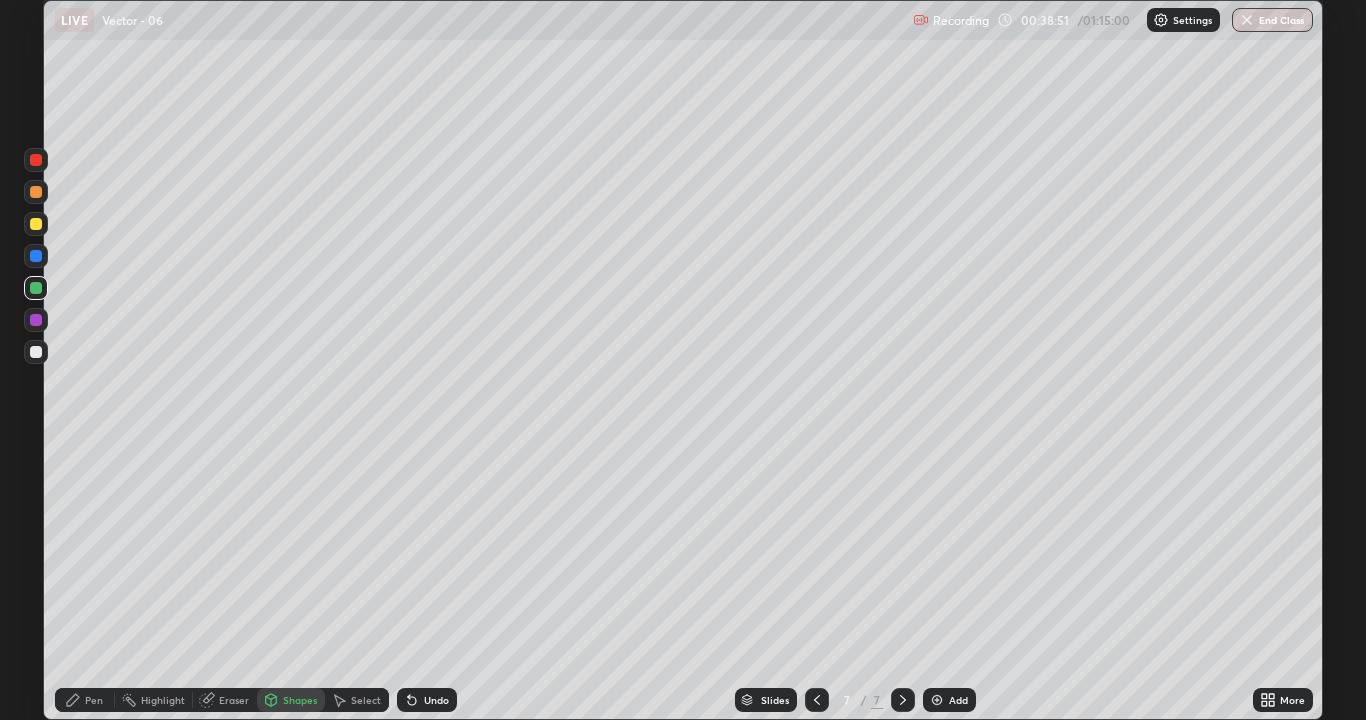 click on "Pen" at bounding box center [85, 700] 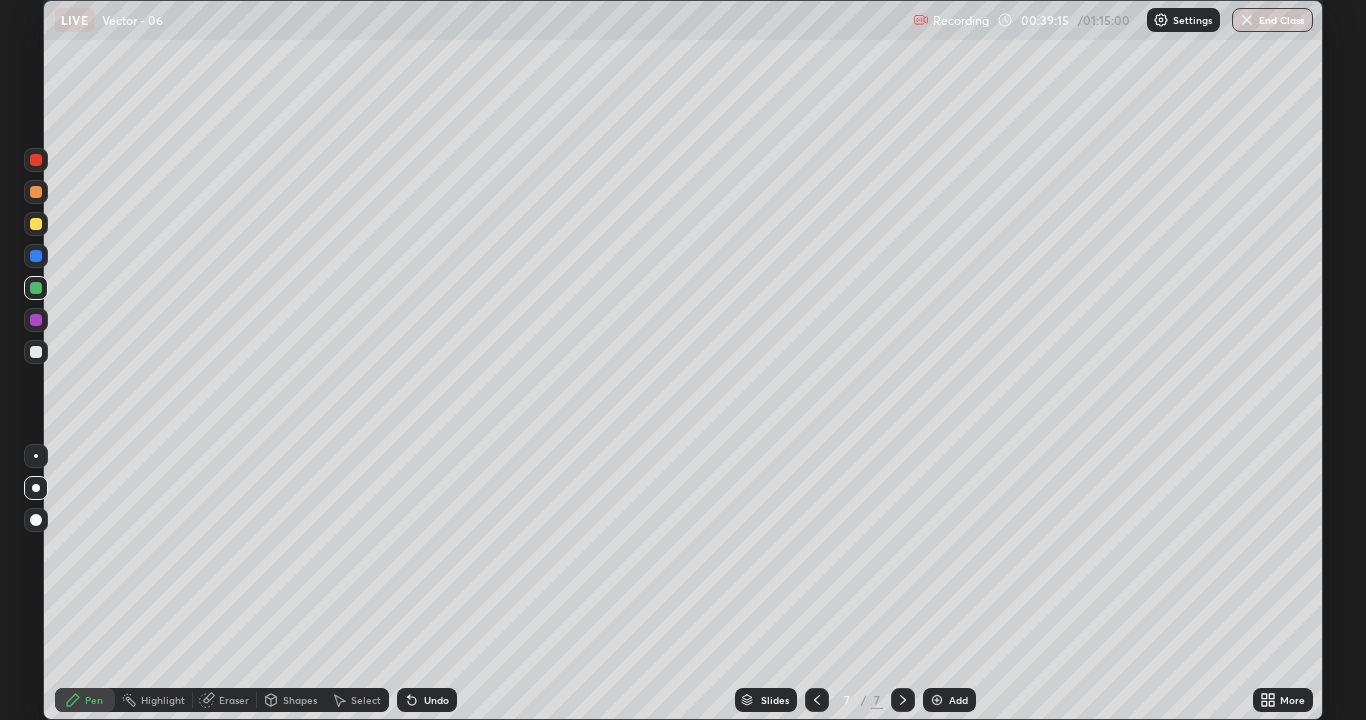 click at bounding box center [36, 224] 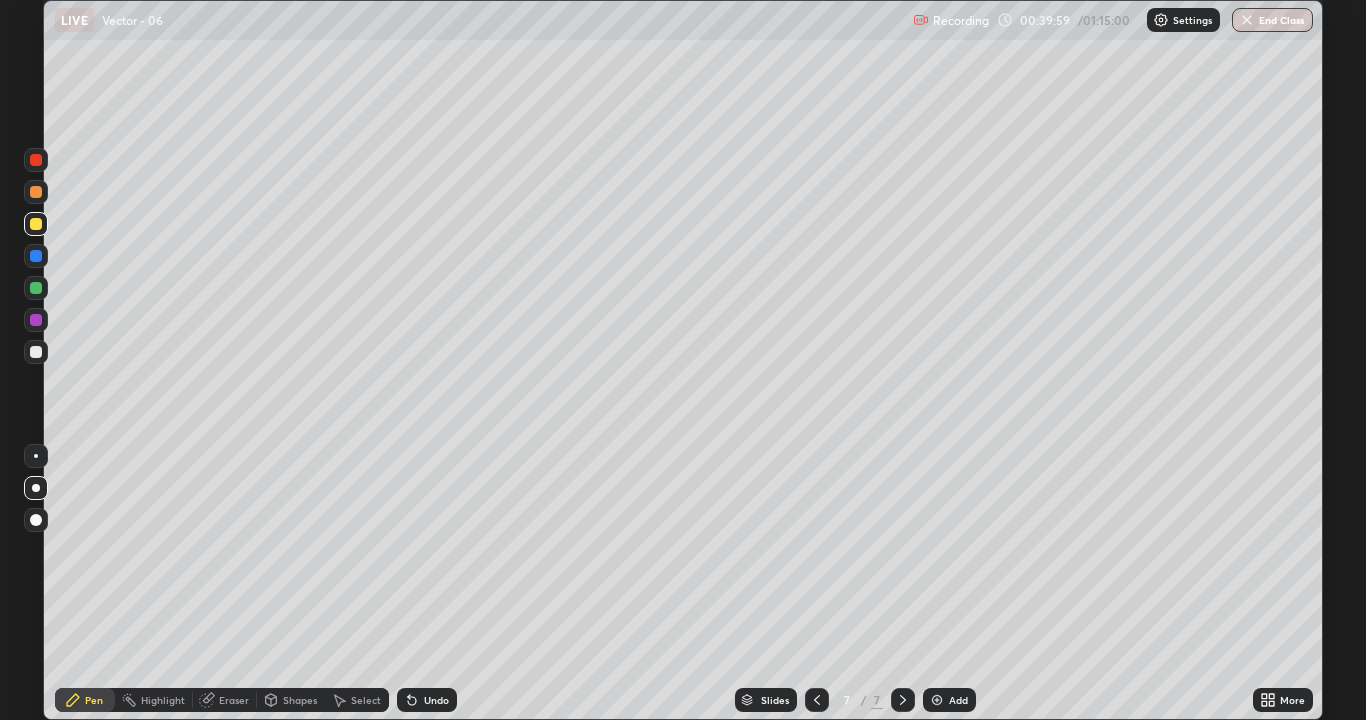 click on "Undo" at bounding box center (436, 700) 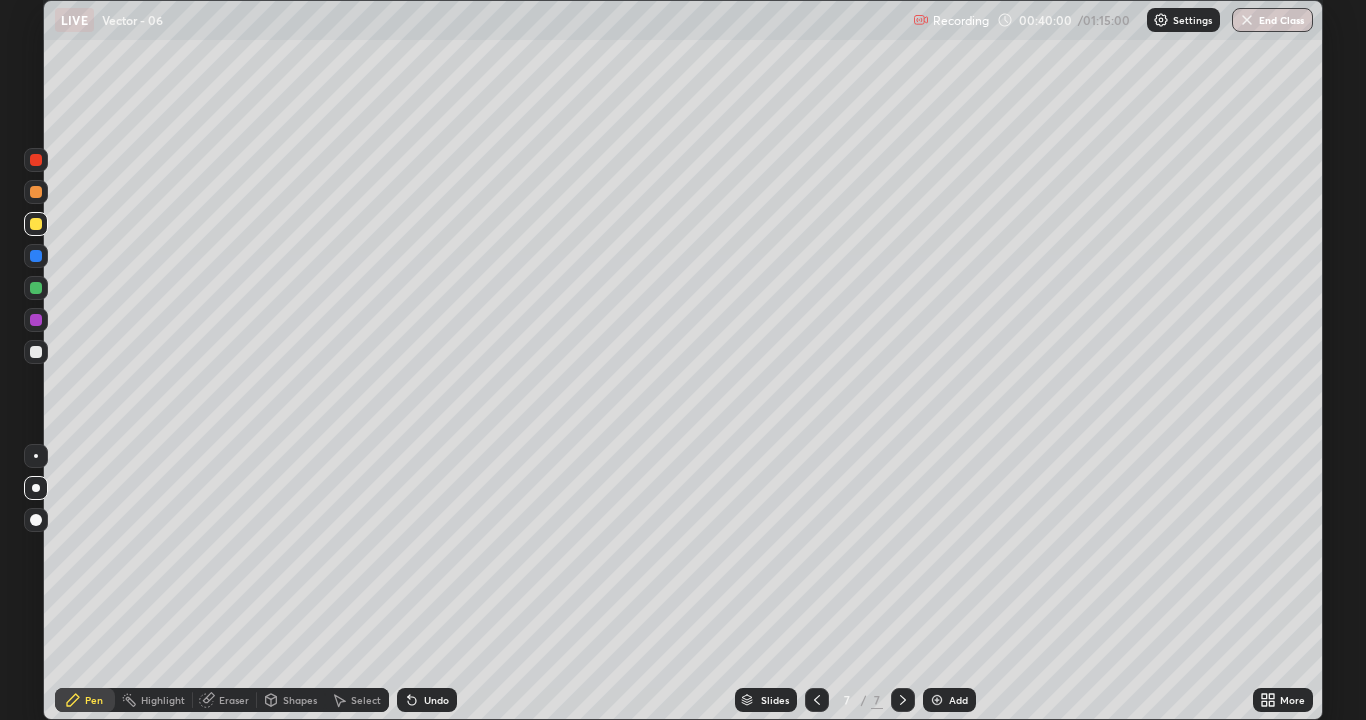 click on "Undo" at bounding box center (436, 700) 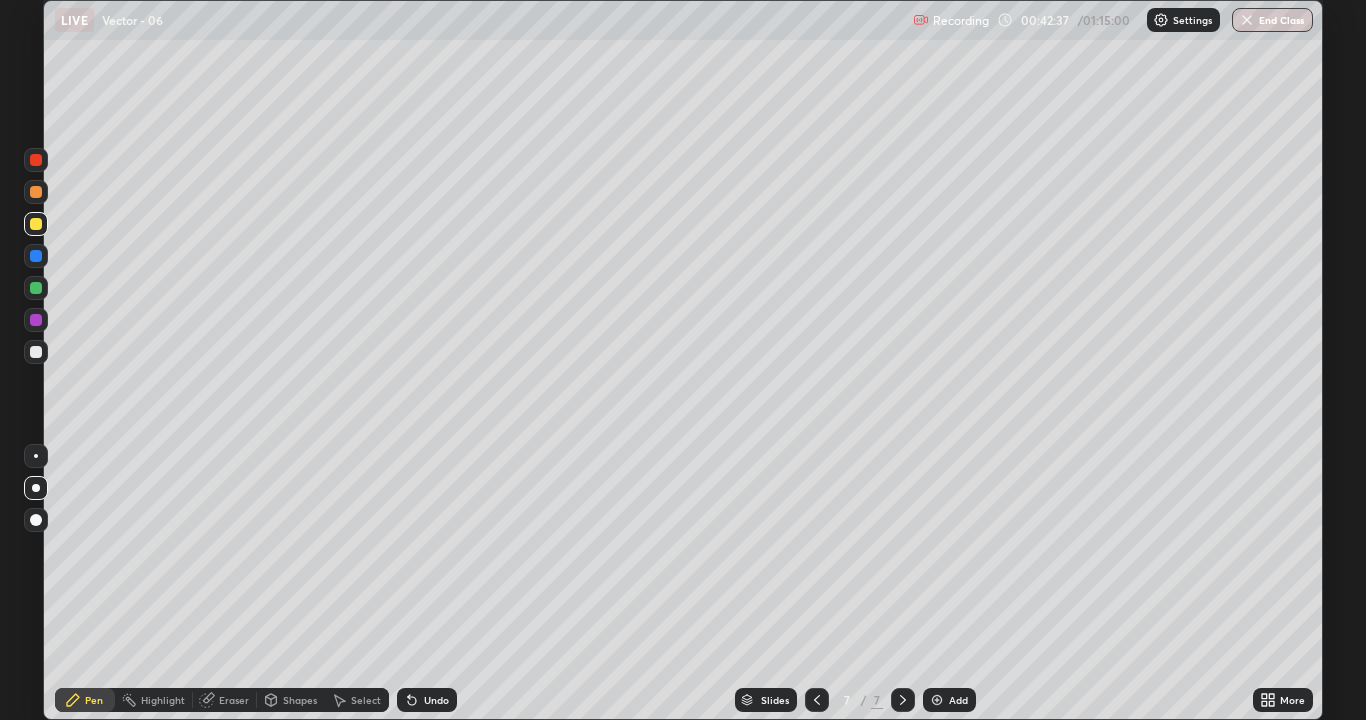 click on "Undo" at bounding box center [427, 700] 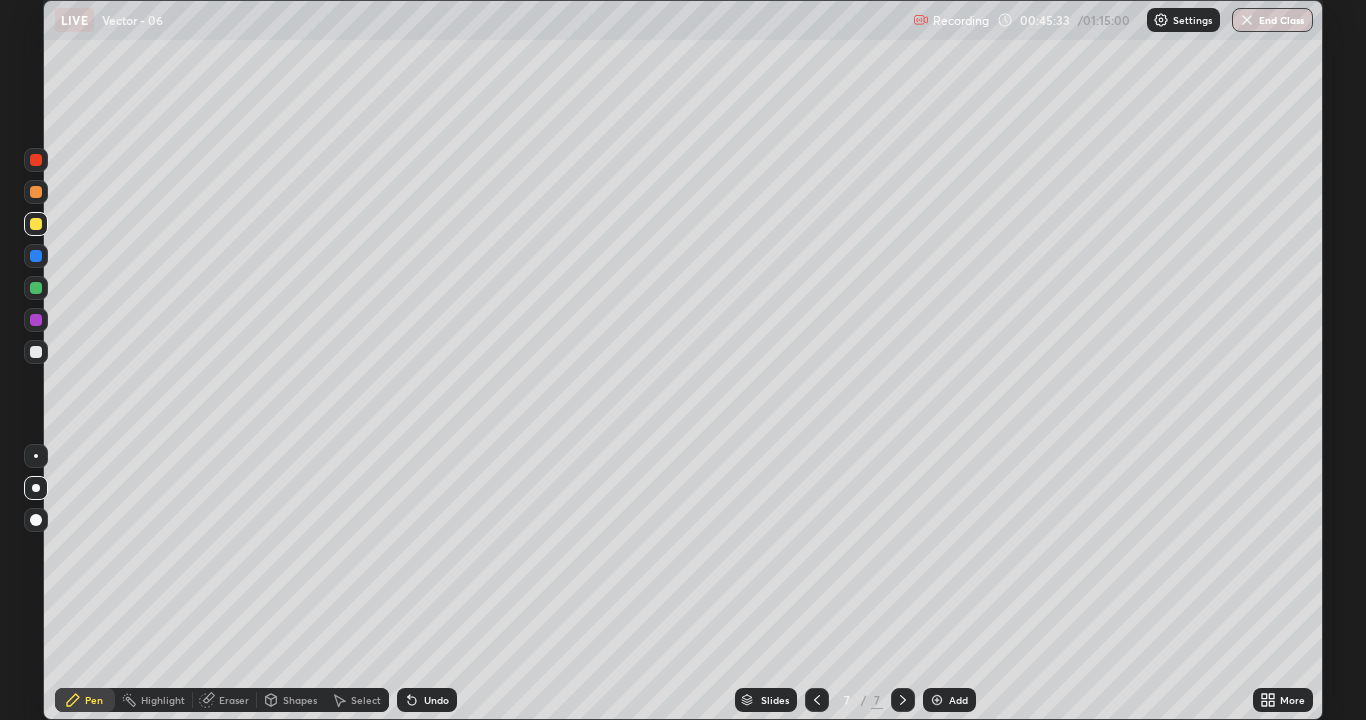 click on "Add" at bounding box center [949, 700] 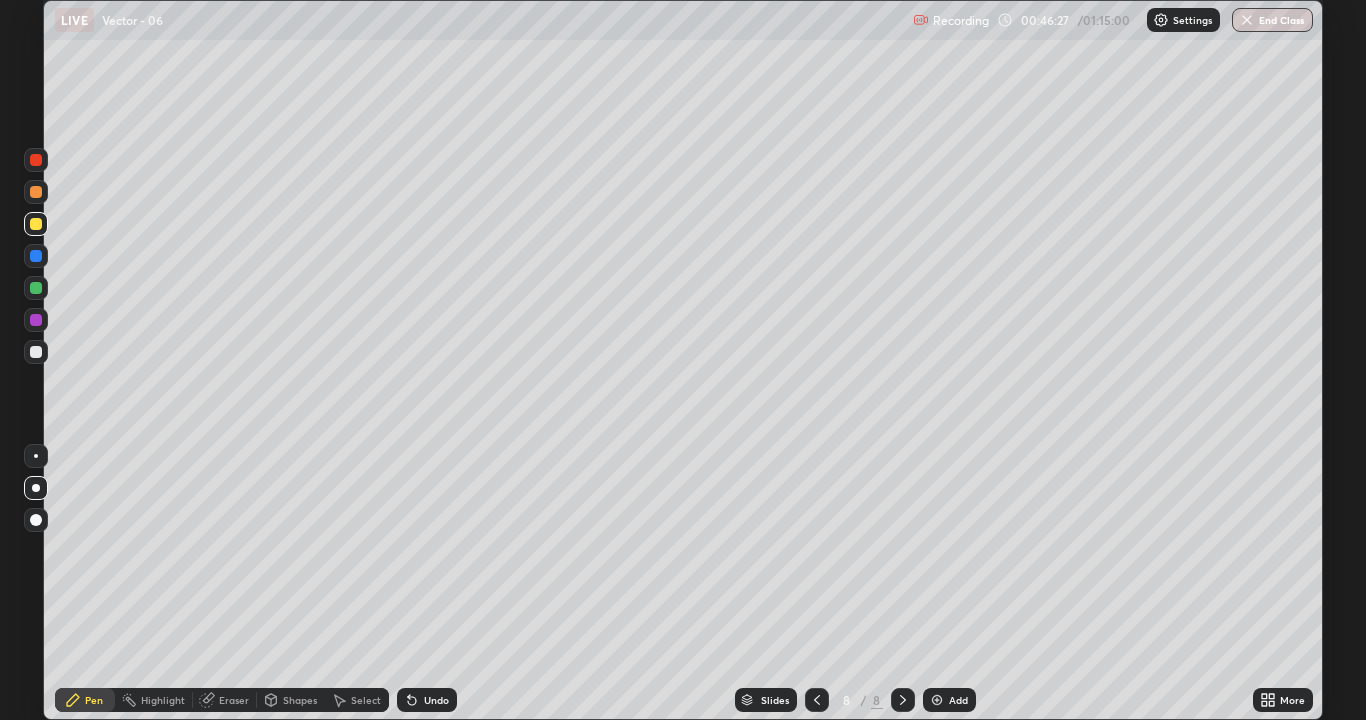 click on "Eraser" at bounding box center (234, 700) 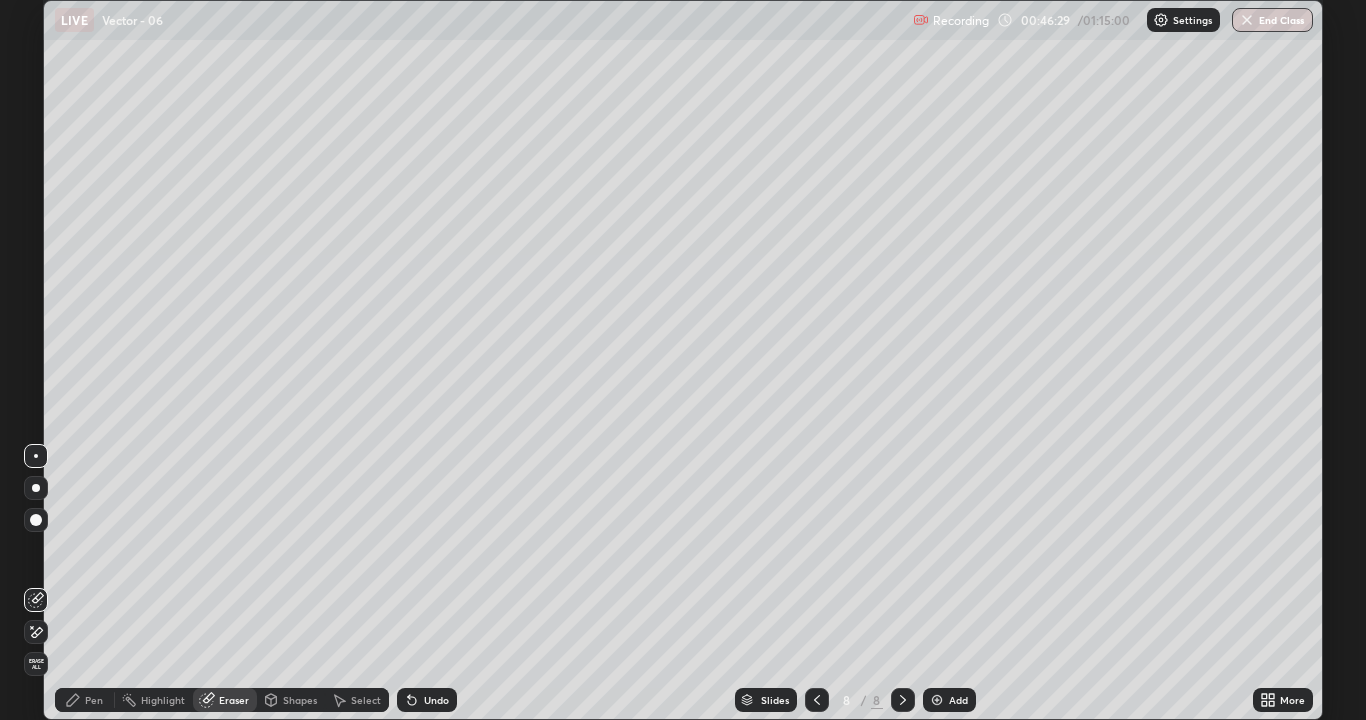 click on "Pen" at bounding box center (94, 700) 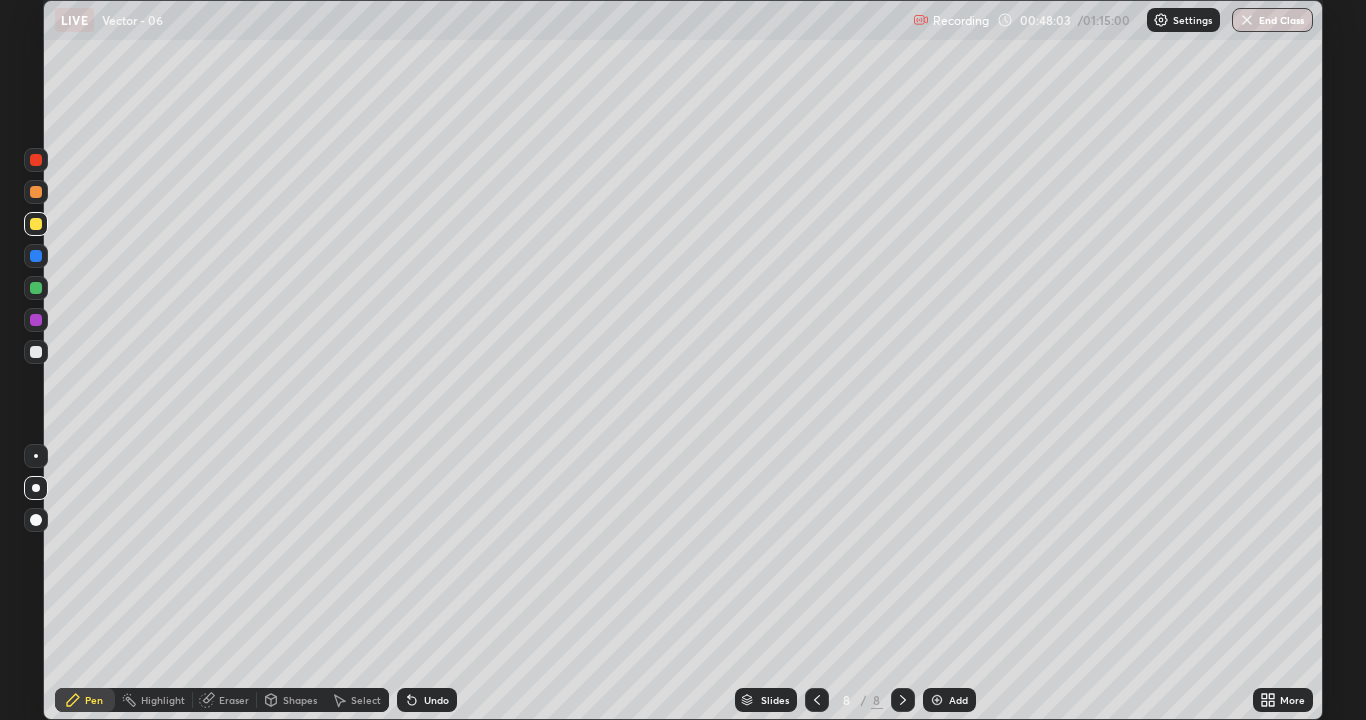 click on "Eraser" at bounding box center (225, 700) 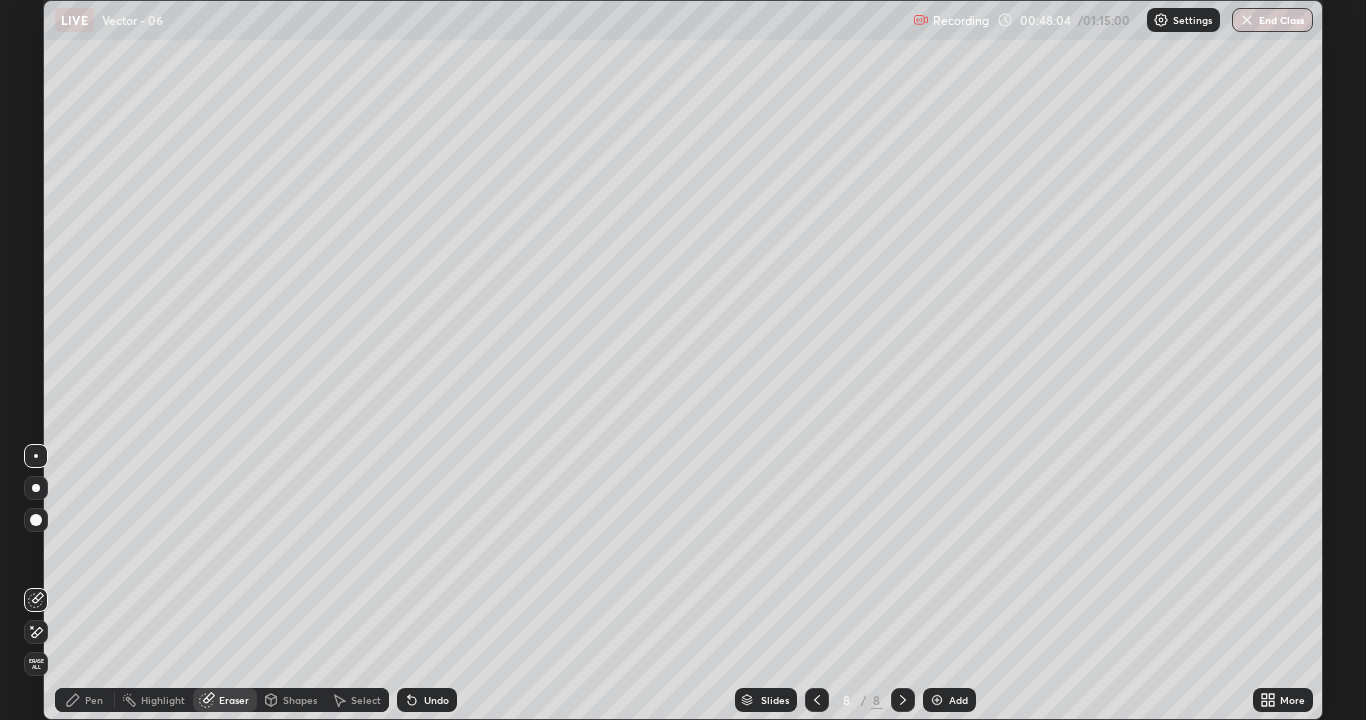 click on "Pen" at bounding box center [94, 700] 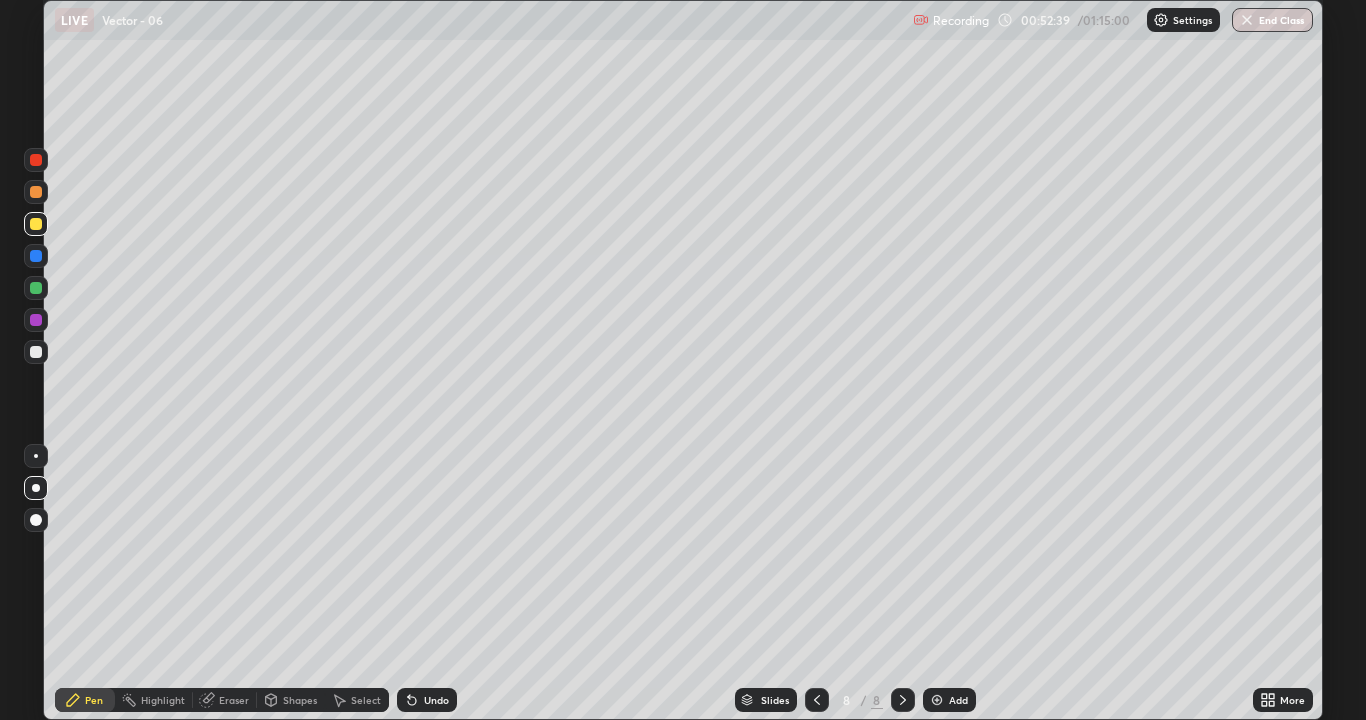 click at bounding box center (36, 288) 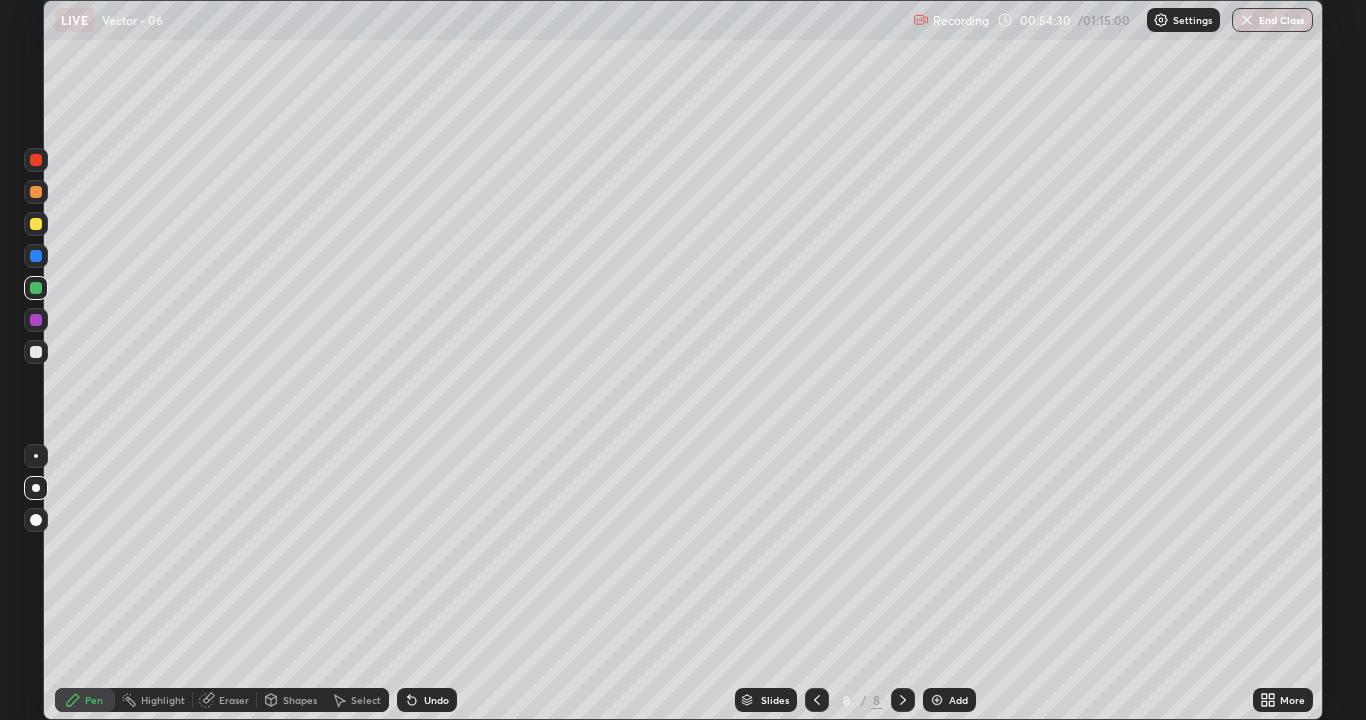 click at bounding box center (36, 352) 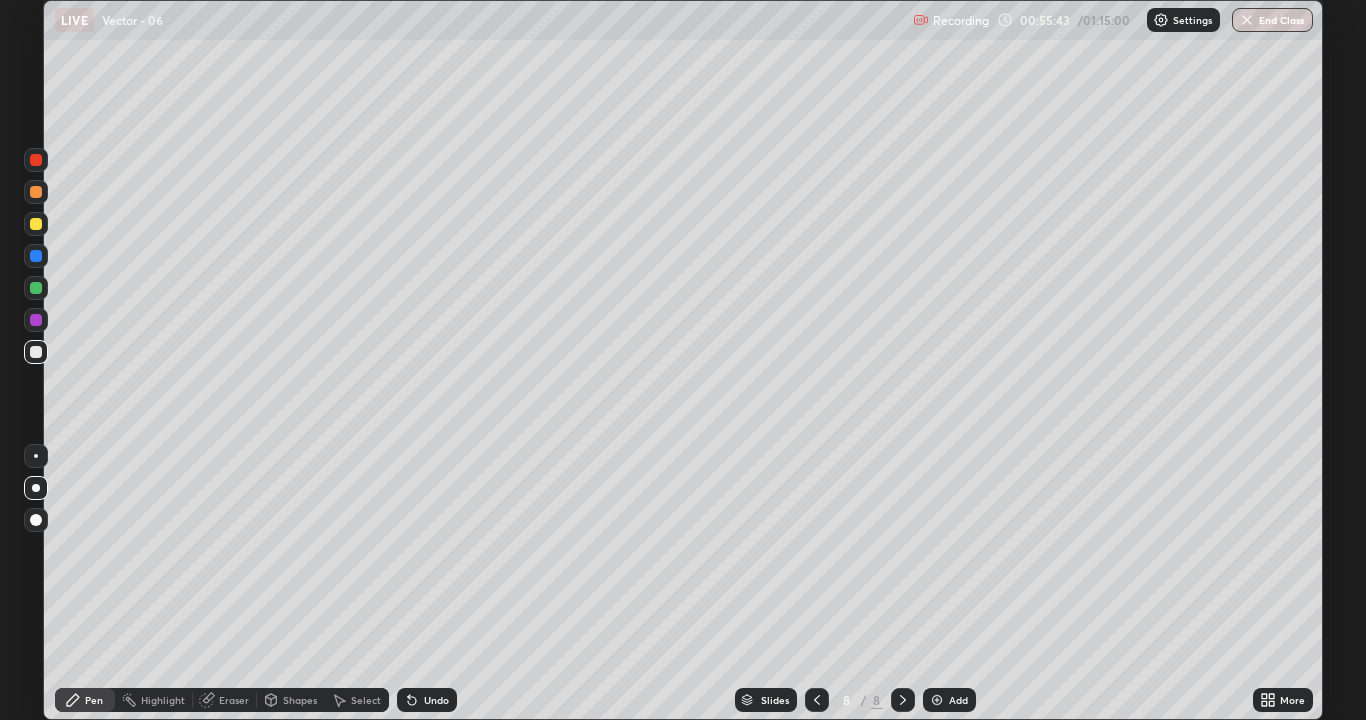 click on "Add" at bounding box center (949, 700) 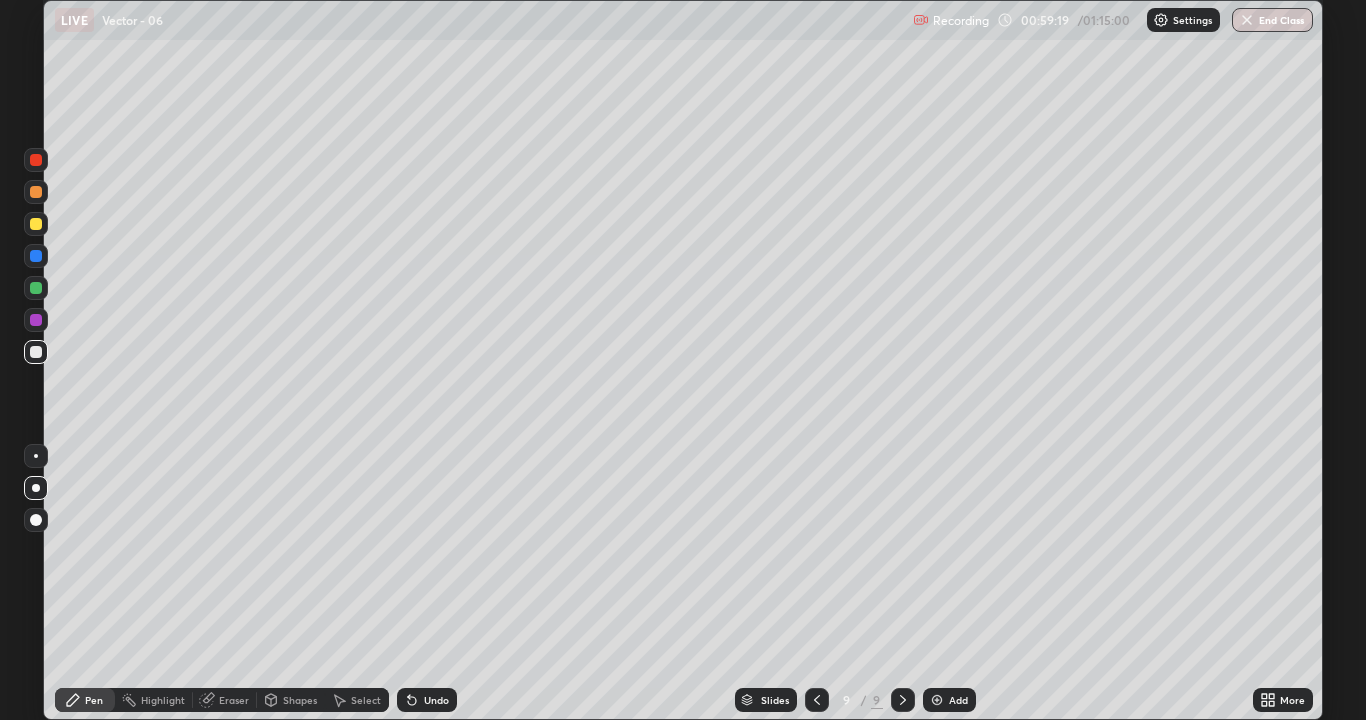 click on "Eraser" at bounding box center (234, 700) 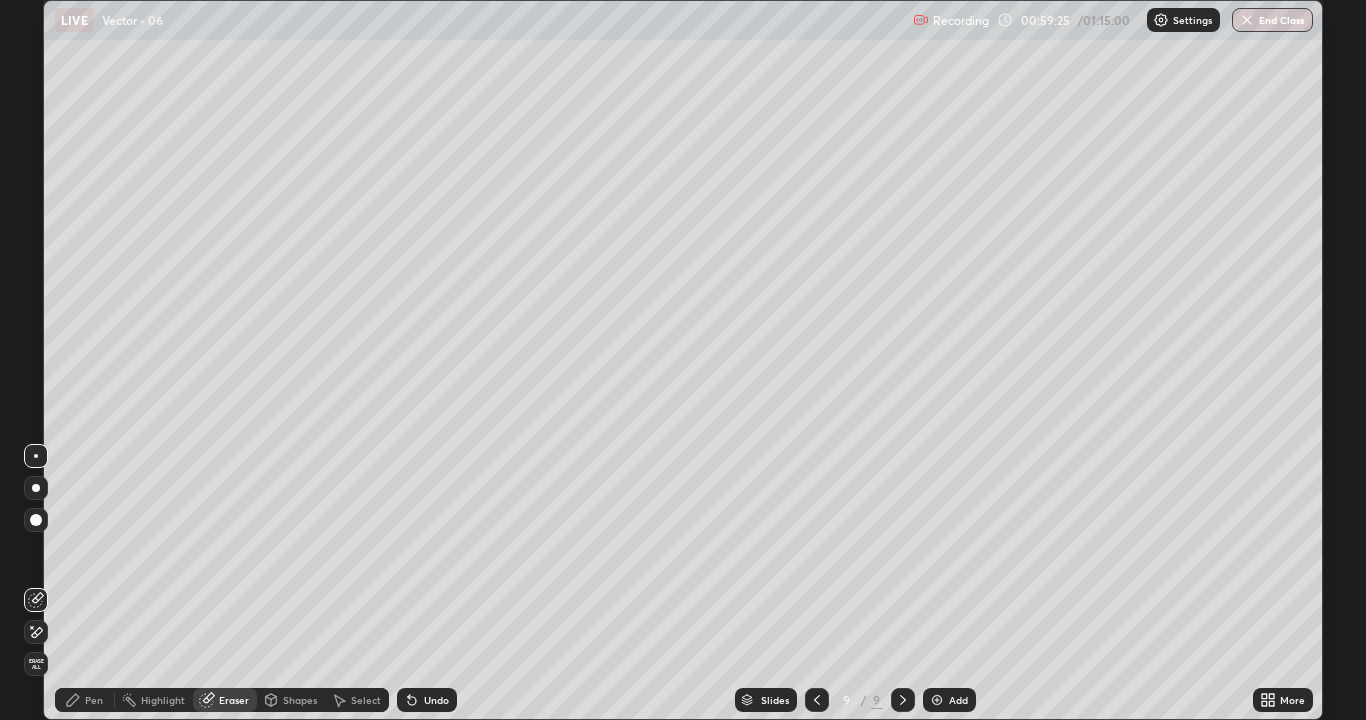 click on "Pen" at bounding box center (94, 700) 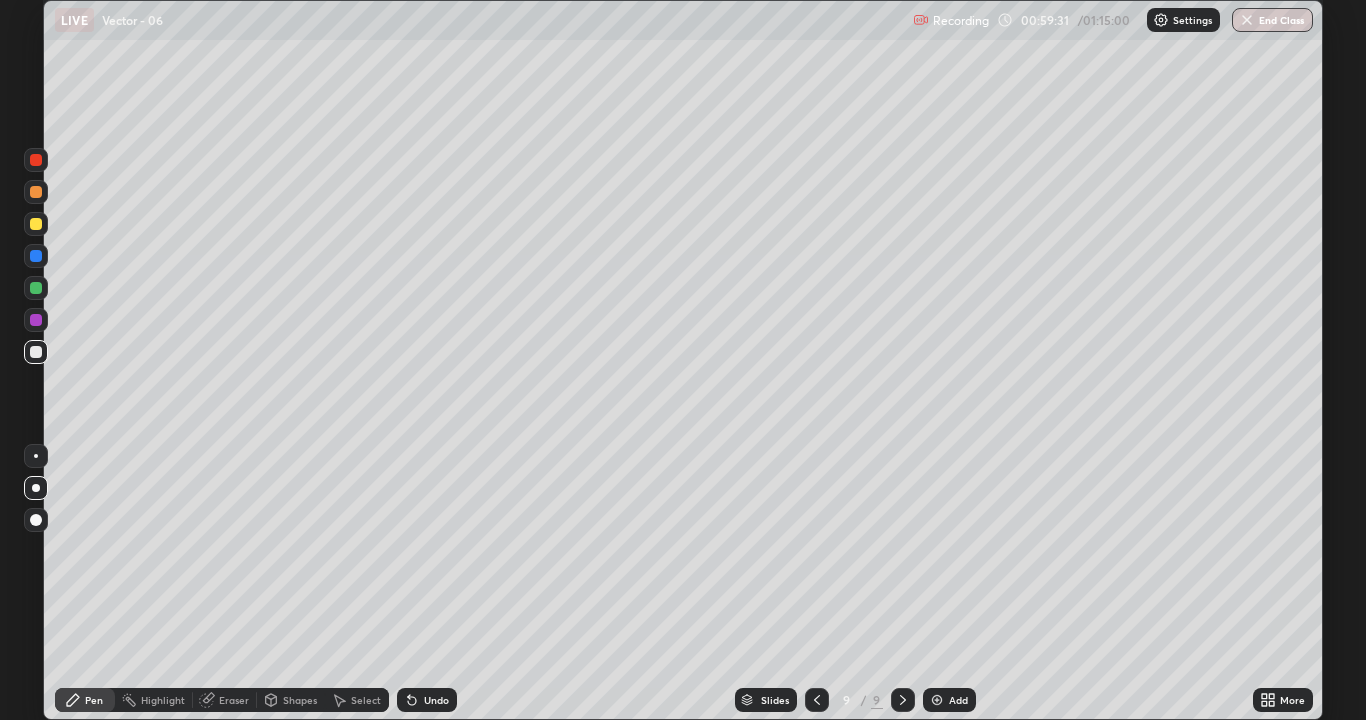 click 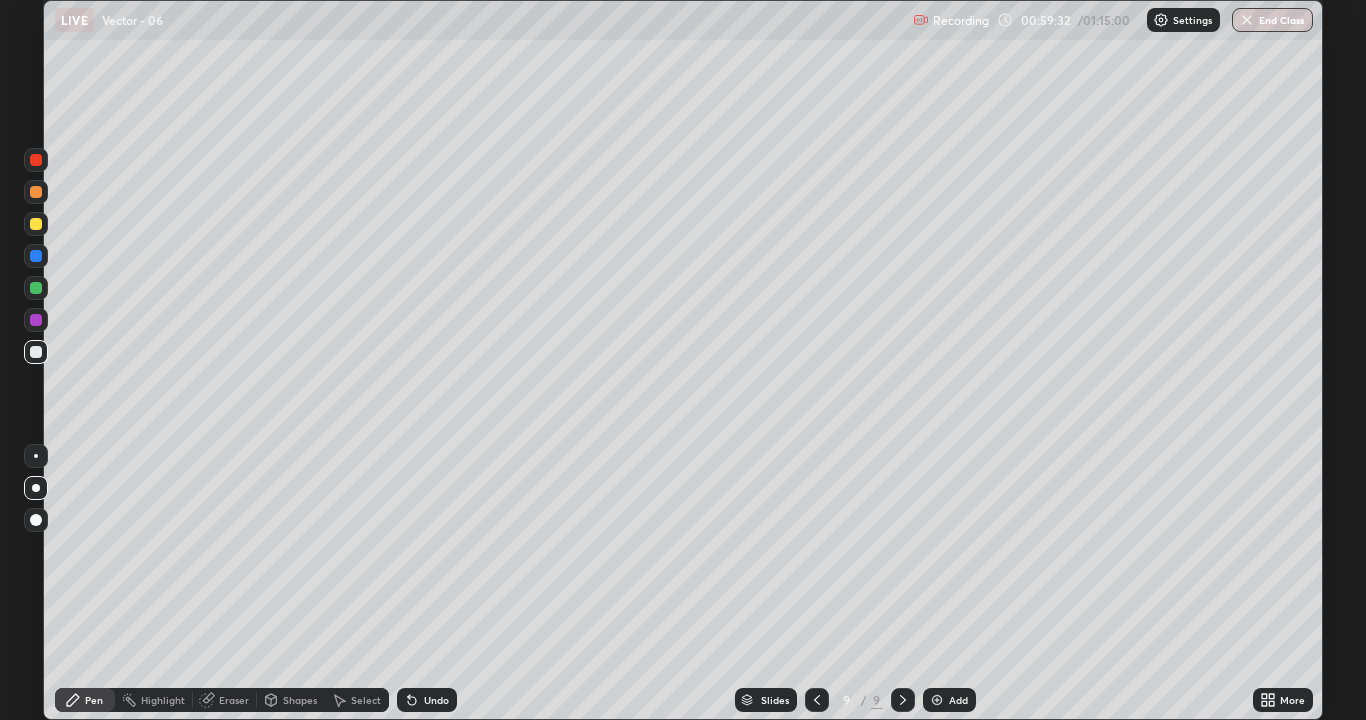 click 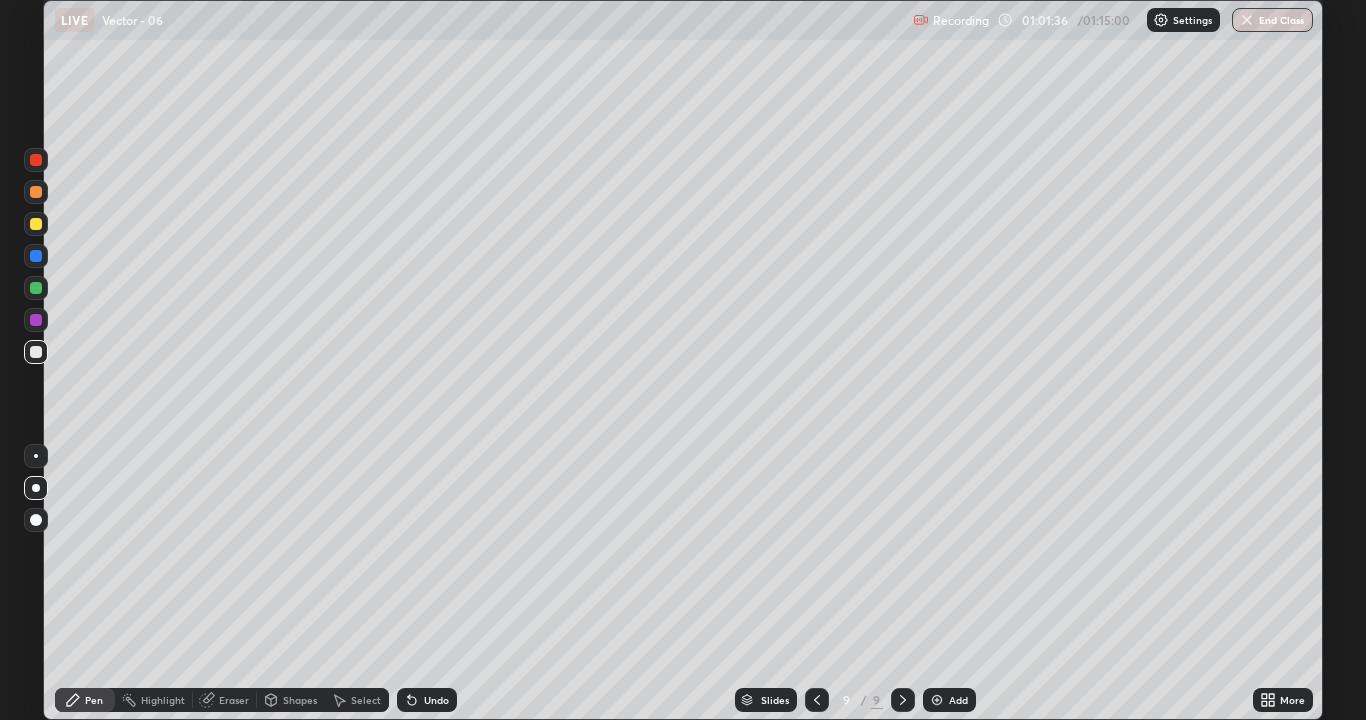 click at bounding box center (937, 700) 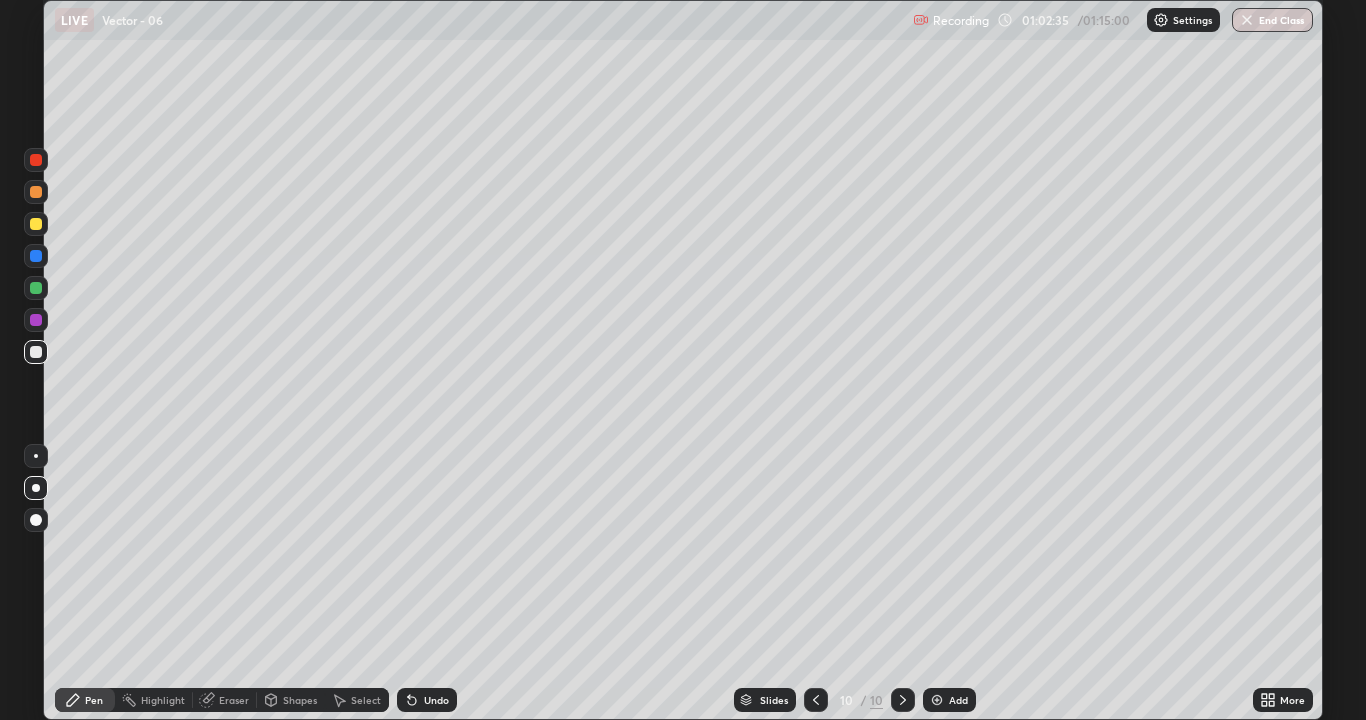 click on "Undo" at bounding box center [436, 700] 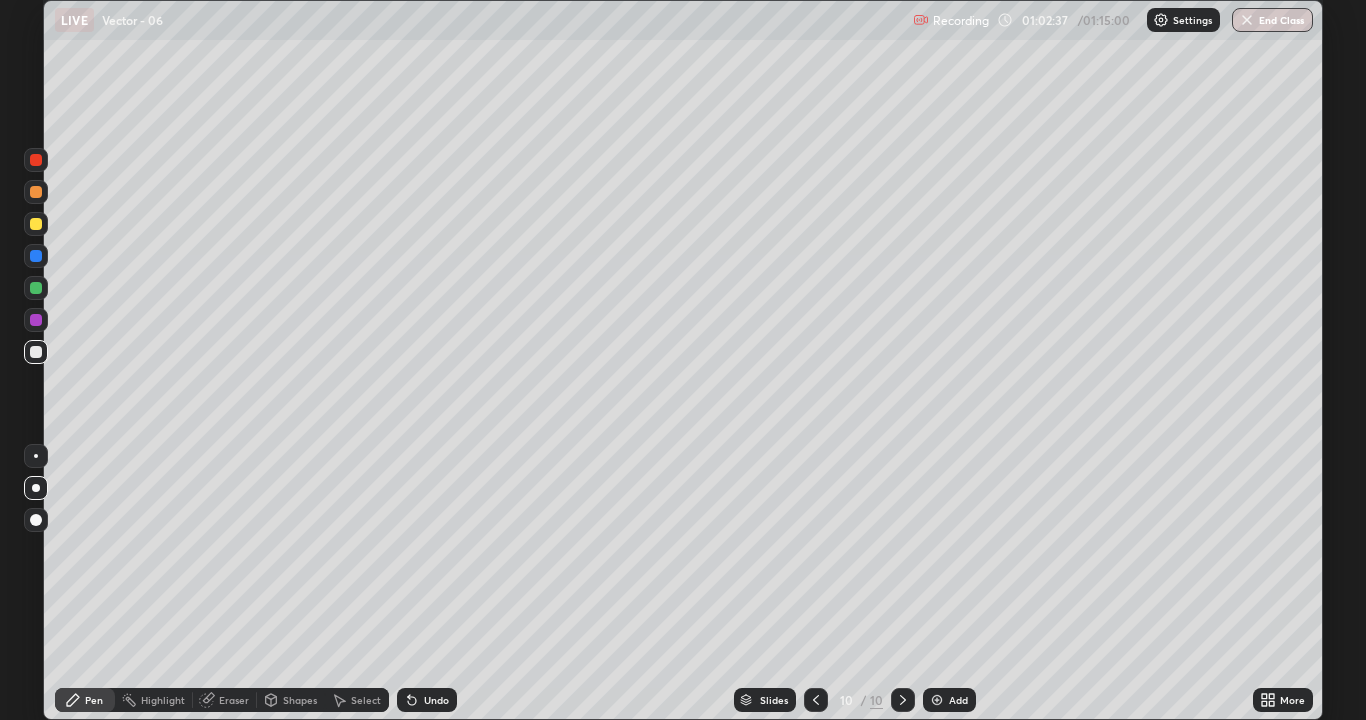 click on "Undo" at bounding box center (436, 700) 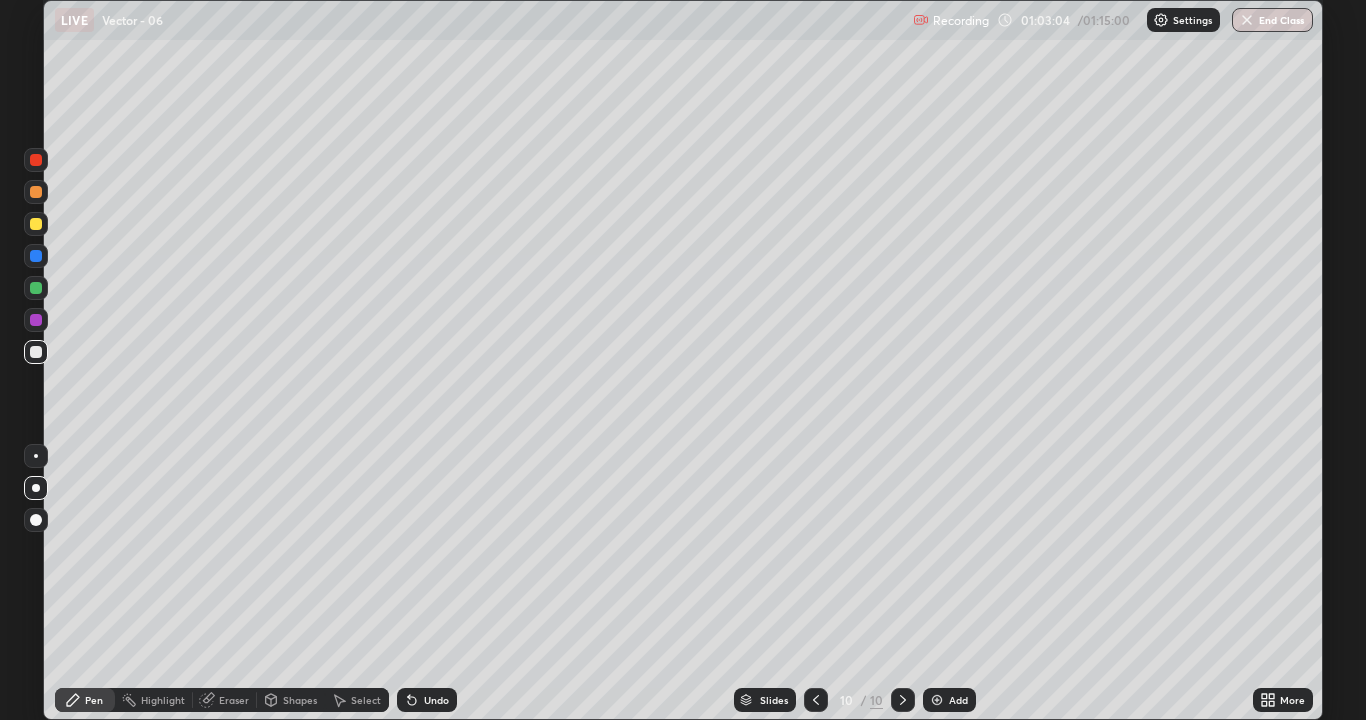click on "Undo" at bounding box center [436, 700] 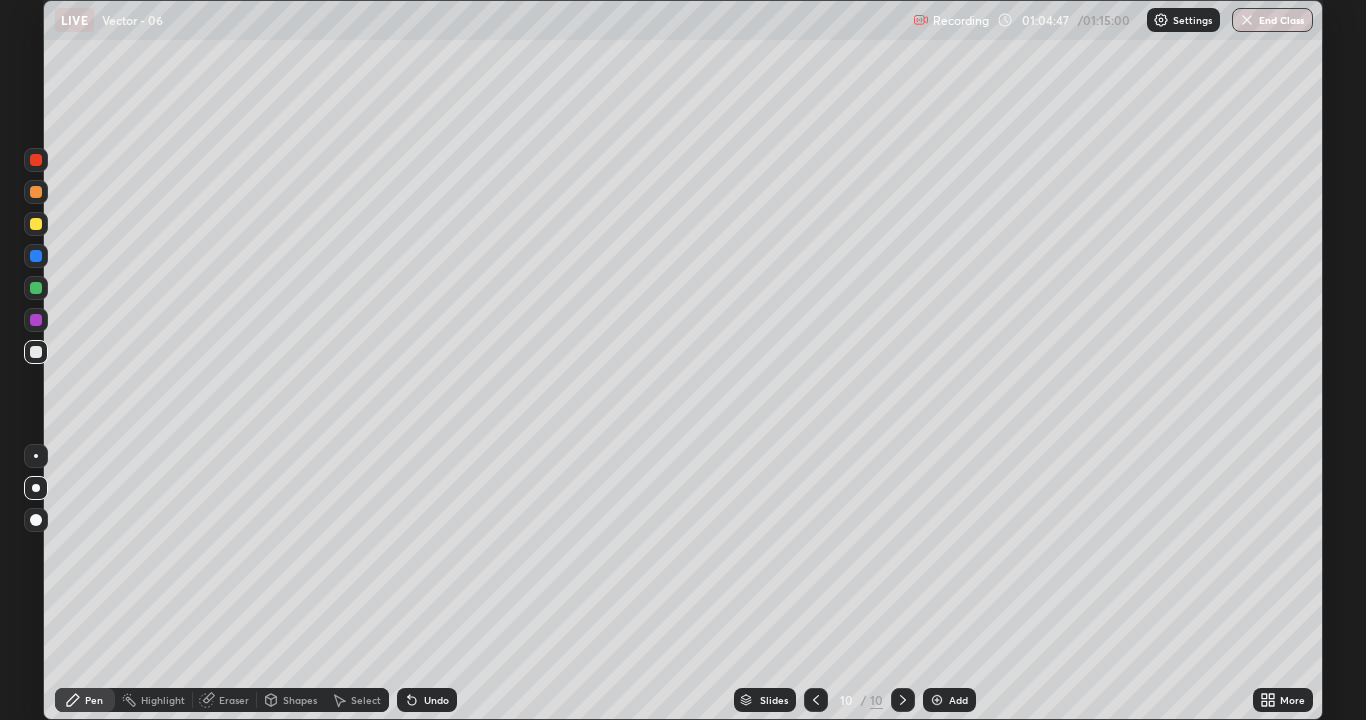 click on "Shapes" at bounding box center [291, 700] 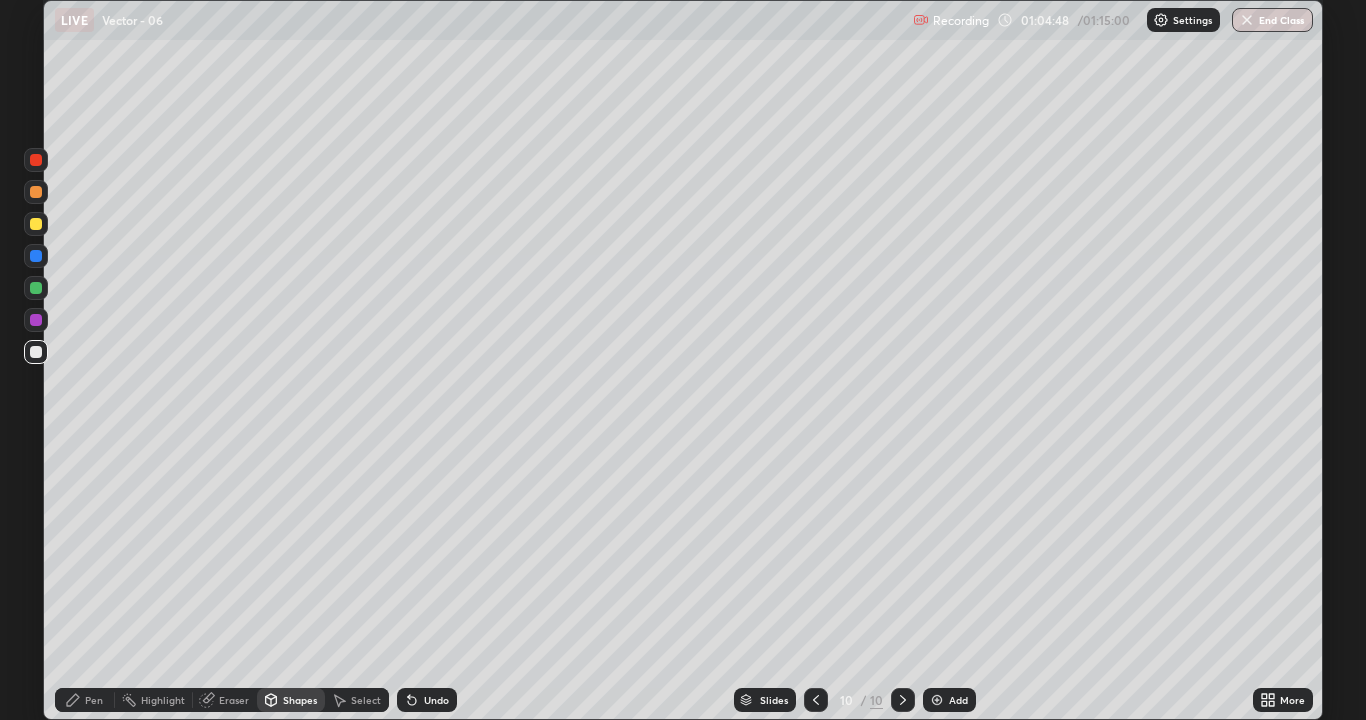 click on "Select" at bounding box center (366, 700) 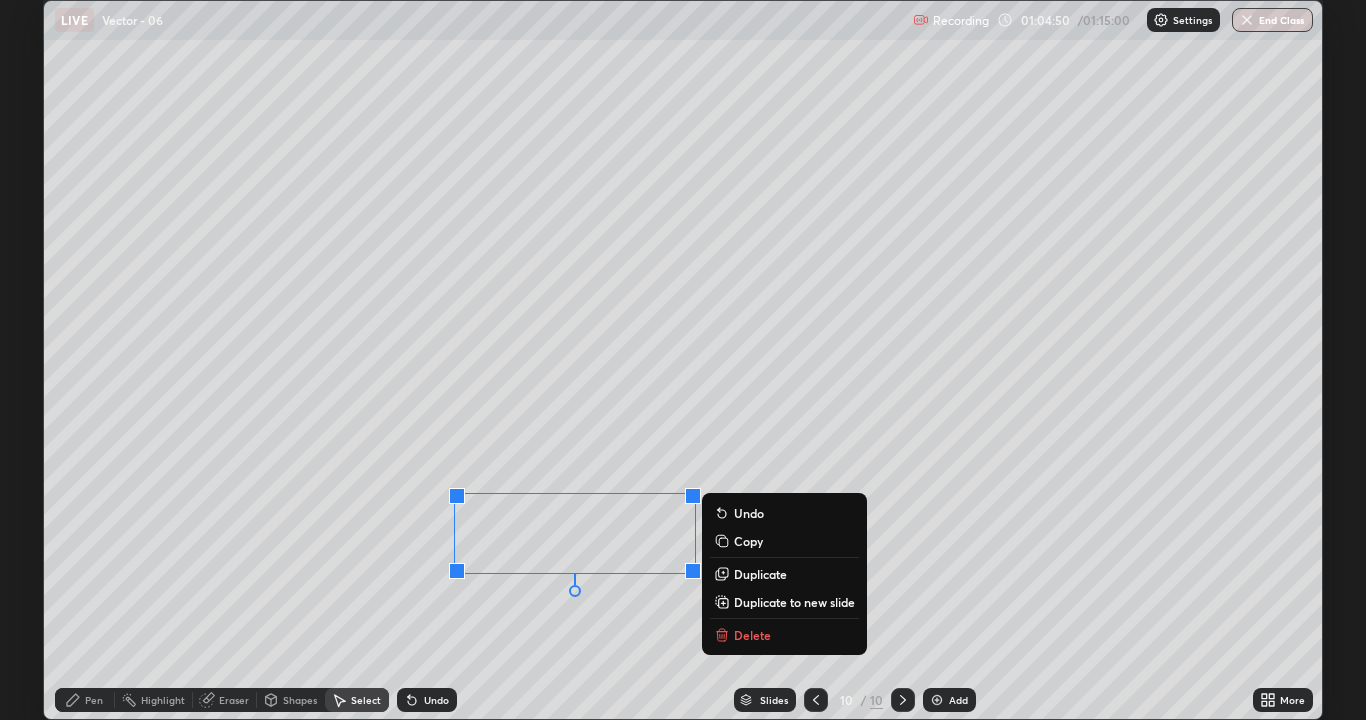 click on "Delete" at bounding box center [752, 635] 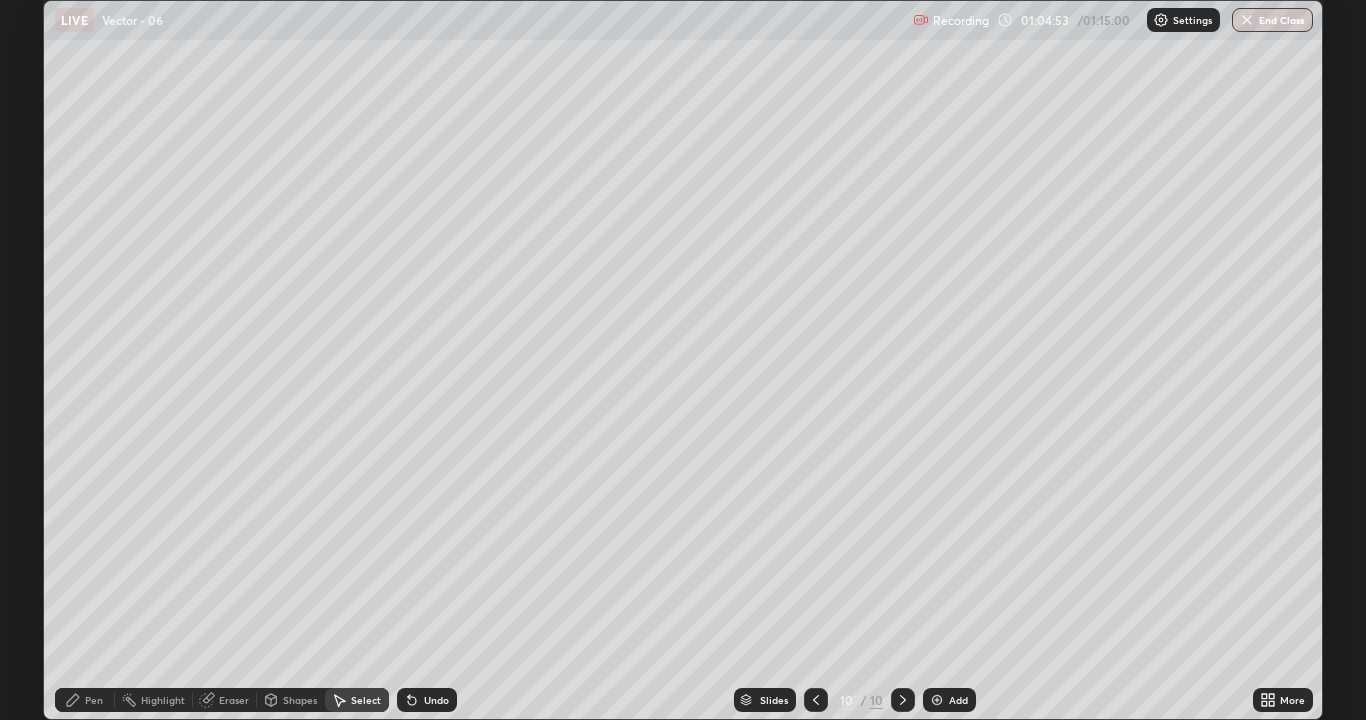 click on "Pen" at bounding box center [85, 700] 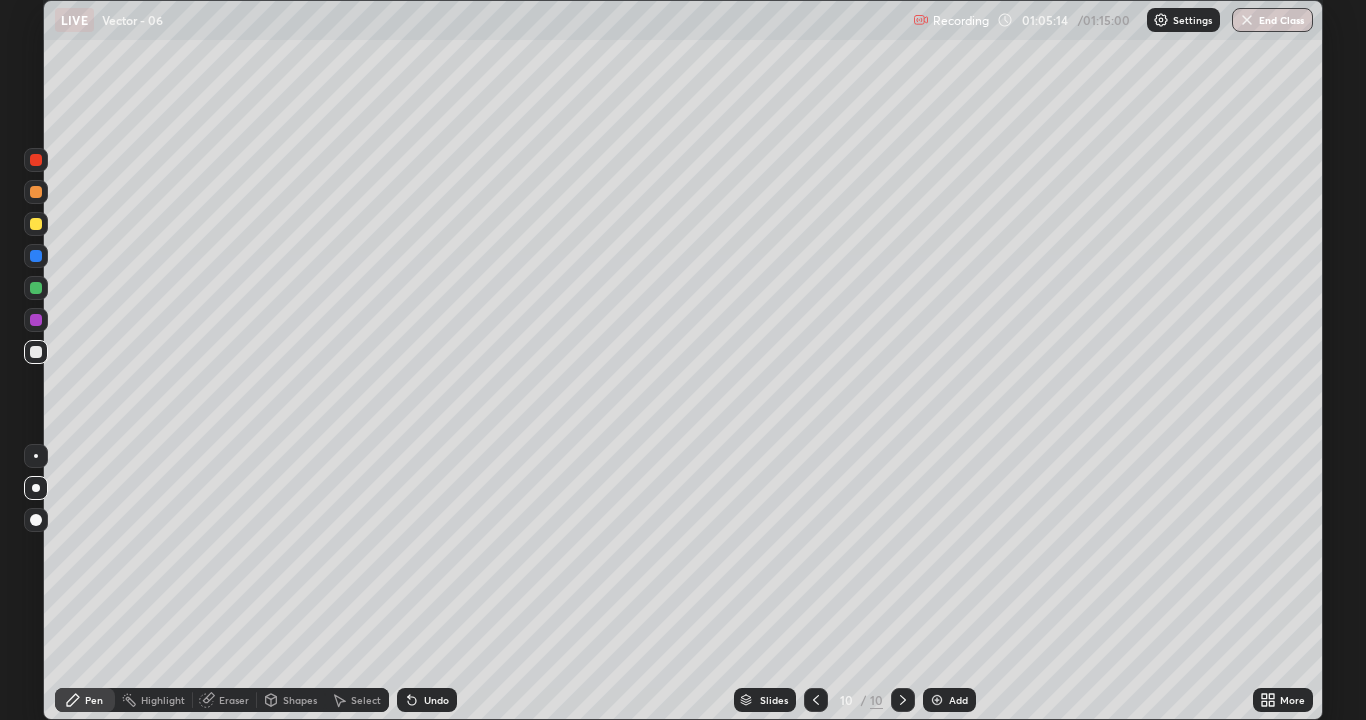 click on "Eraser" at bounding box center (234, 700) 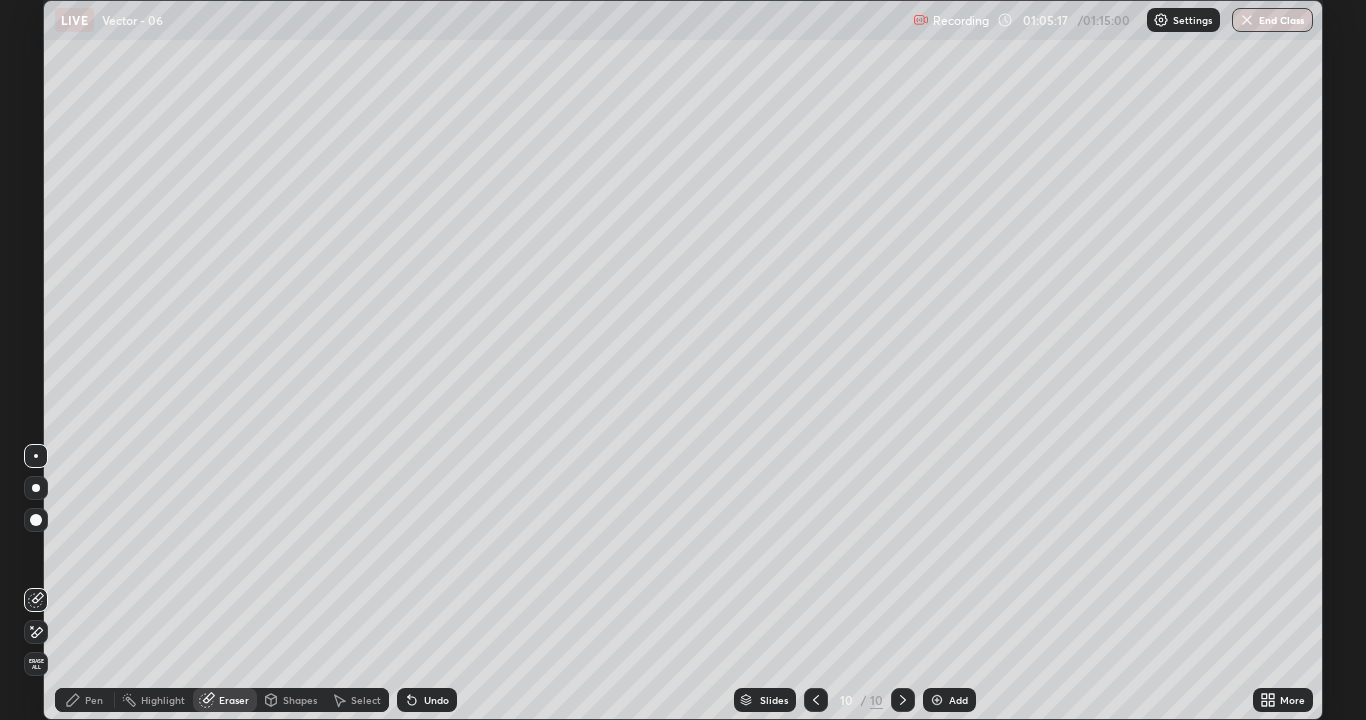 click on "Pen" at bounding box center (94, 700) 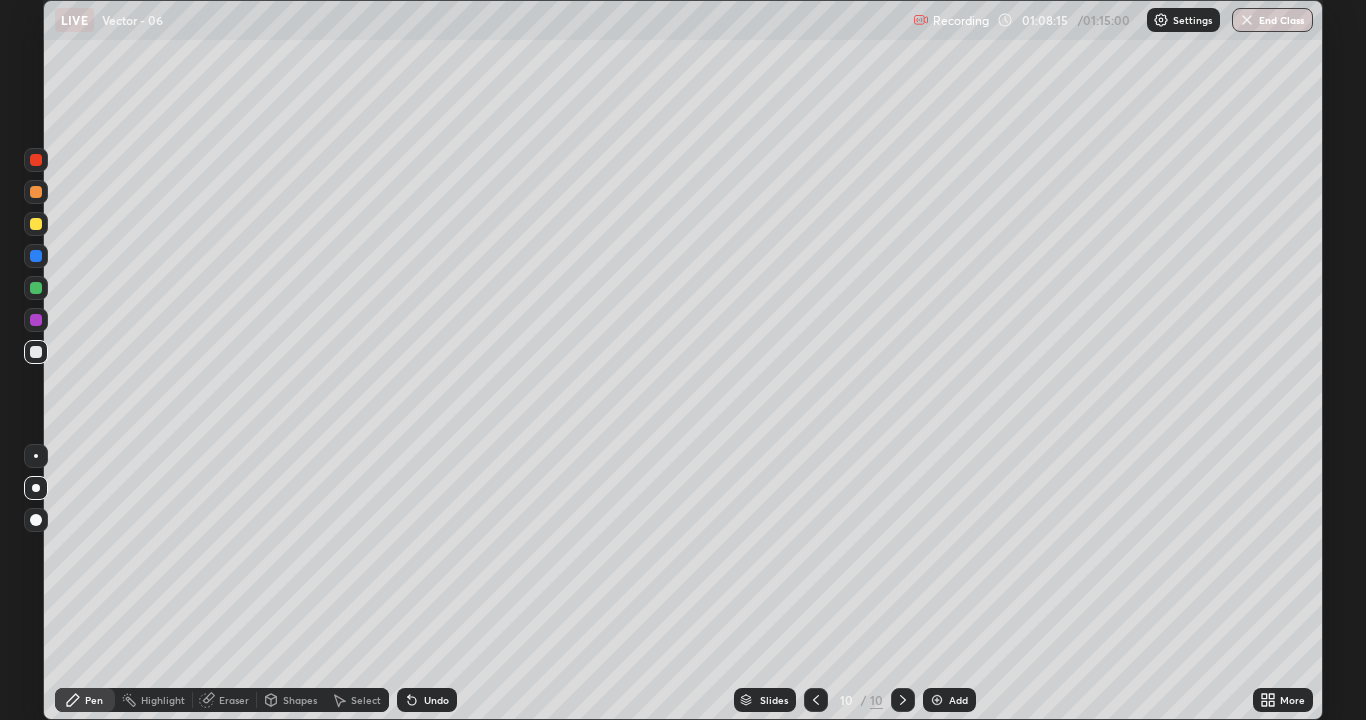 click on "End Class" at bounding box center (1272, 20) 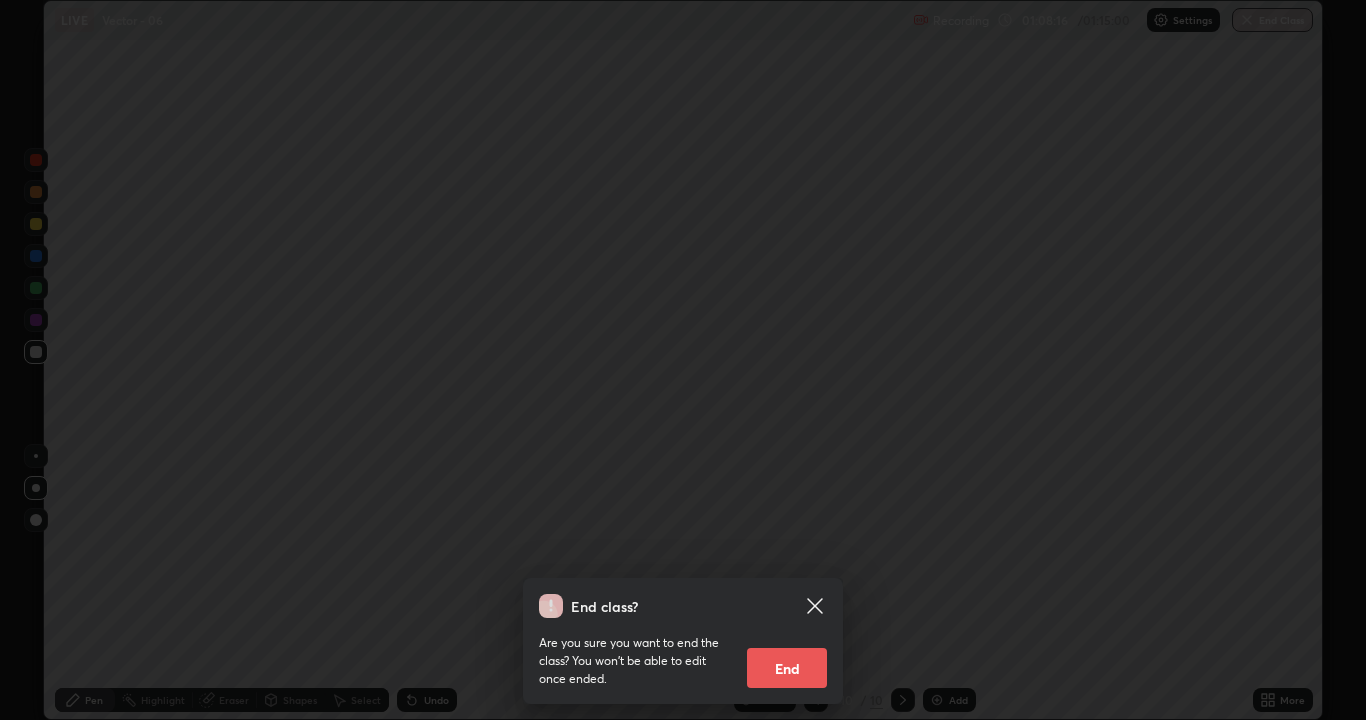 click on "End" at bounding box center (787, 668) 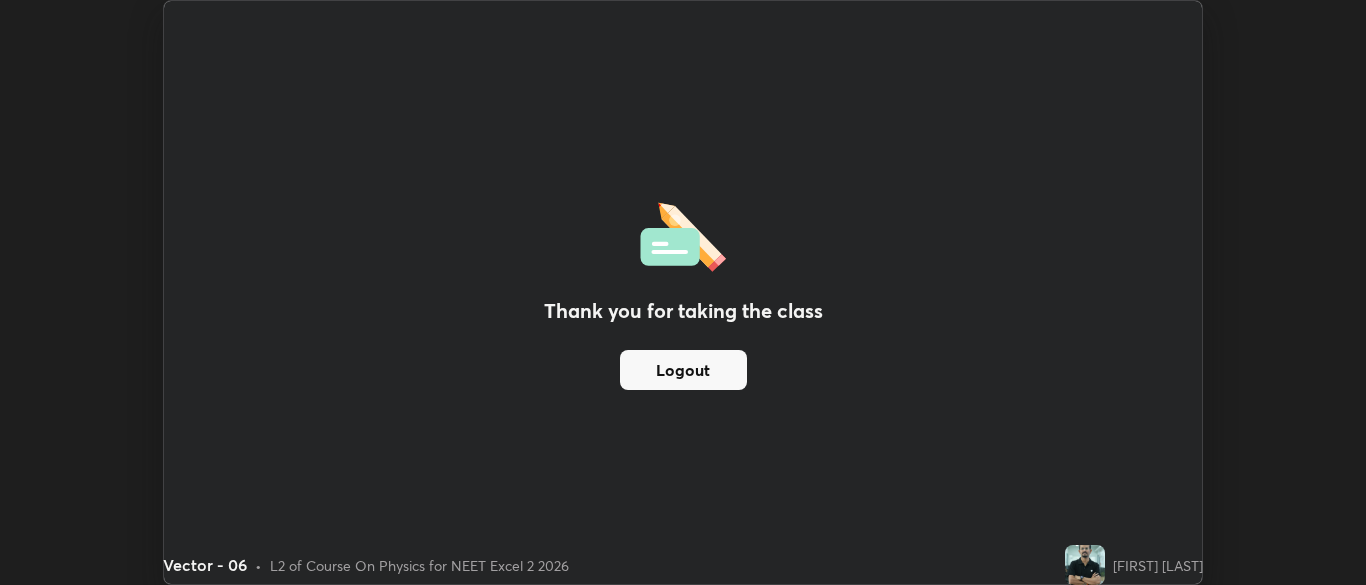 scroll, scrollTop: 585, scrollLeft: 1366, axis: both 